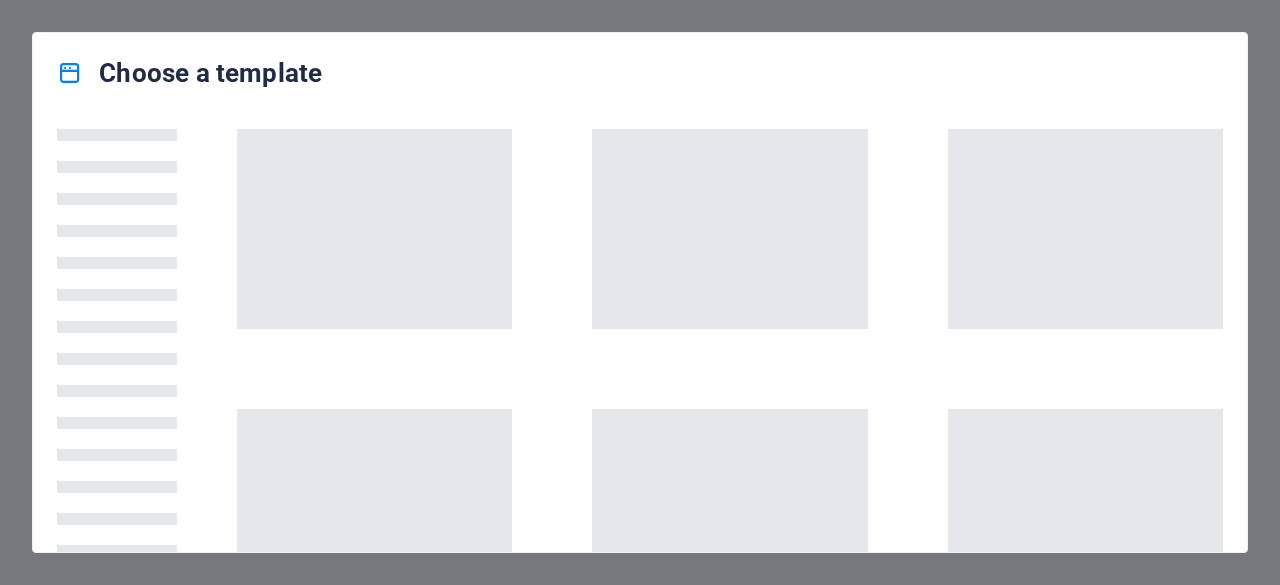 scroll, scrollTop: 0, scrollLeft: 0, axis: both 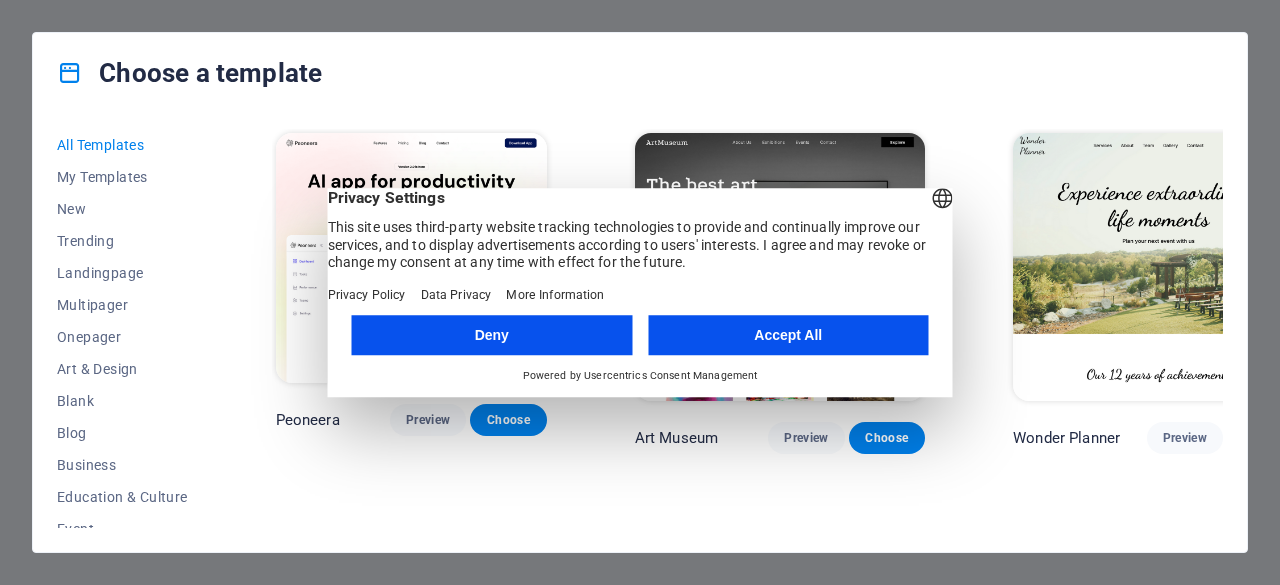 click on "Accept All" at bounding box center [788, 335] 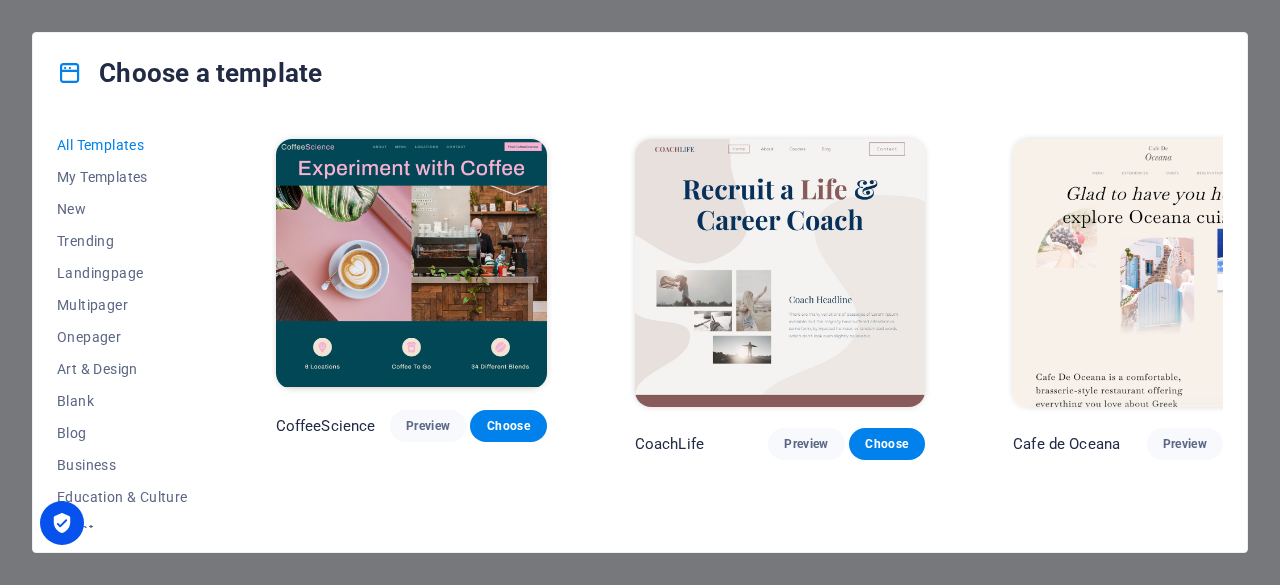 scroll, scrollTop: 4452, scrollLeft: 0, axis: vertical 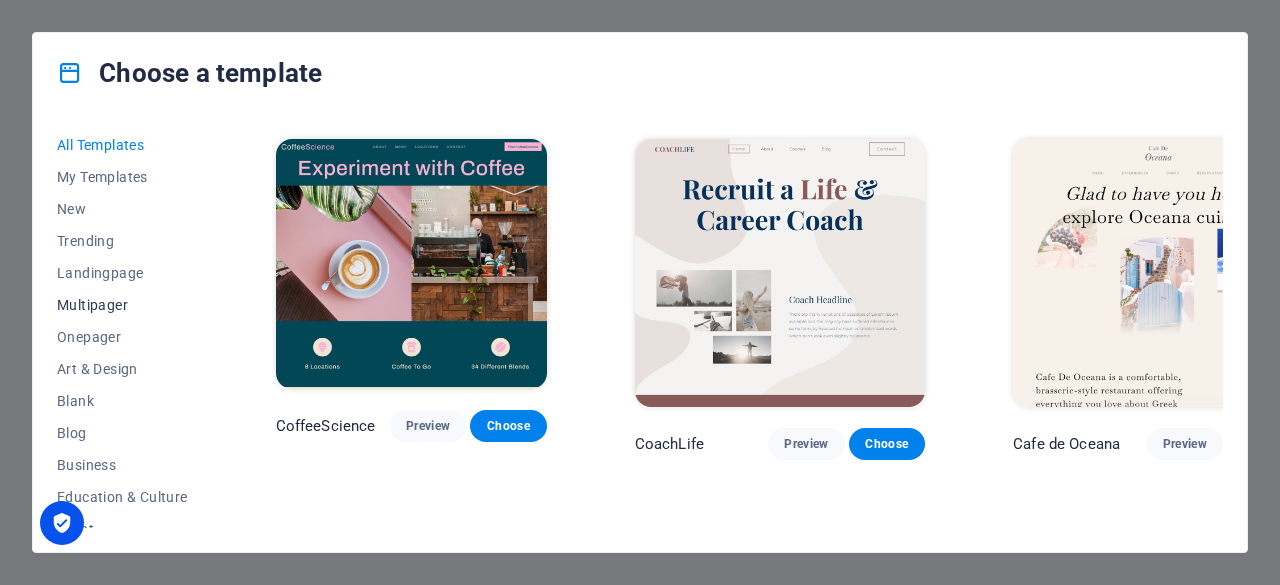 click on "Multipager" at bounding box center [122, 305] 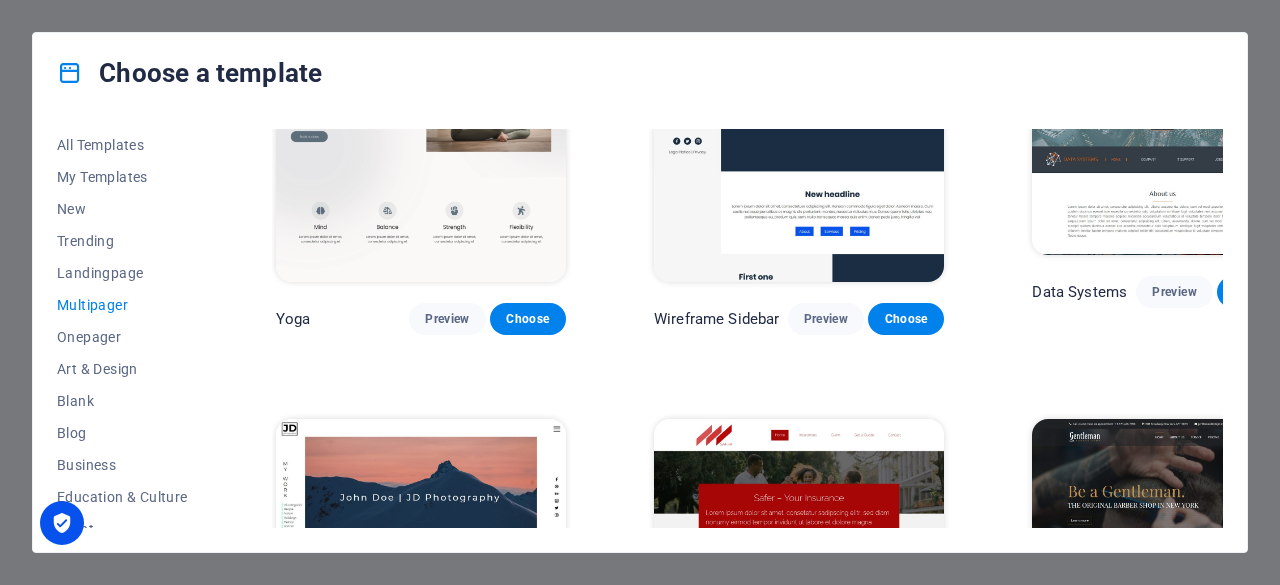 scroll, scrollTop: 3770, scrollLeft: 0, axis: vertical 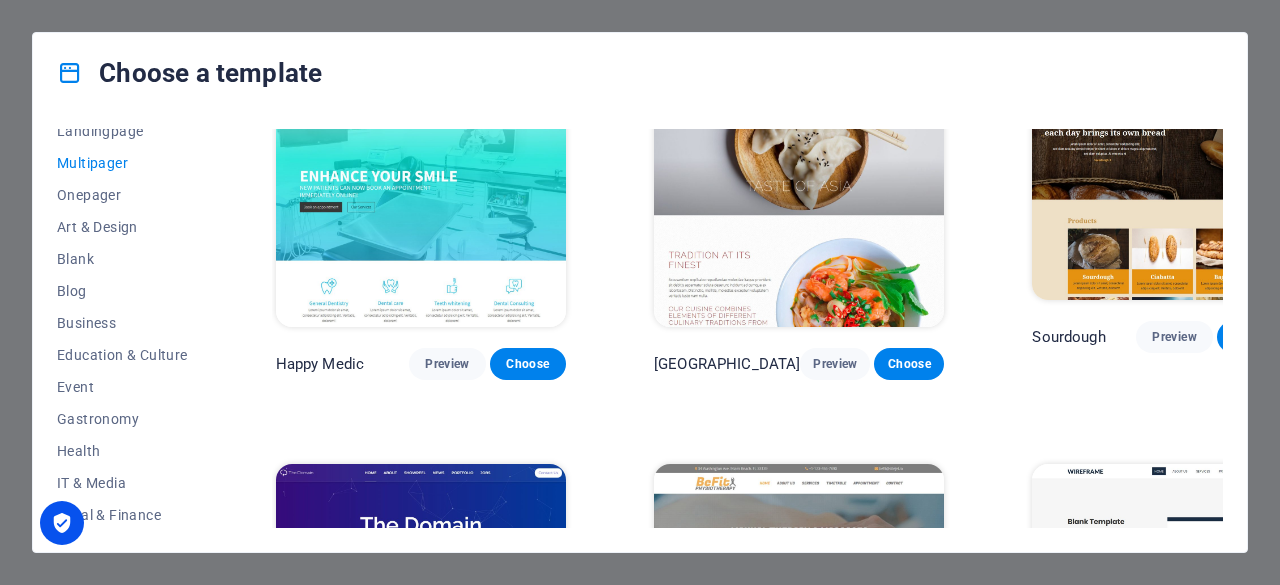 click on "Preview" at bounding box center (835, 773) 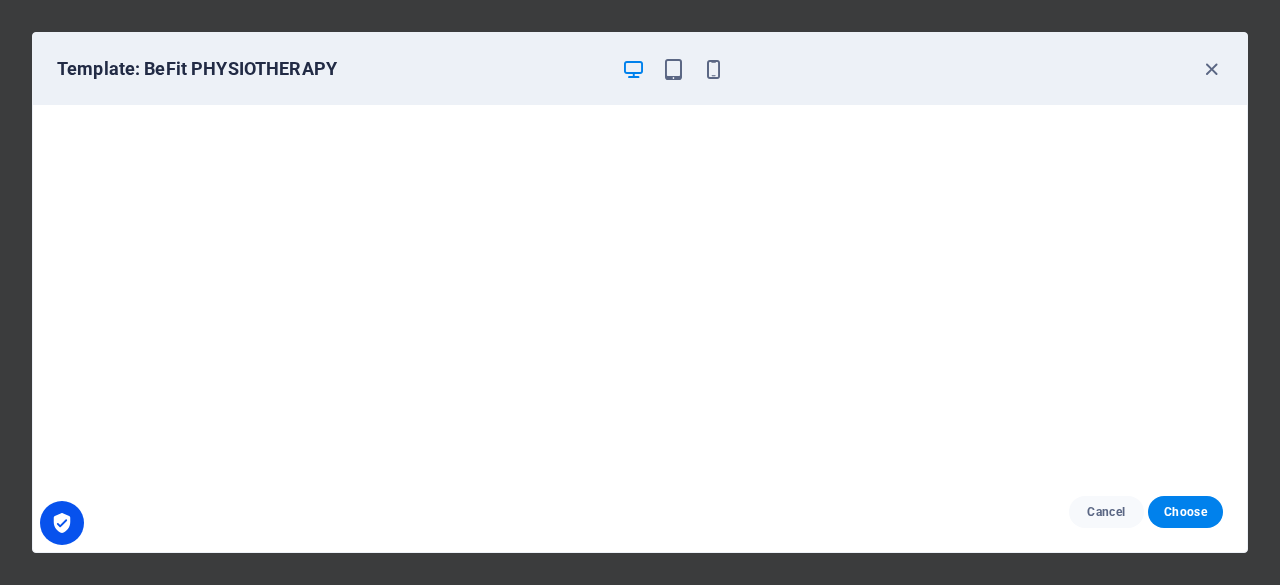 scroll, scrollTop: 0, scrollLeft: 0, axis: both 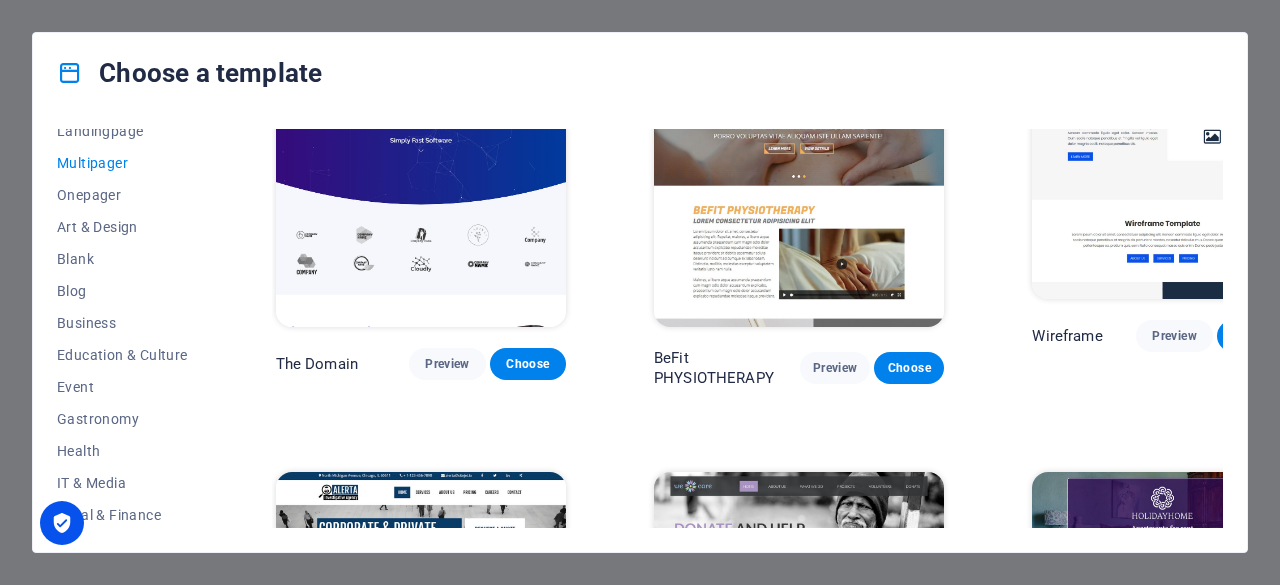 click on "Preview" at bounding box center [826, 776] 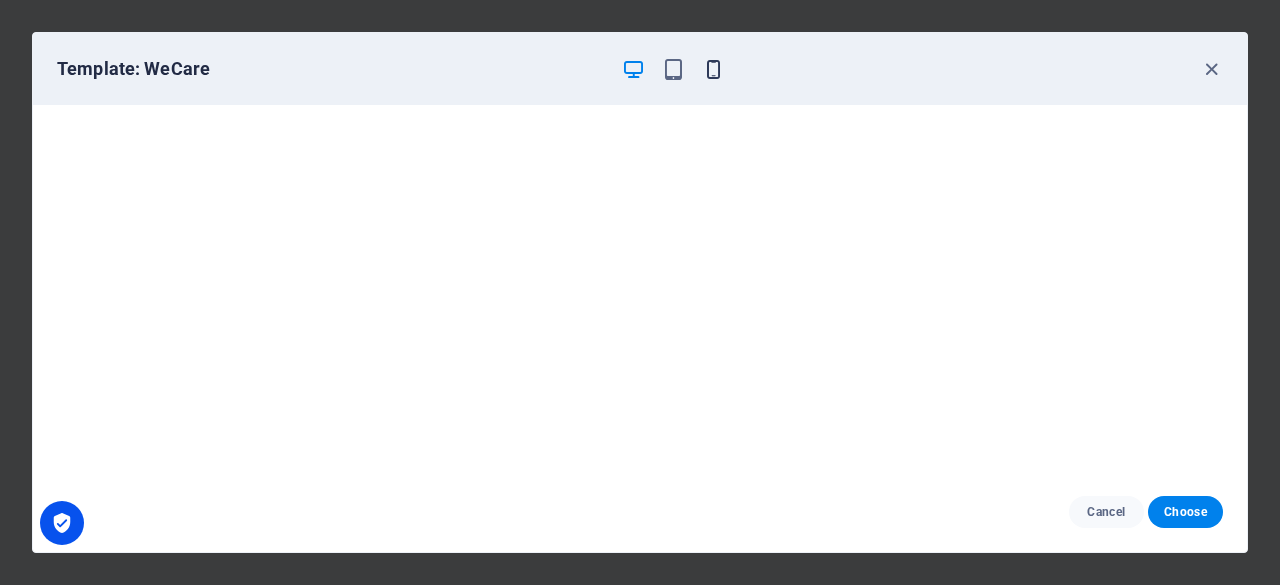 click at bounding box center (713, 69) 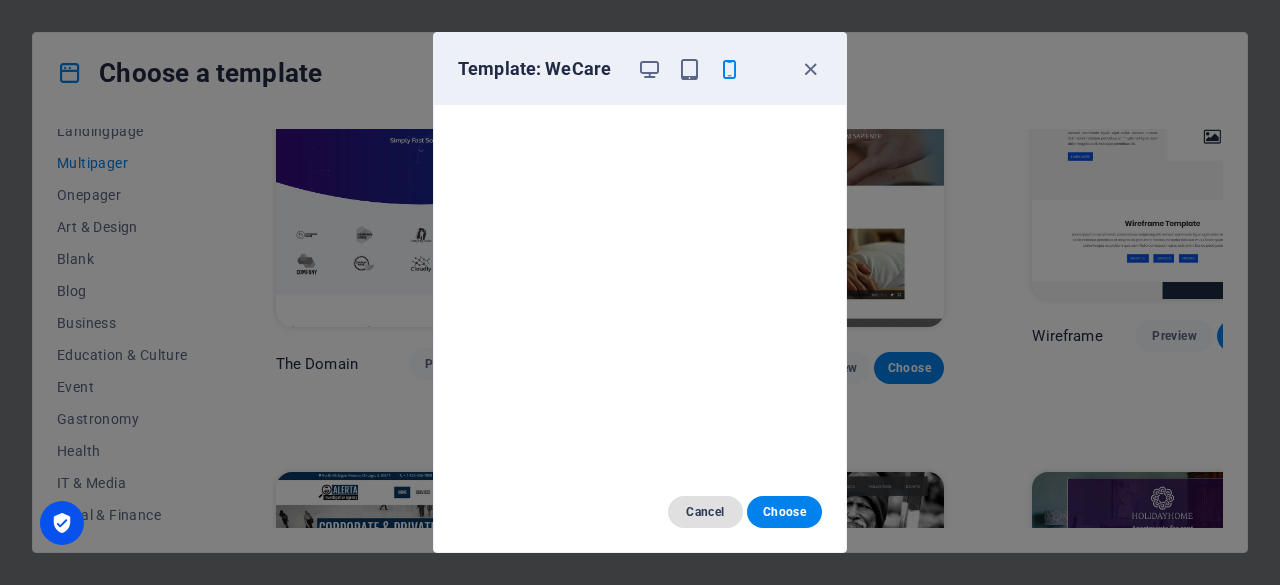 click on "Cancel" at bounding box center (705, 512) 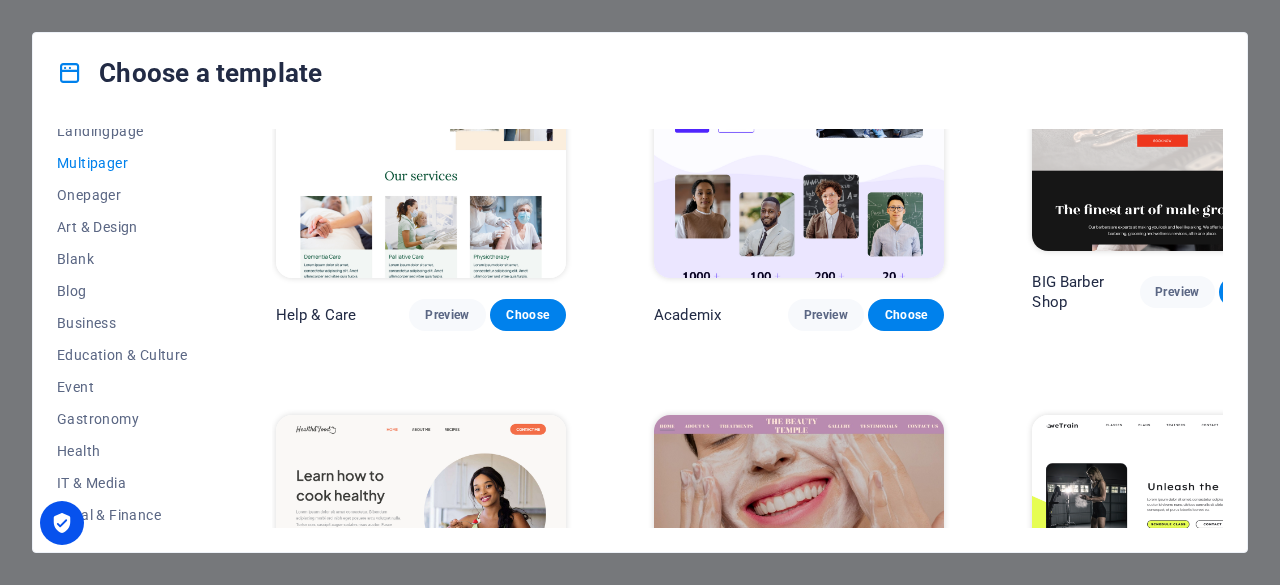 scroll, scrollTop: 0, scrollLeft: 0, axis: both 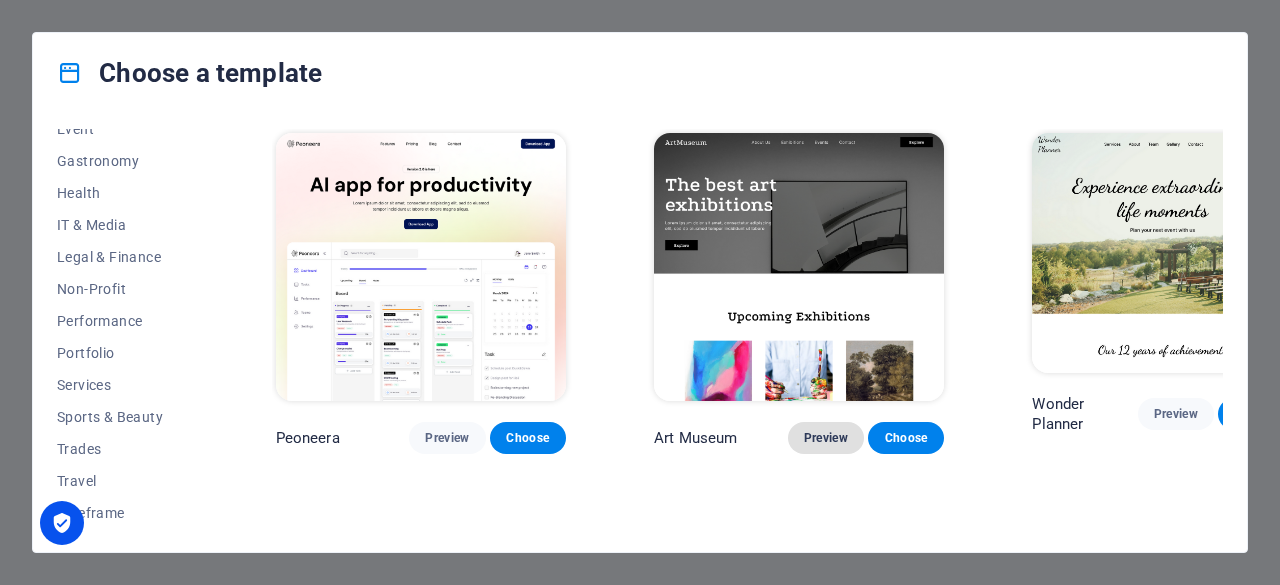 click on "Preview" at bounding box center [826, 438] 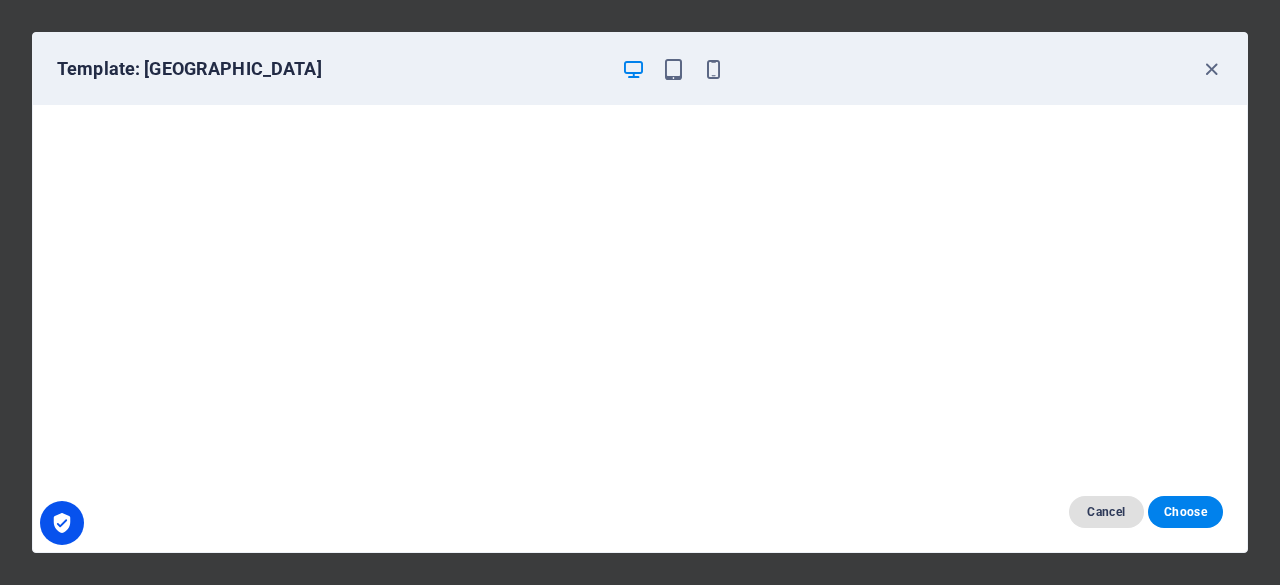 click on "Cancel" at bounding box center (1106, 512) 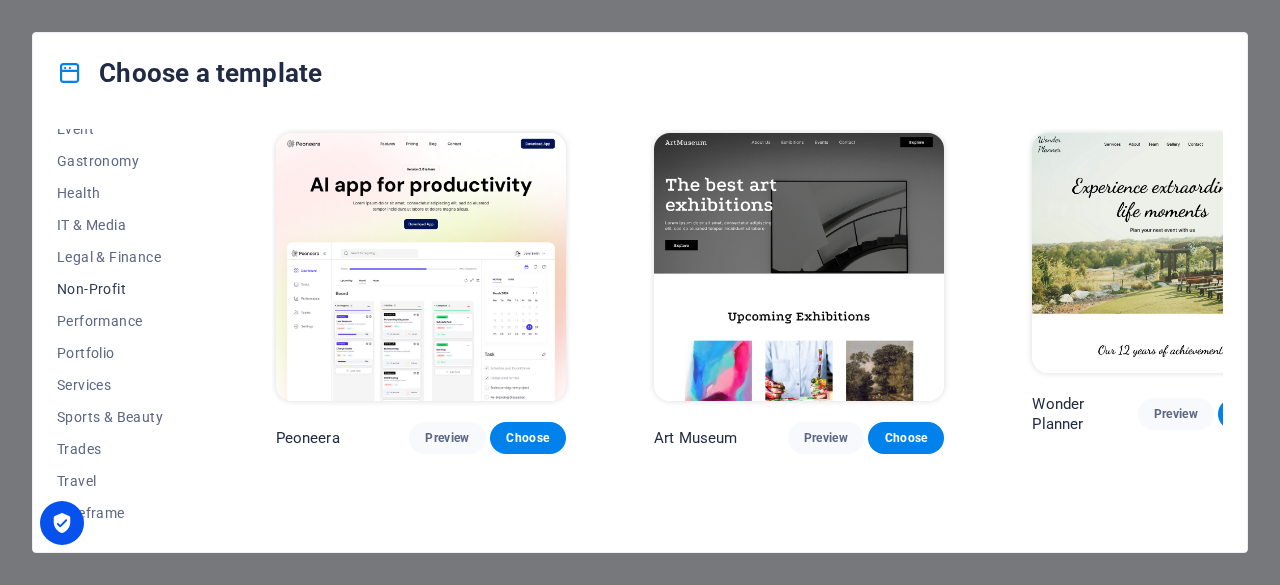 click on "Non-Profit" at bounding box center (122, 289) 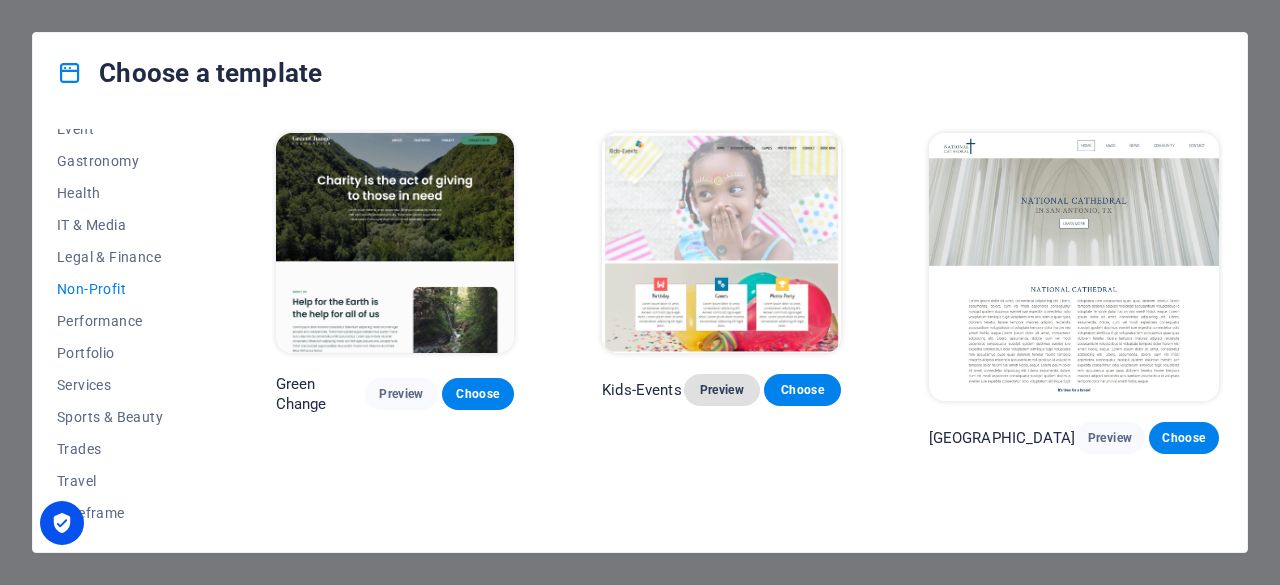 click on "Preview" at bounding box center [722, 390] 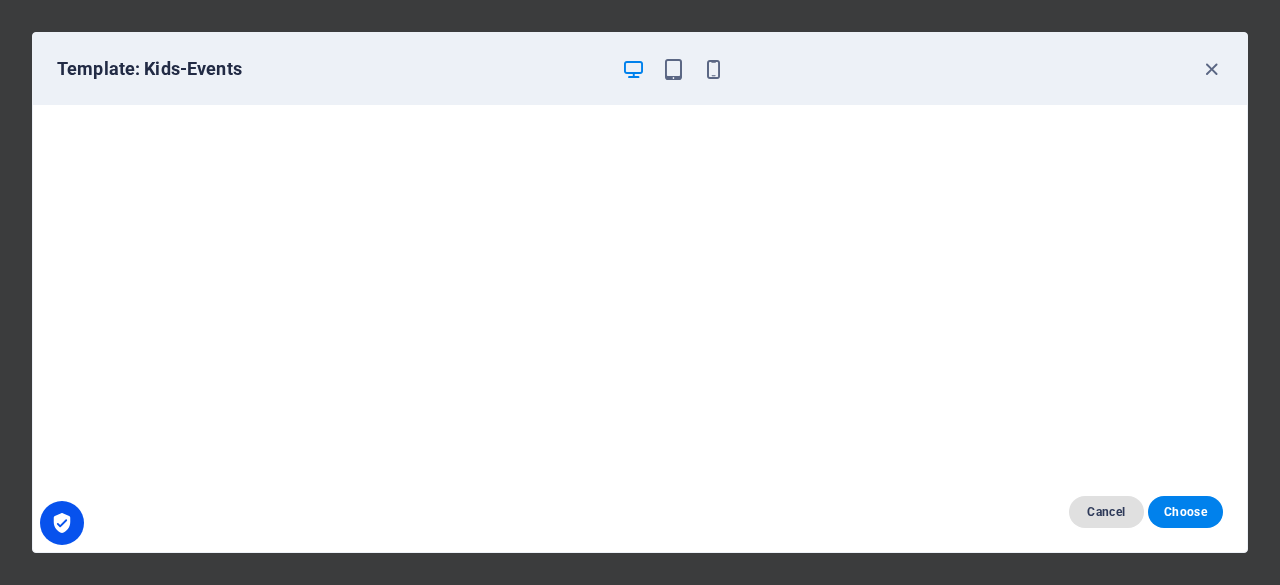 click on "Cancel" at bounding box center (1106, 512) 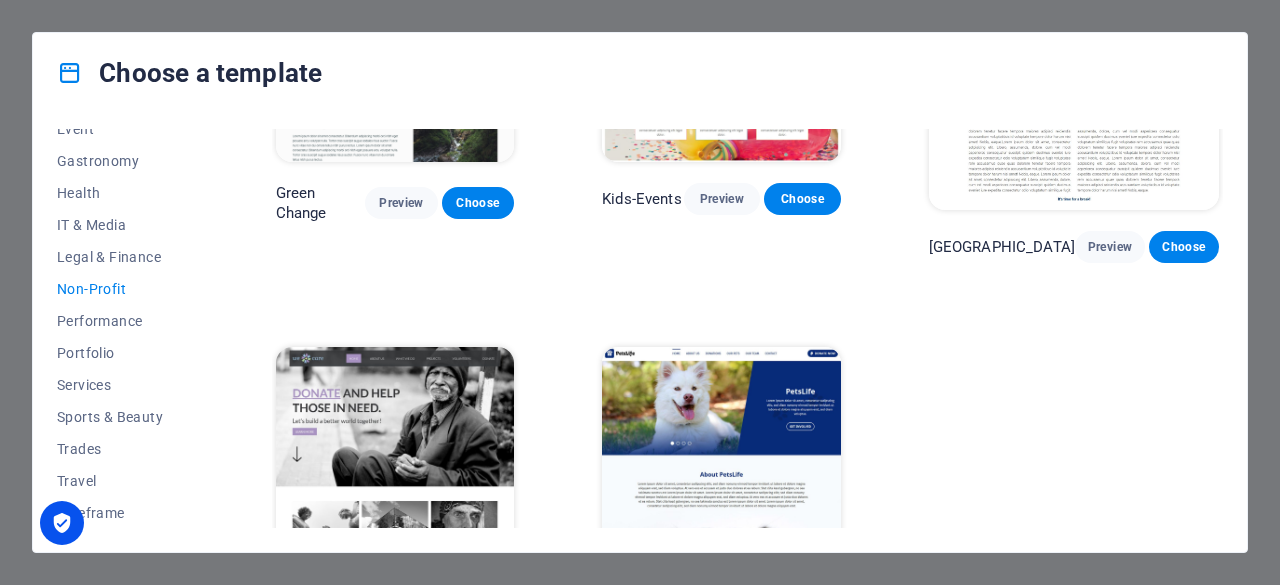 scroll, scrollTop: 189, scrollLeft: 0, axis: vertical 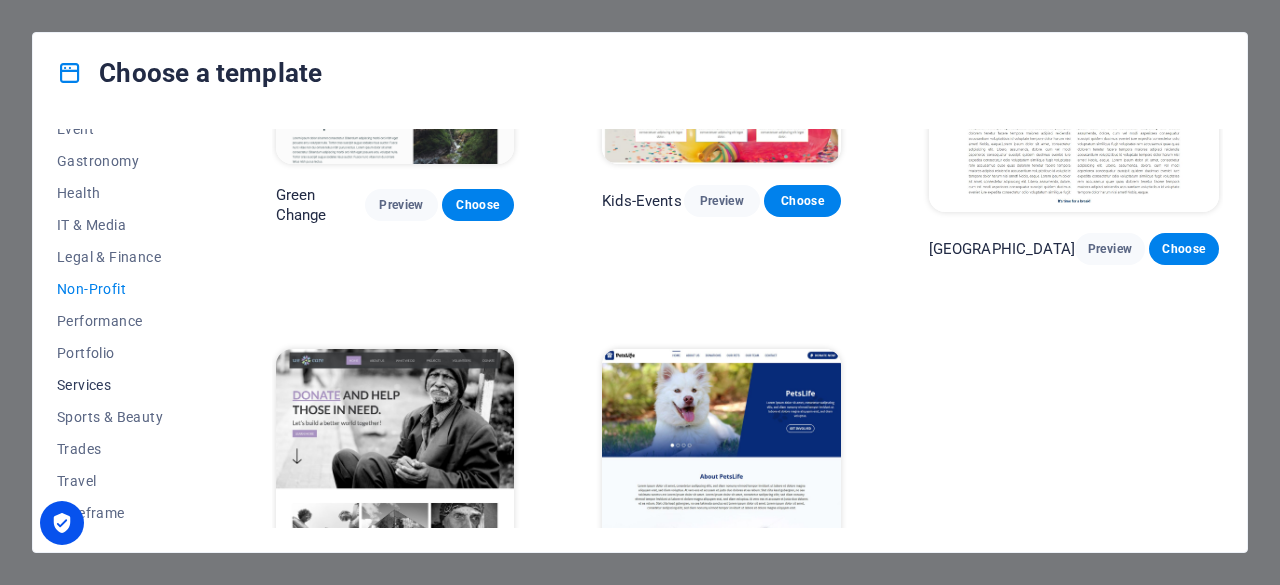 click on "Services" at bounding box center (122, 385) 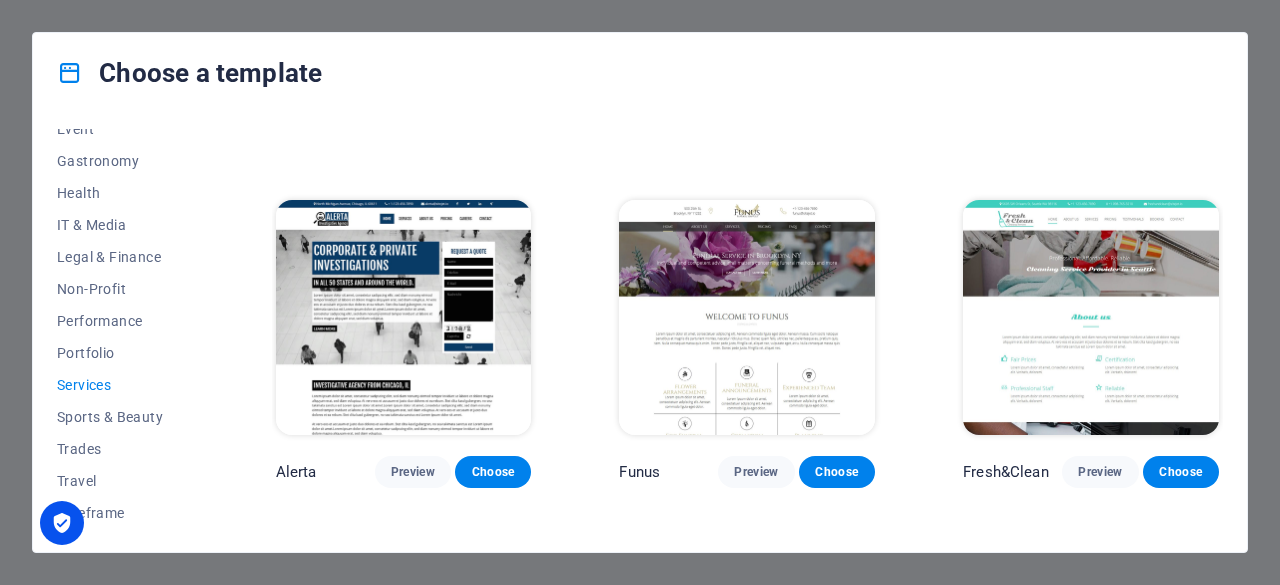 scroll, scrollTop: 1447, scrollLeft: 0, axis: vertical 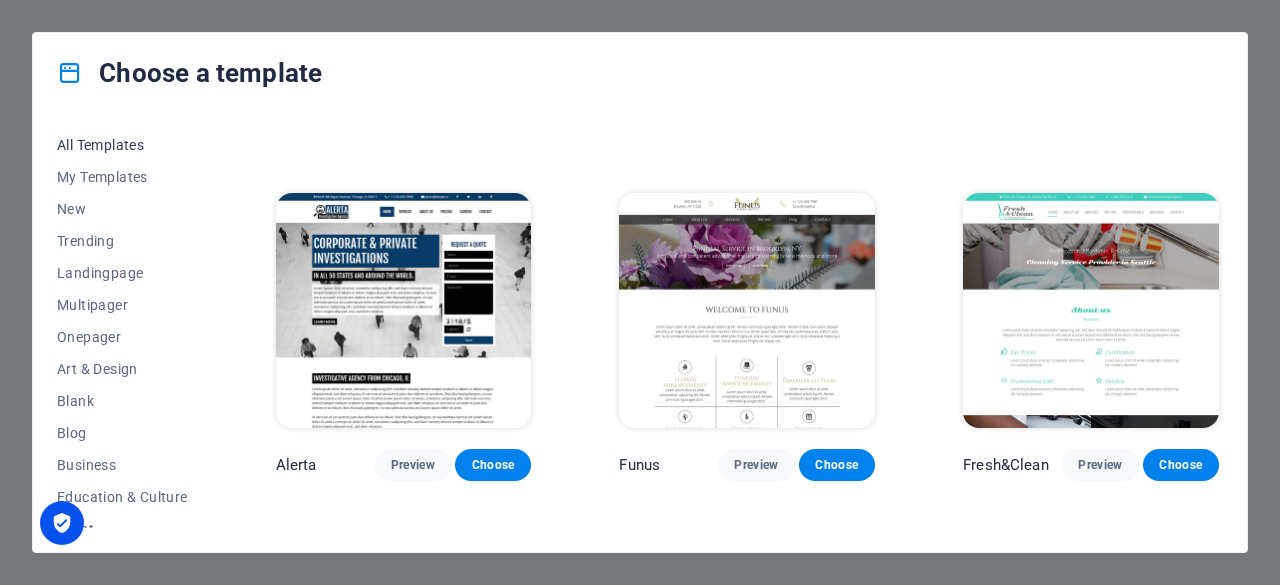 click on "All Templates" at bounding box center (122, 145) 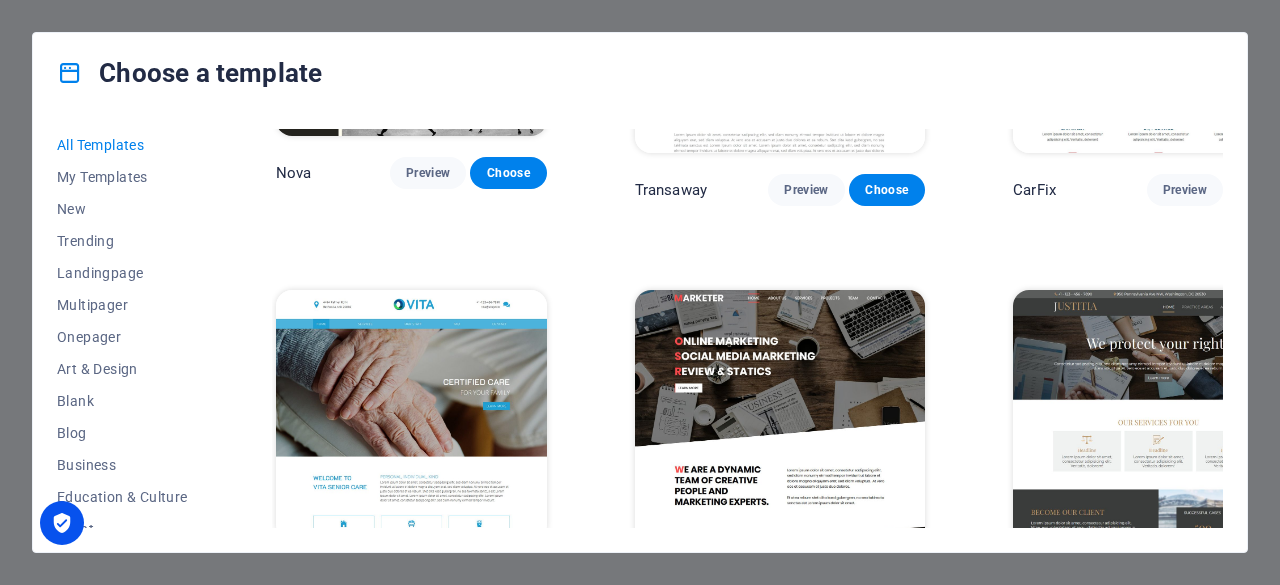 scroll, scrollTop: 15629, scrollLeft: 0, axis: vertical 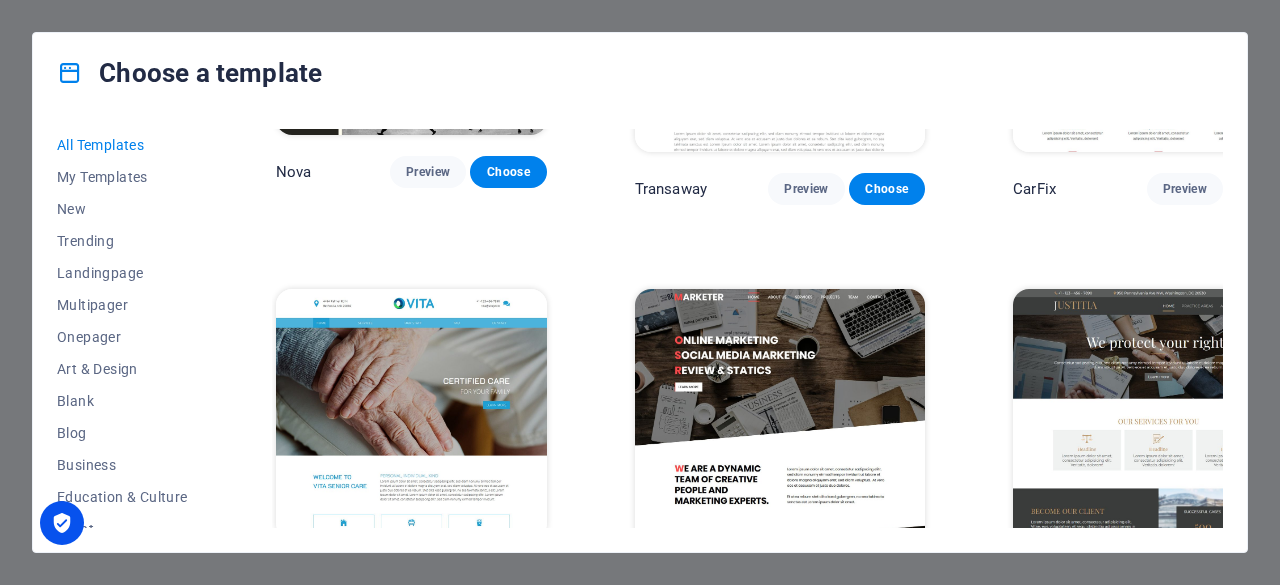 click on "Preview" at bounding box center (806, 1403) 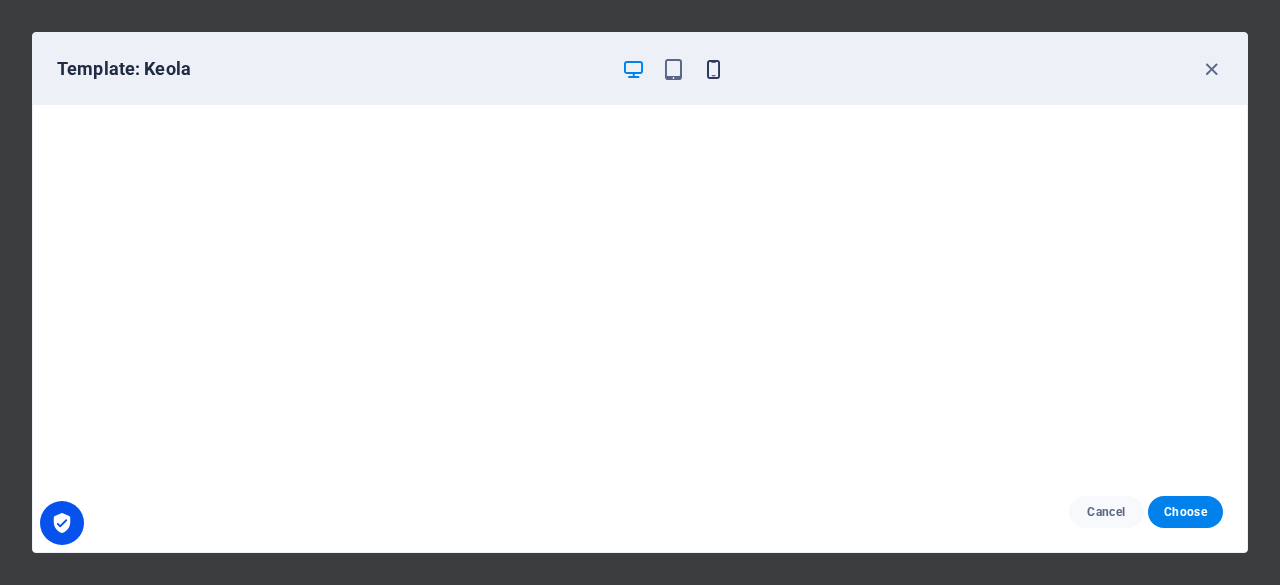 click at bounding box center (713, 69) 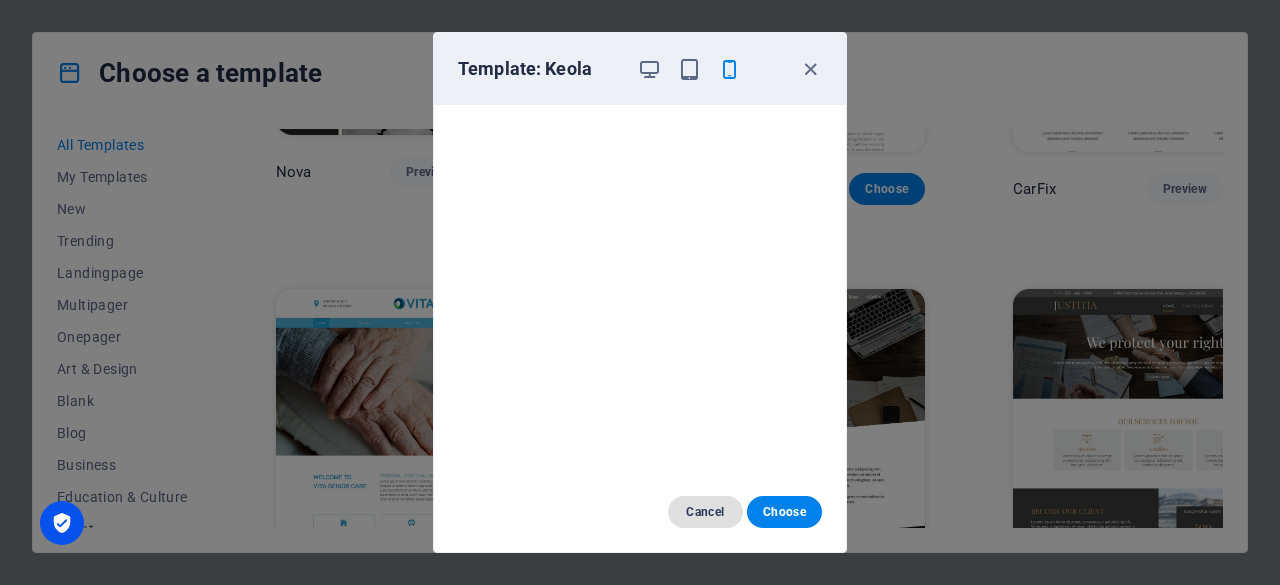 click on "Cancel" at bounding box center (705, 512) 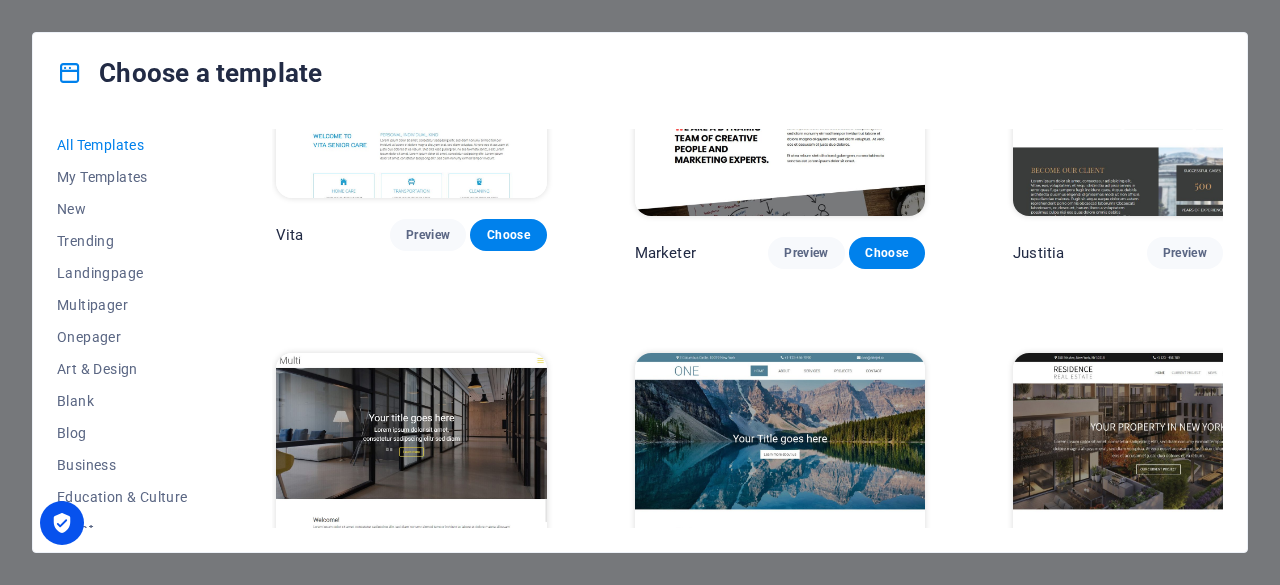 scroll, scrollTop: 15953, scrollLeft: 0, axis: vertical 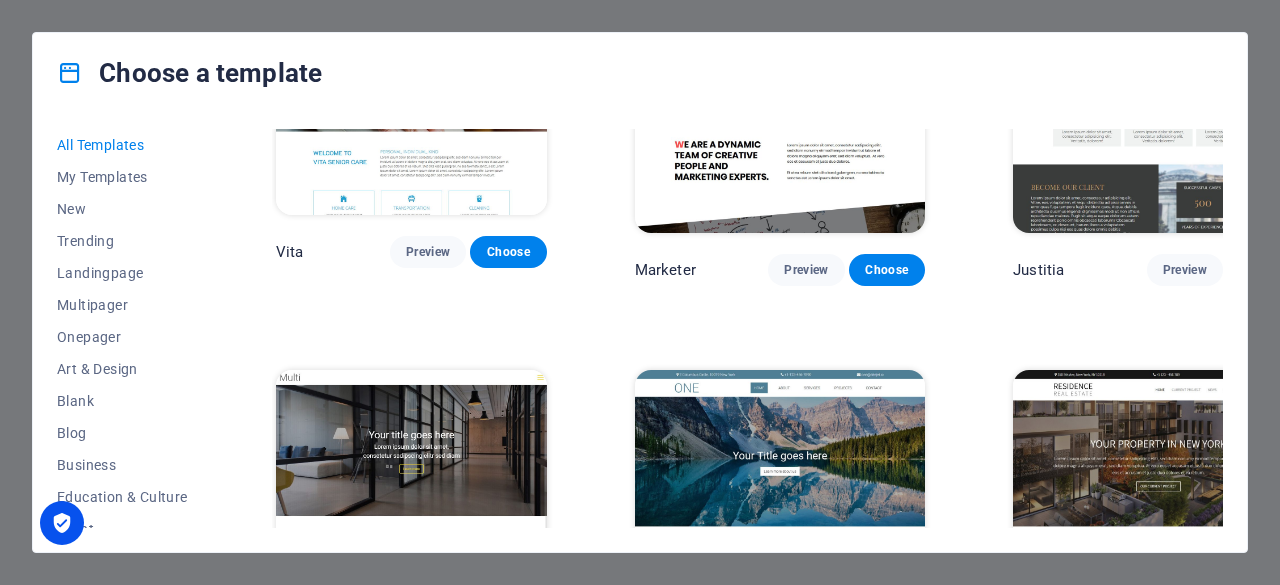 click on "Preview" at bounding box center [806, 1484] 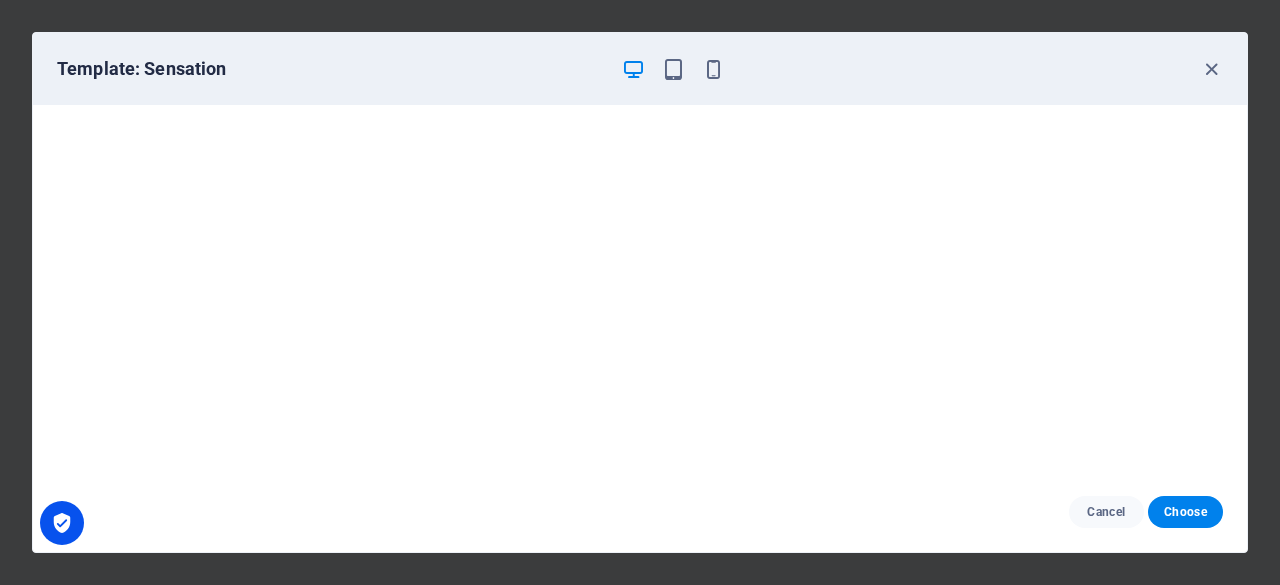 scroll, scrollTop: 4, scrollLeft: 0, axis: vertical 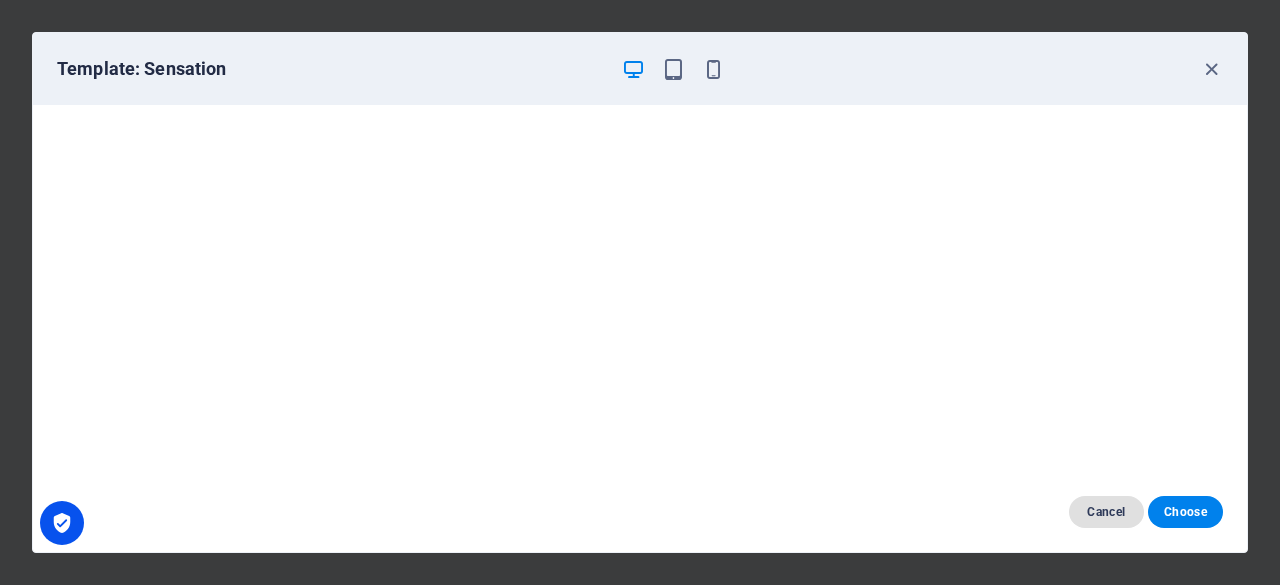 click on "Cancel" at bounding box center [1106, 512] 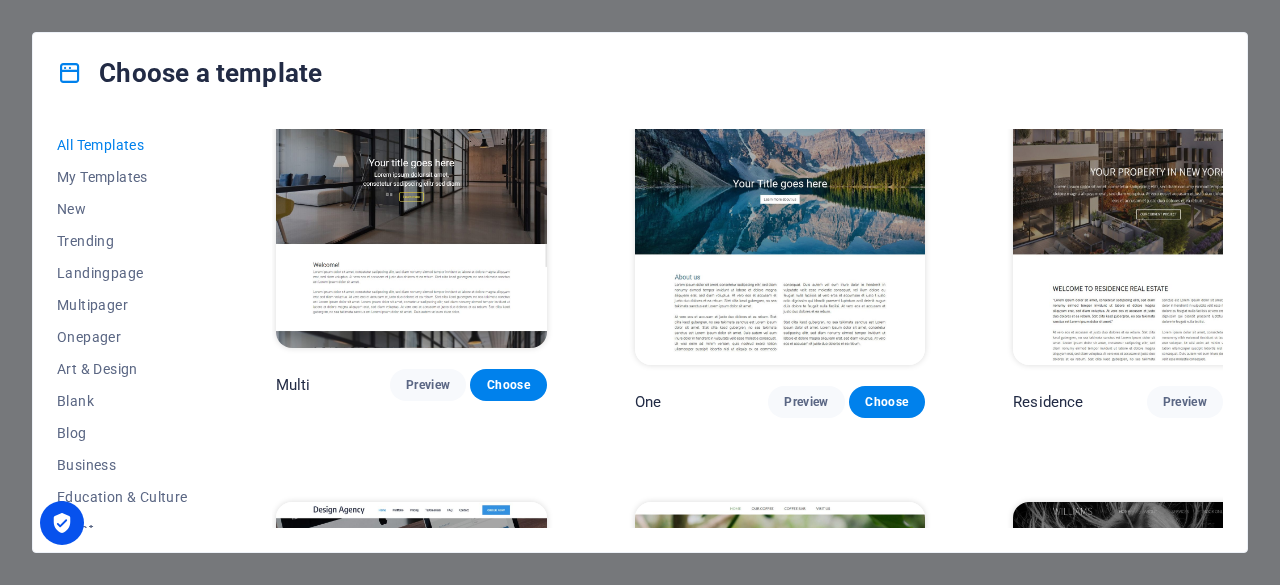 scroll, scrollTop: 16252, scrollLeft: 0, axis: vertical 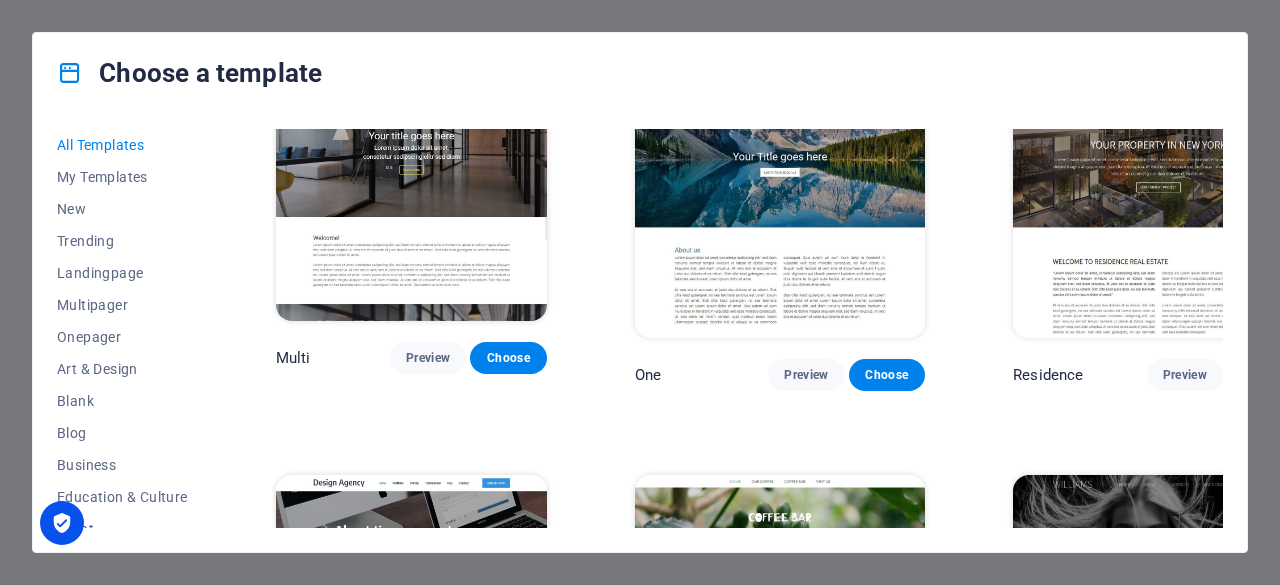 click on "Preview" at bounding box center (1185, 1589) 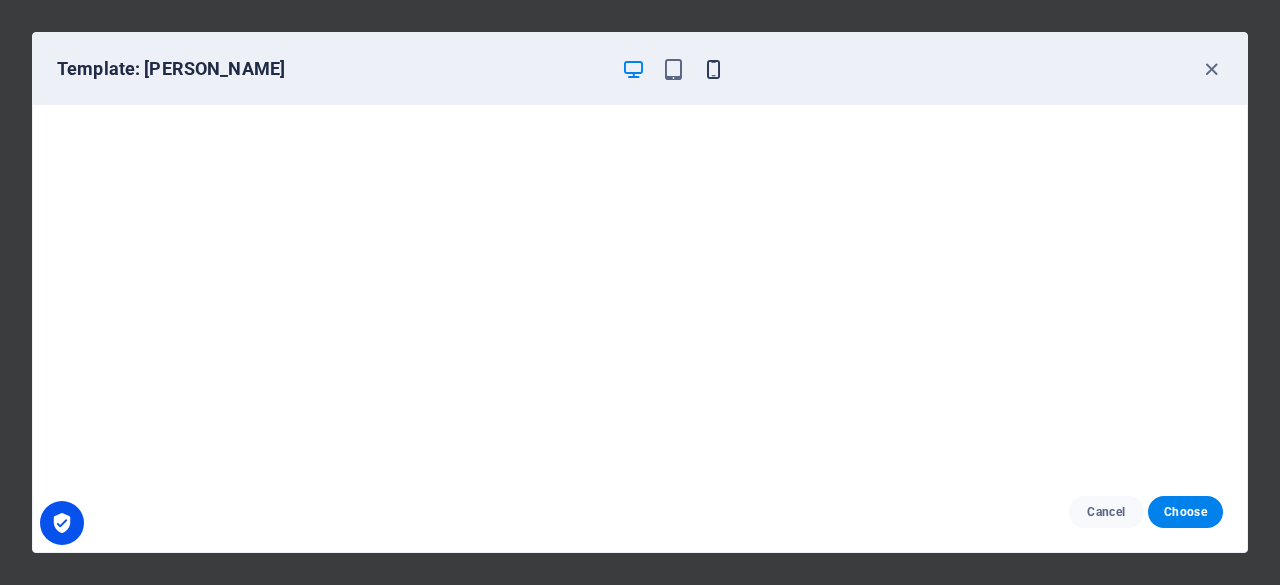click at bounding box center [713, 69] 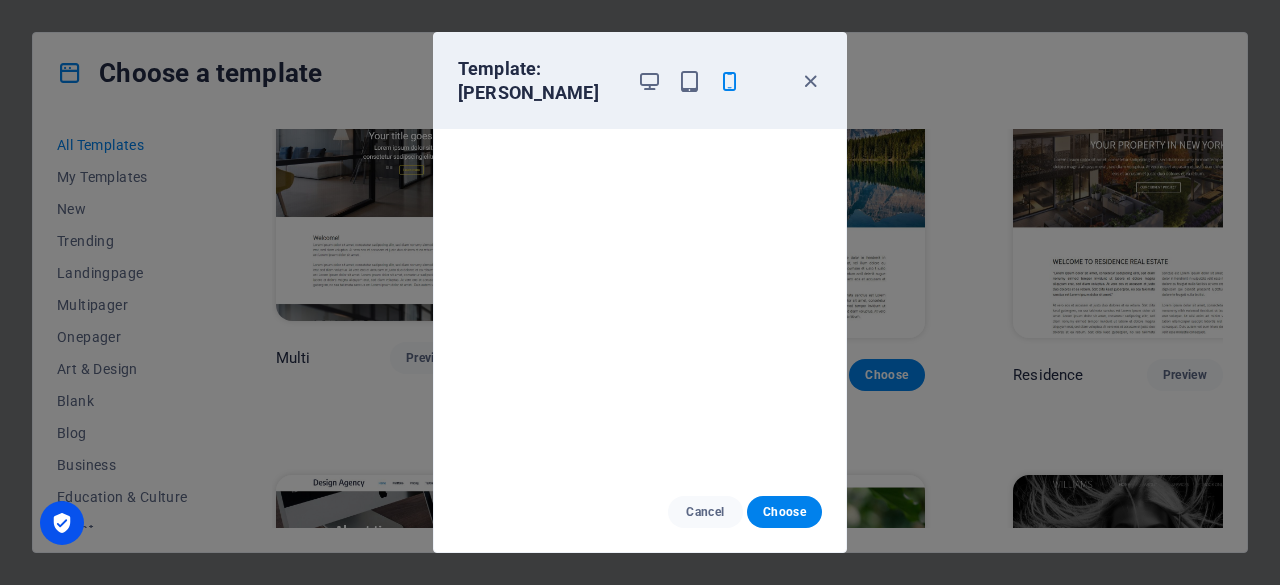 scroll, scrollTop: 4, scrollLeft: 0, axis: vertical 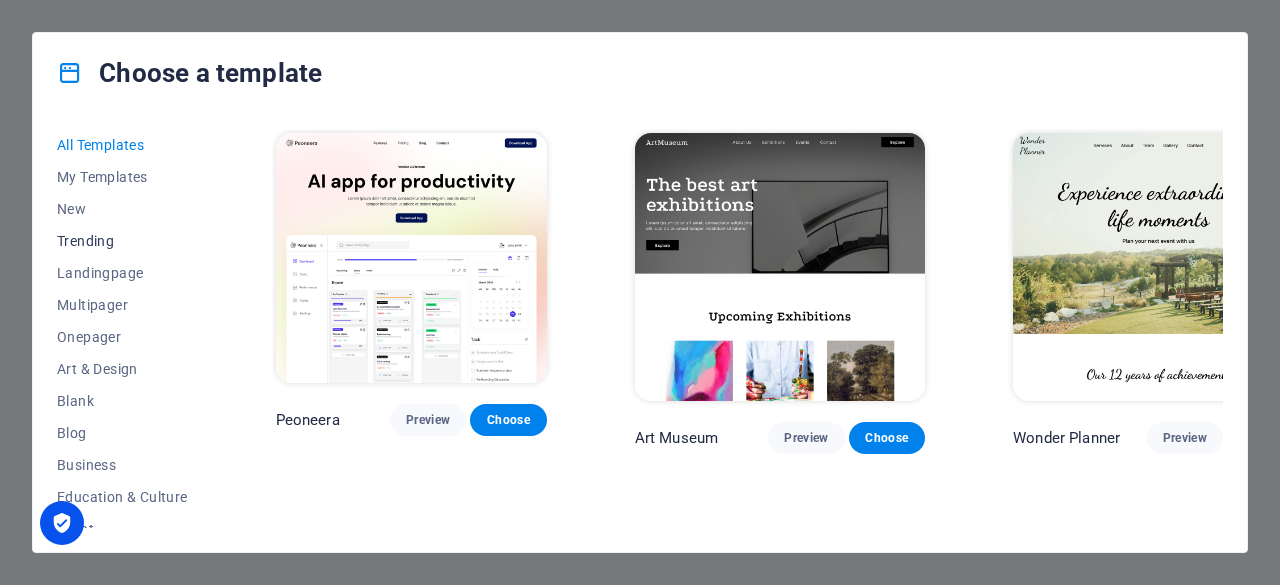 click on "Trending" at bounding box center (122, 241) 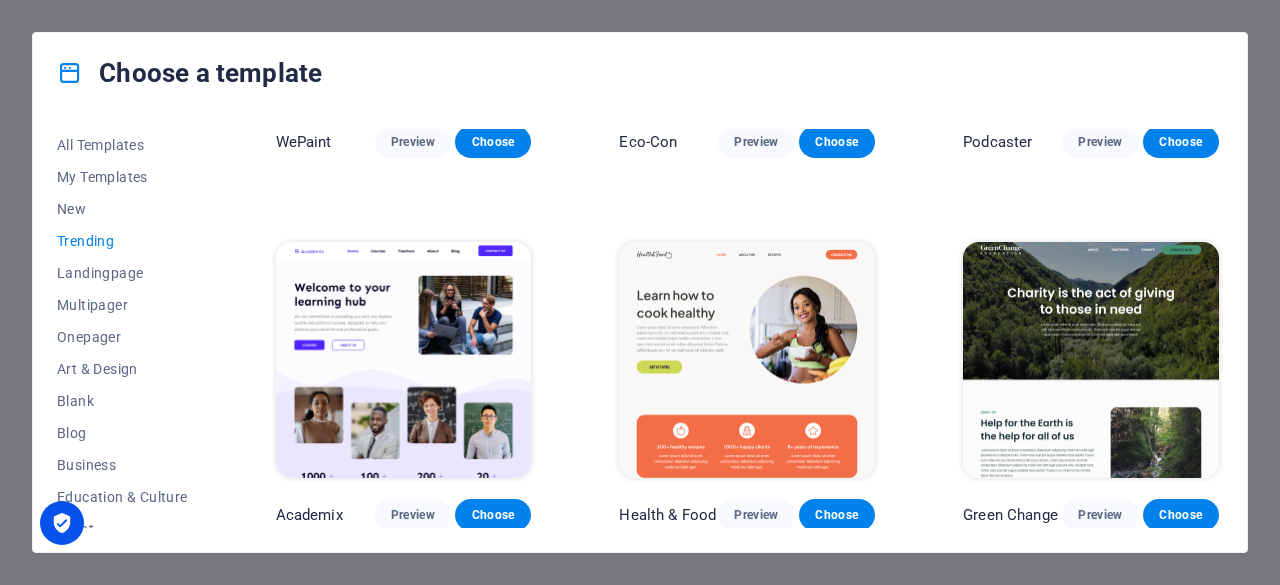 scroll, scrollTop: 678, scrollLeft: 0, axis: vertical 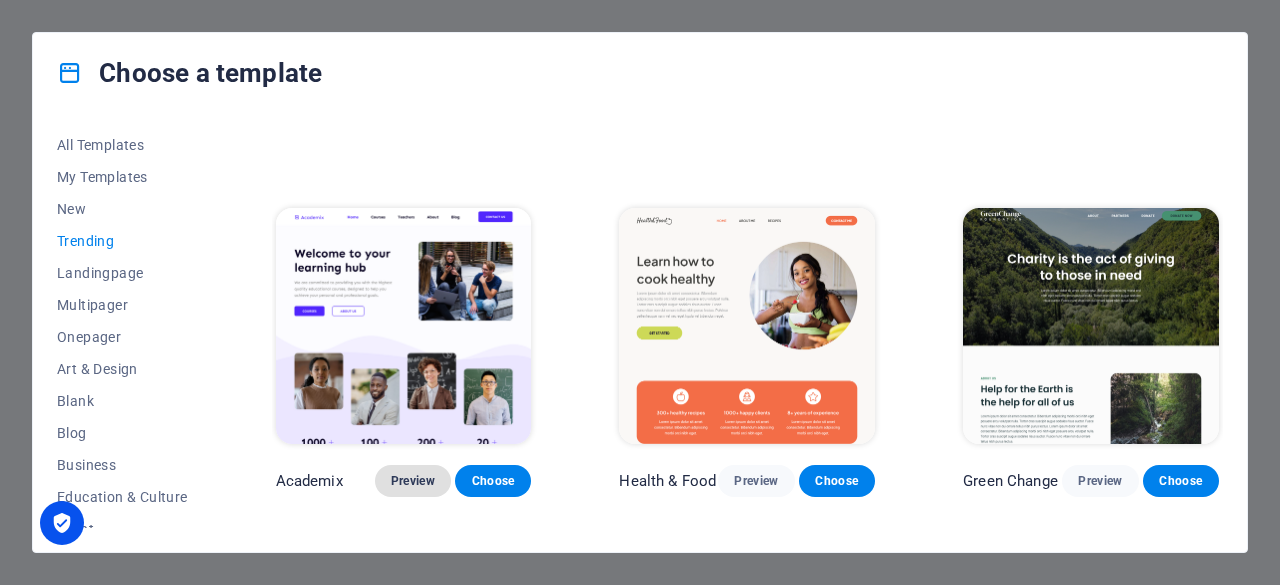 click on "Preview" at bounding box center (413, 481) 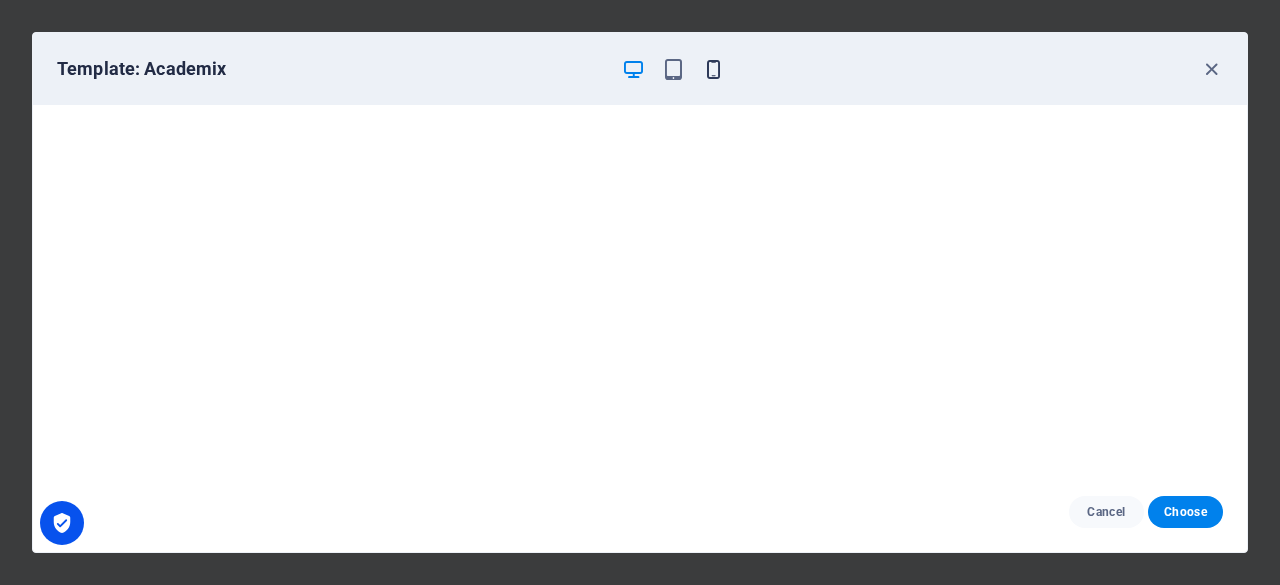 click at bounding box center (713, 69) 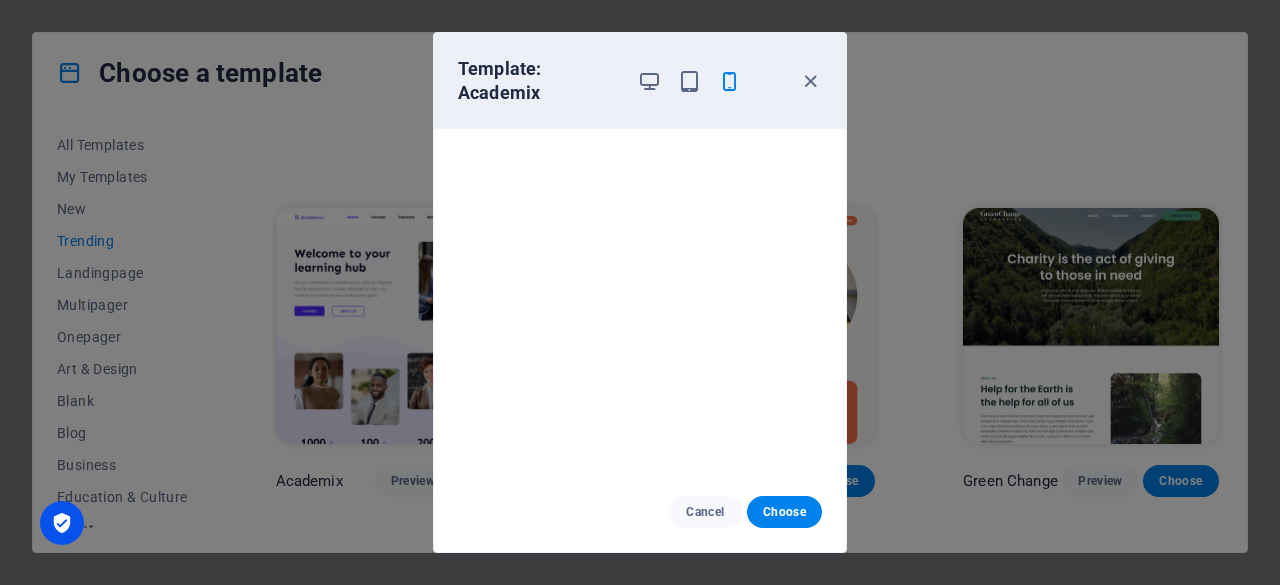 click on "Cancel" at bounding box center [705, 512] 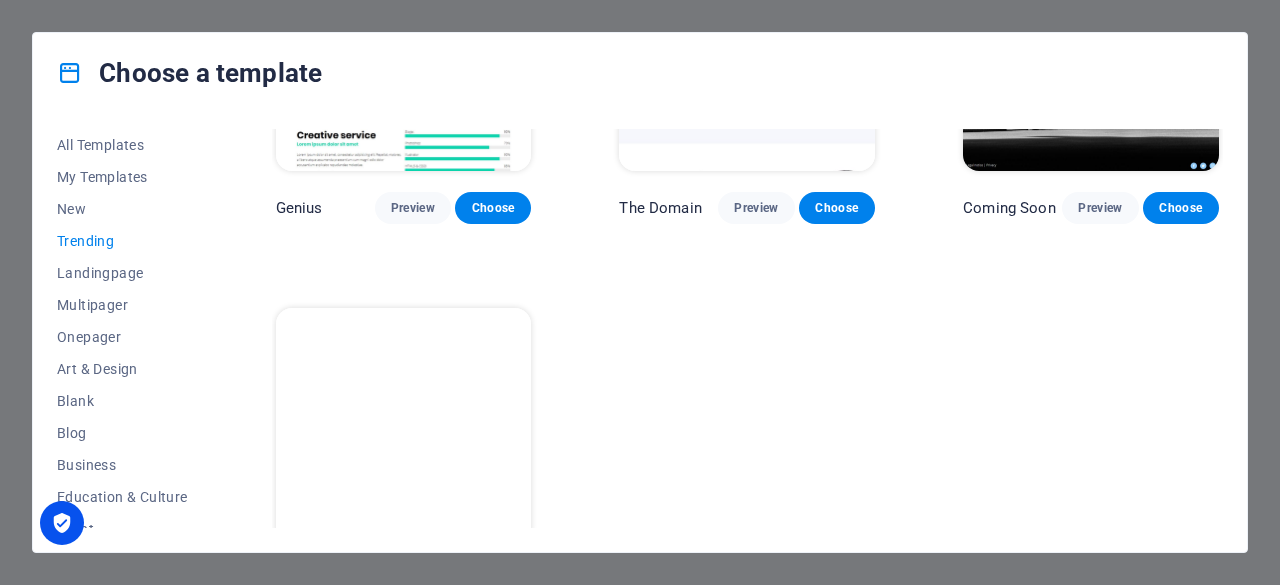 scroll, scrollTop: 1758, scrollLeft: 0, axis: vertical 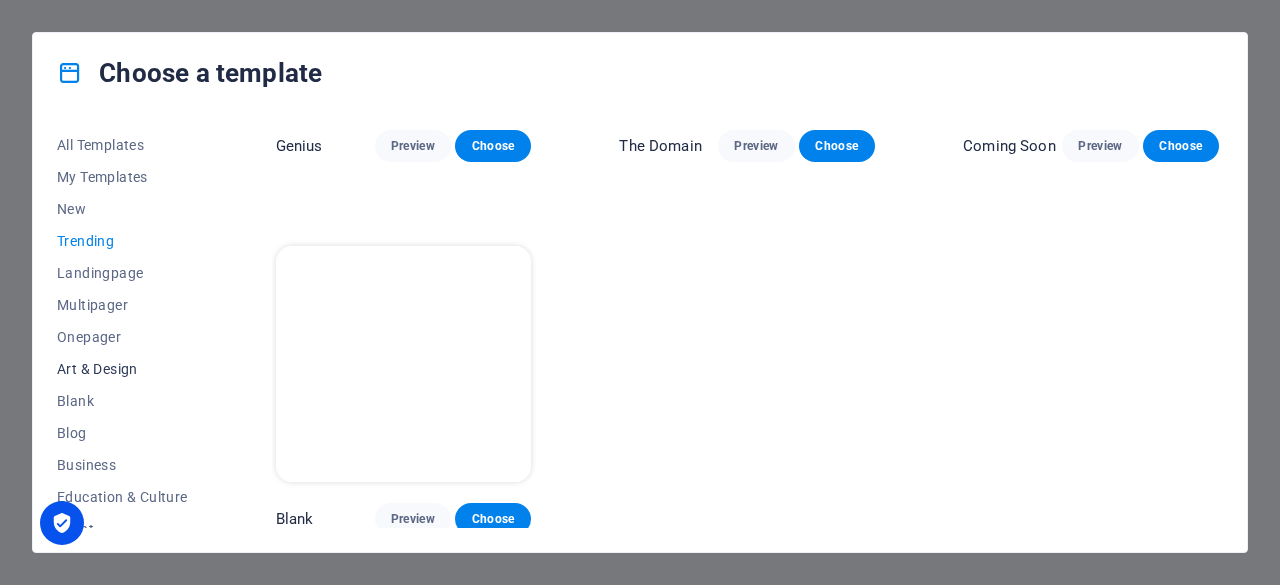 click on "Art & Design" at bounding box center (122, 369) 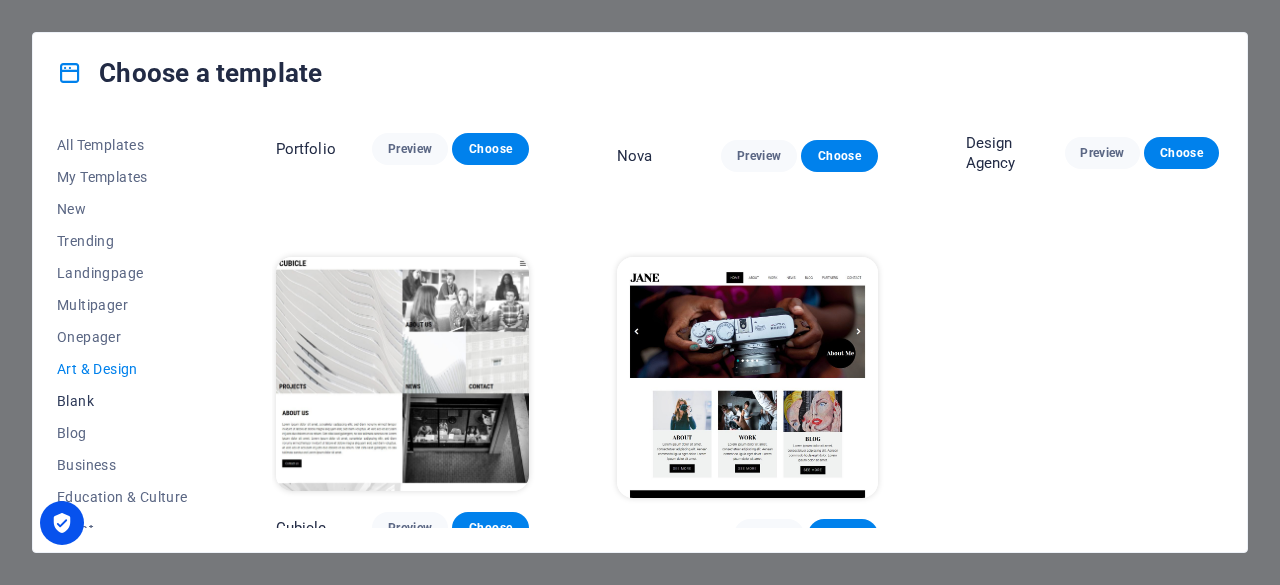 click on "Blank" at bounding box center [122, 401] 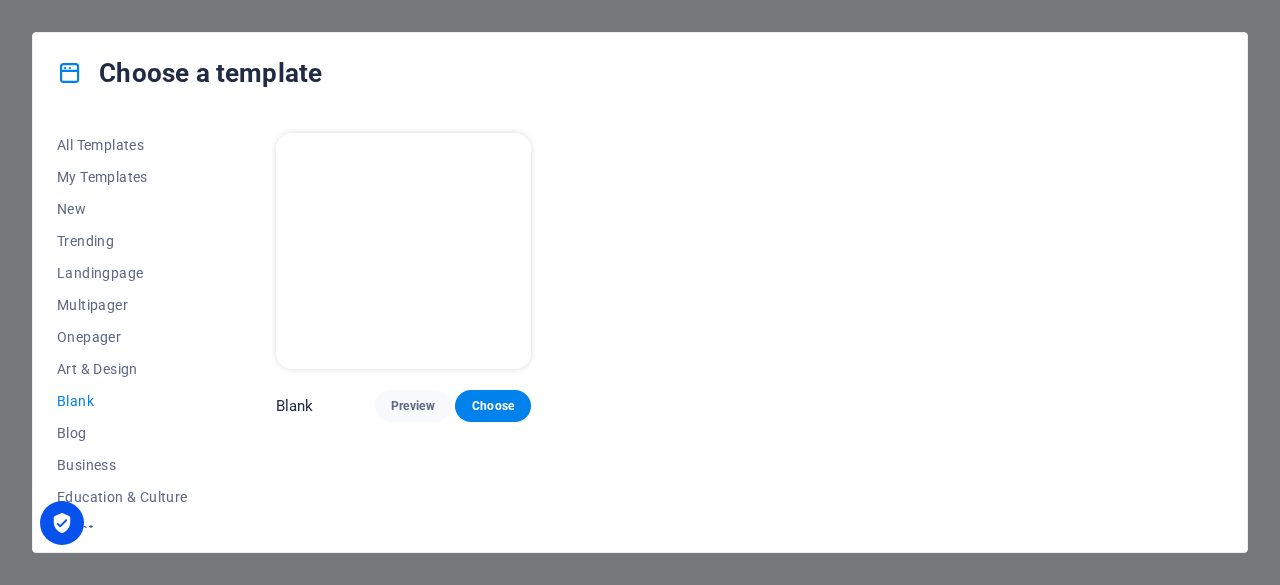 scroll, scrollTop: 0, scrollLeft: 0, axis: both 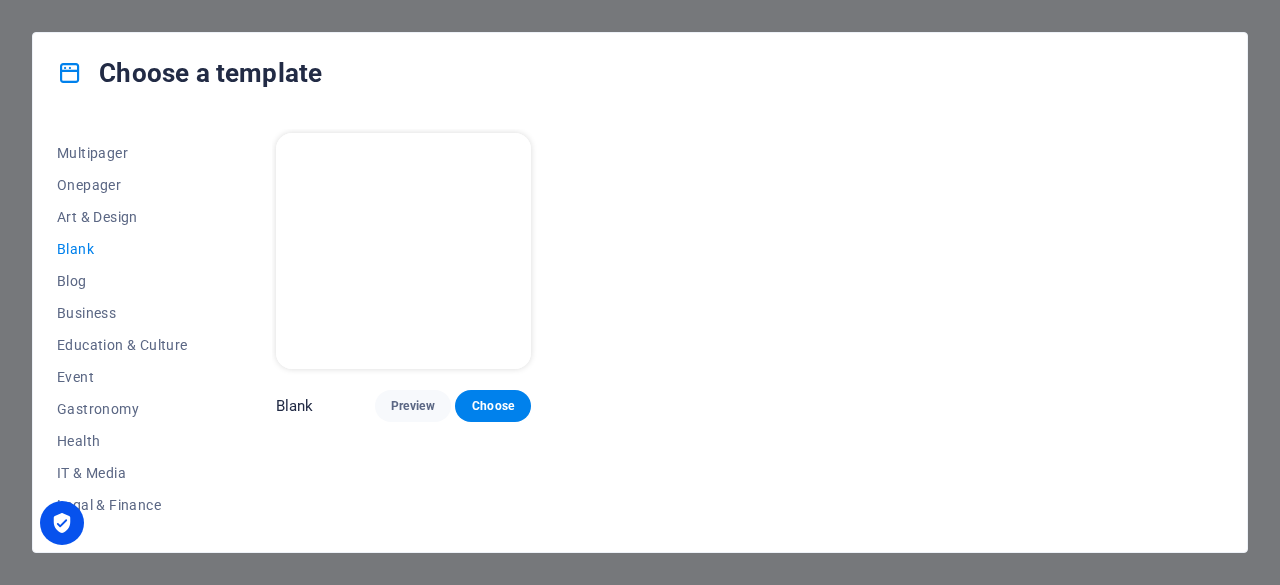 click on "Education & Culture" at bounding box center (122, 345) 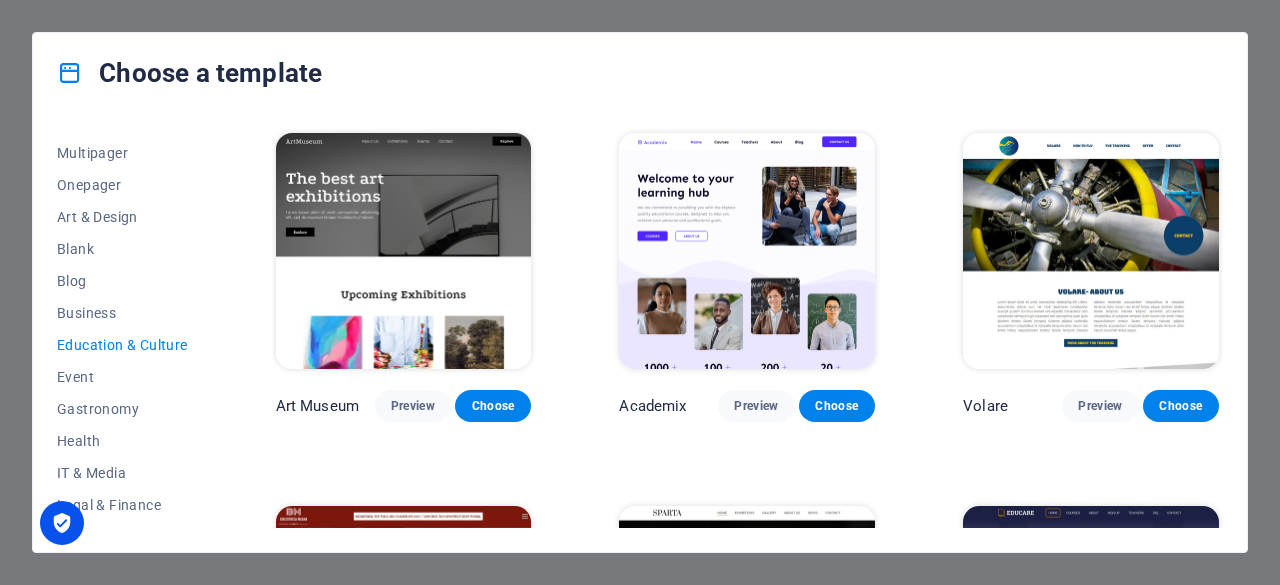 click on "Preview" at bounding box center [413, 406] 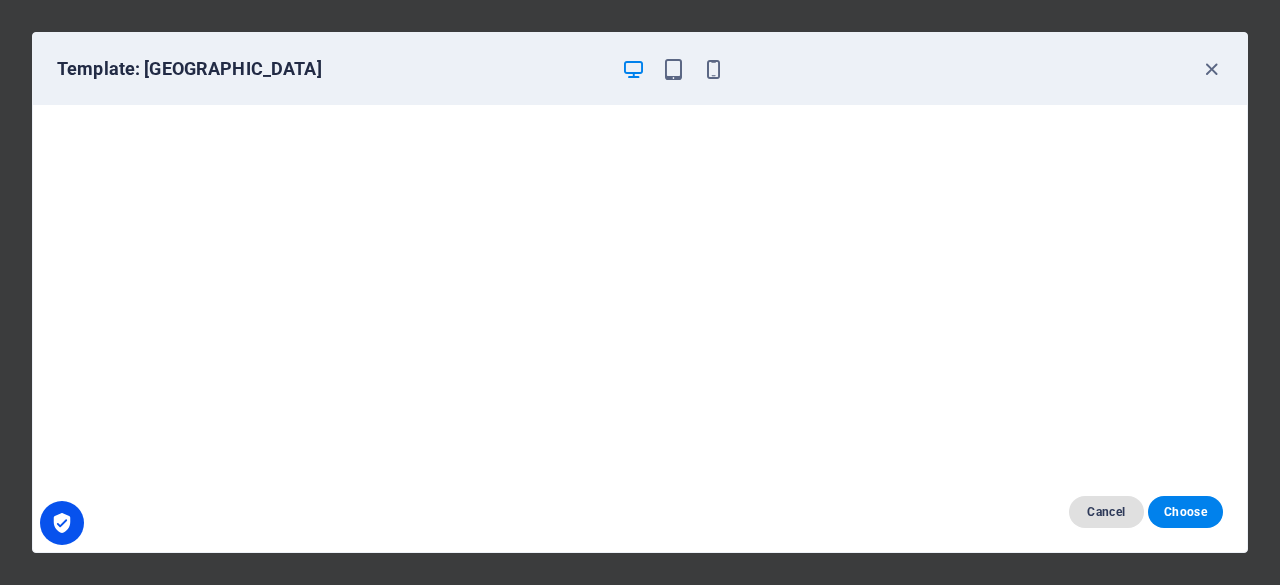 click on "Cancel" at bounding box center [1106, 512] 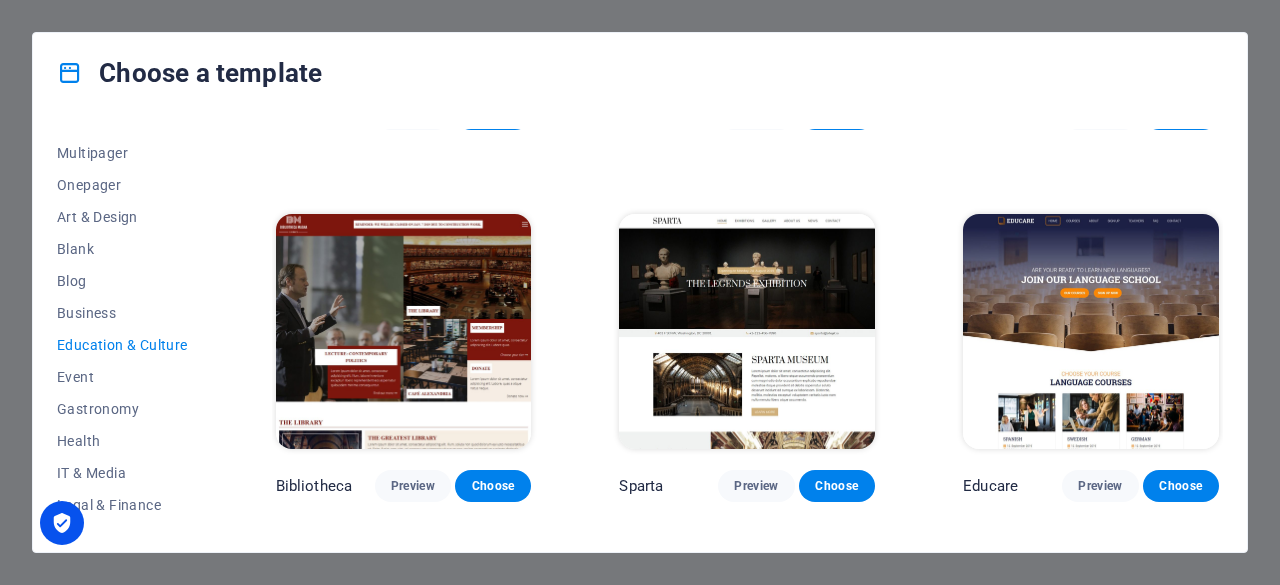 scroll, scrollTop: 306, scrollLeft: 0, axis: vertical 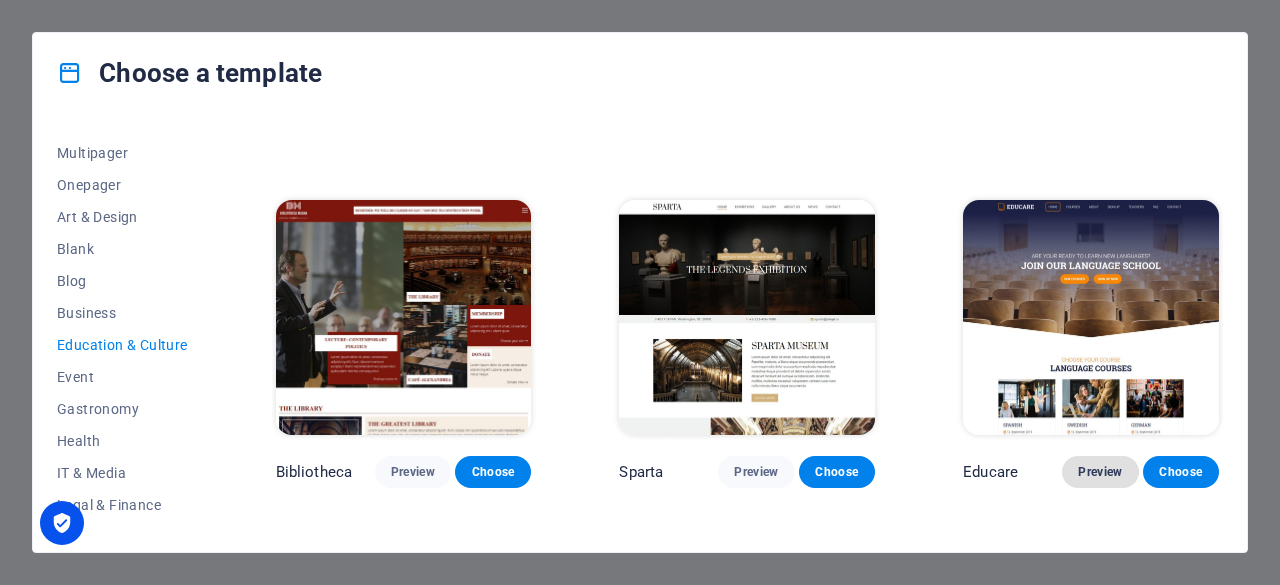 click on "Preview" at bounding box center [1100, 472] 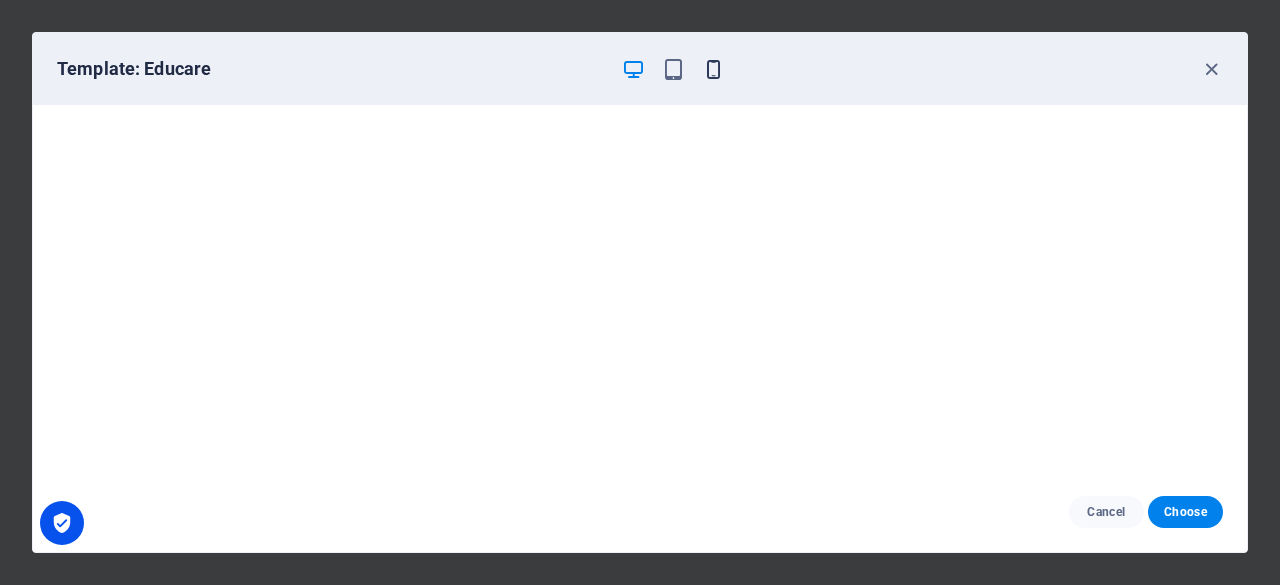 click at bounding box center (713, 69) 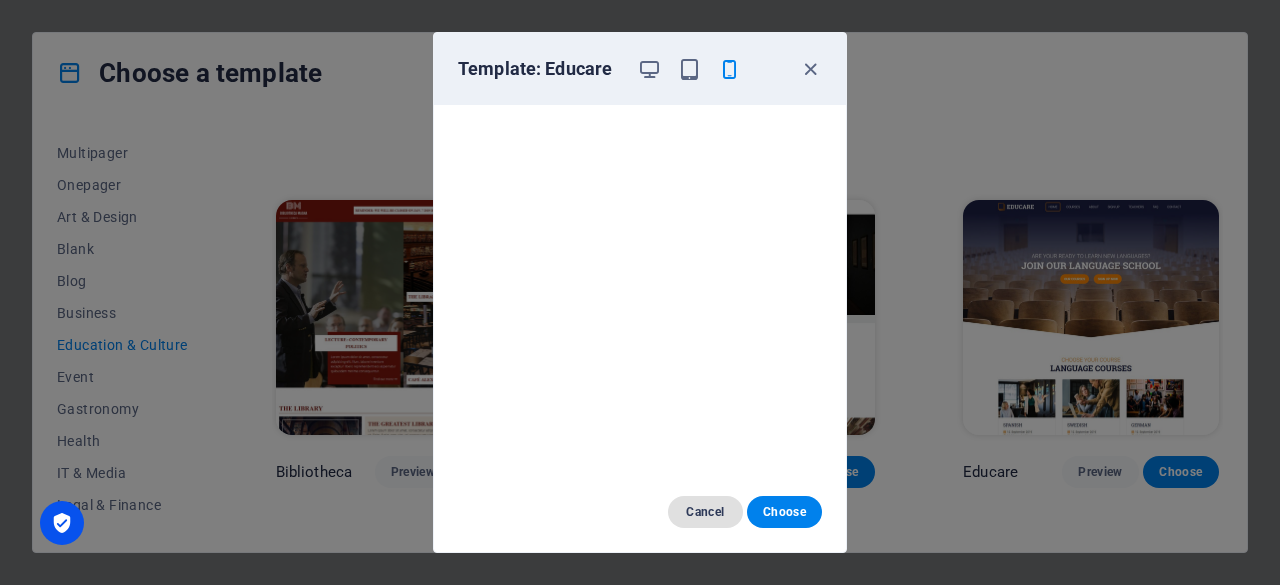 click on "Cancel" at bounding box center [705, 512] 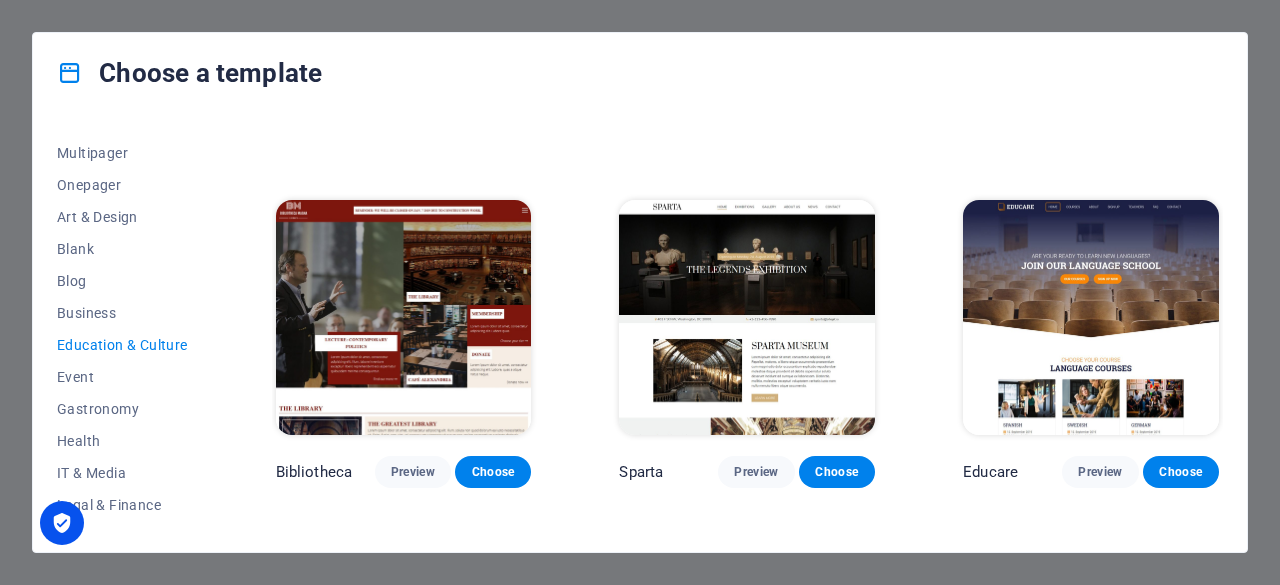 click on "Preview" at bounding box center [756, 472] 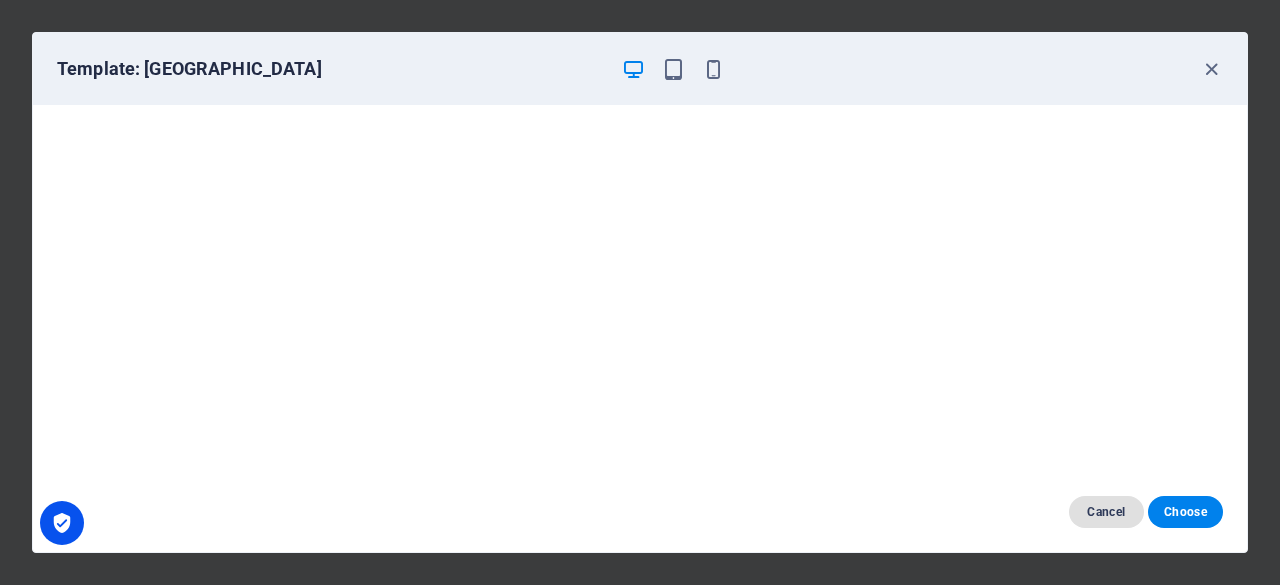 click on "Cancel" at bounding box center (1106, 512) 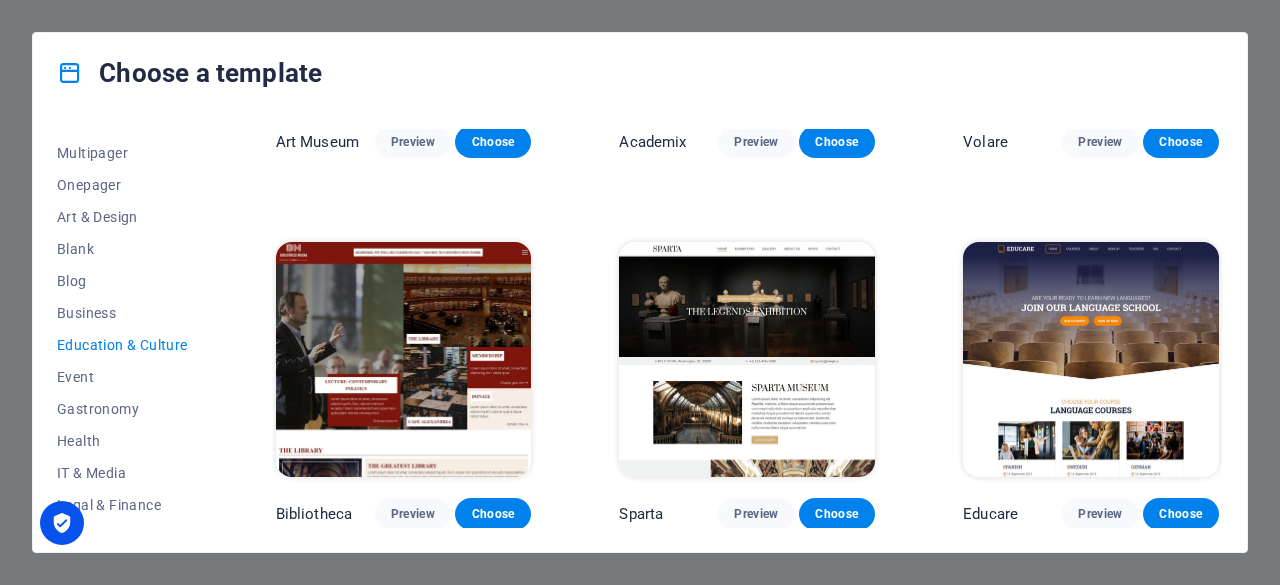 scroll, scrollTop: 259, scrollLeft: 0, axis: vertical 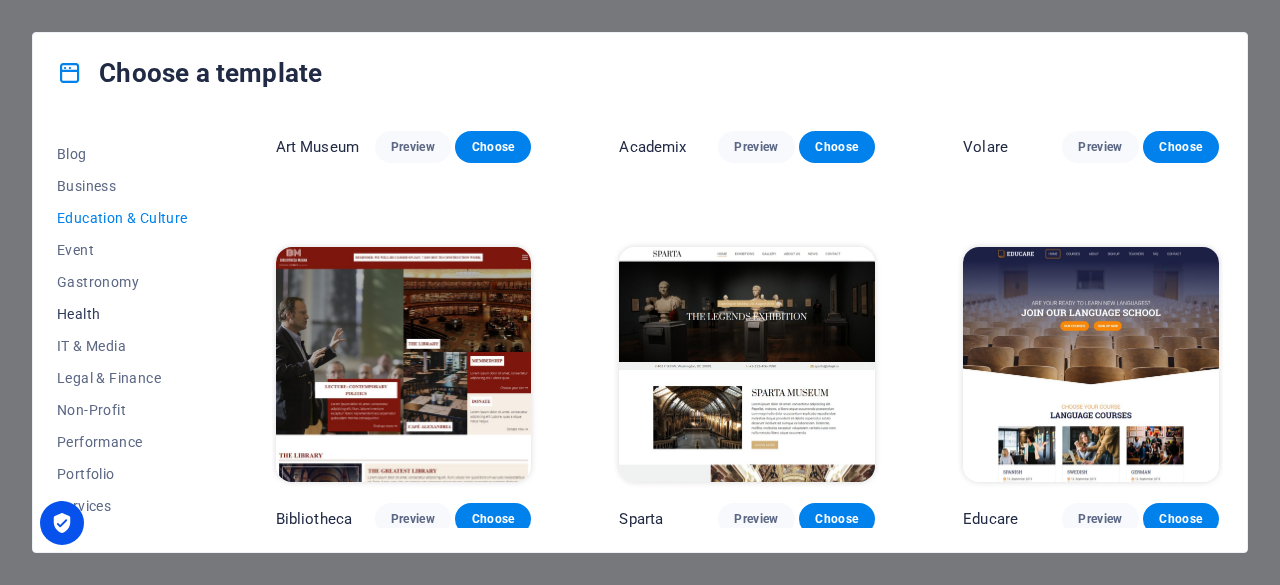 click on "Health" at bounding box center [122, 314] 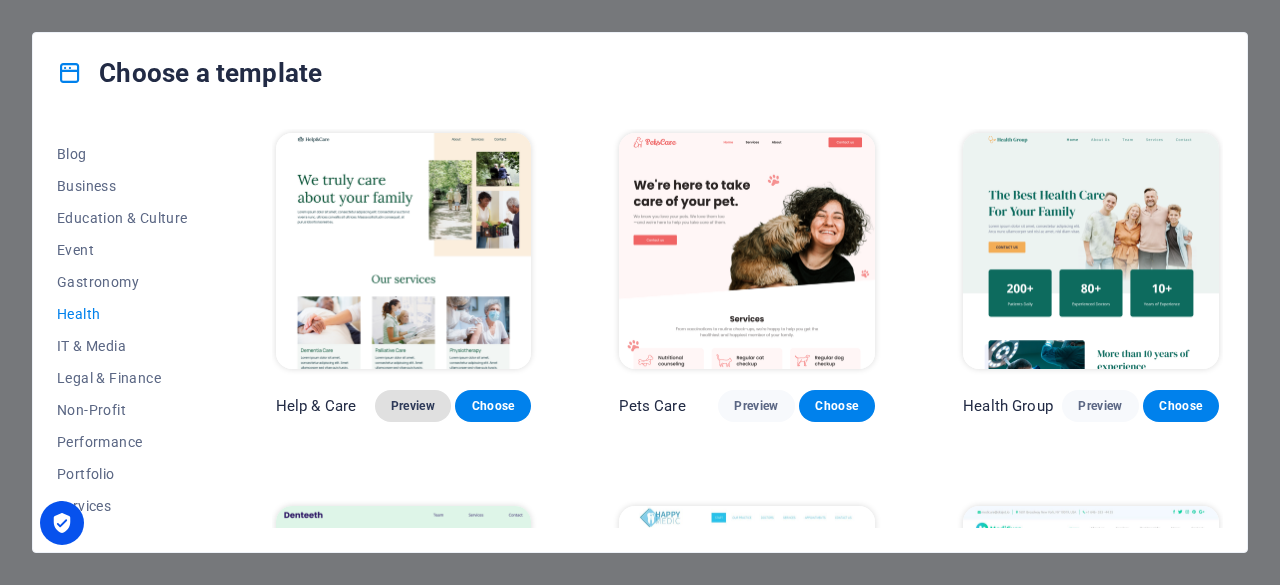 click on "Preview" at bounding box center (413, 406) 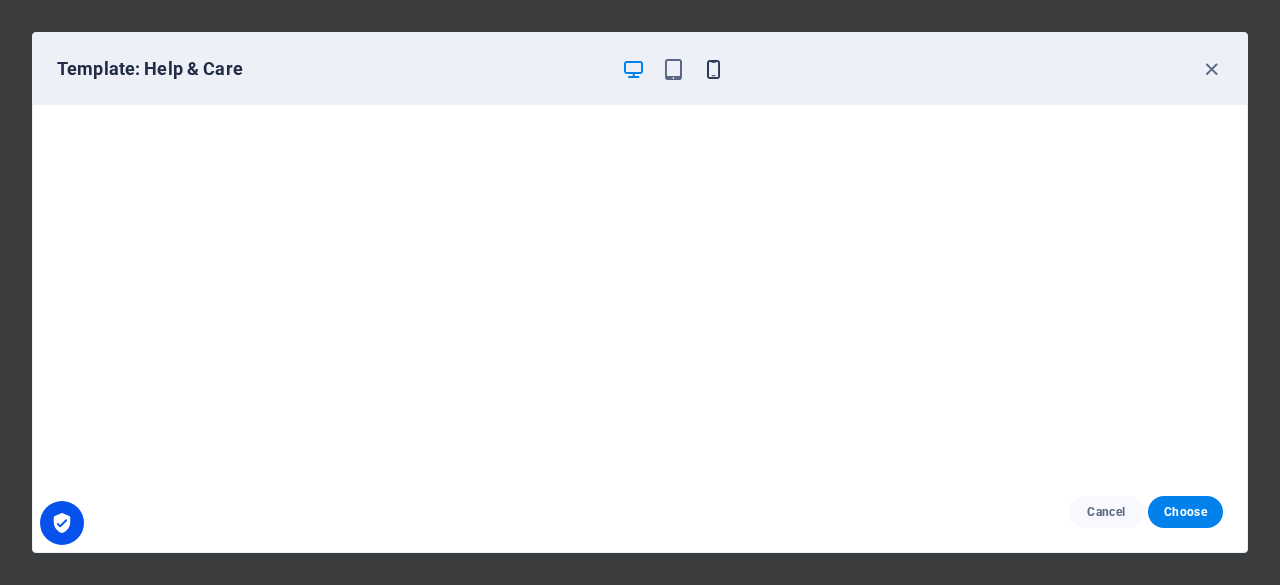 click at bounding box center [713, 69] 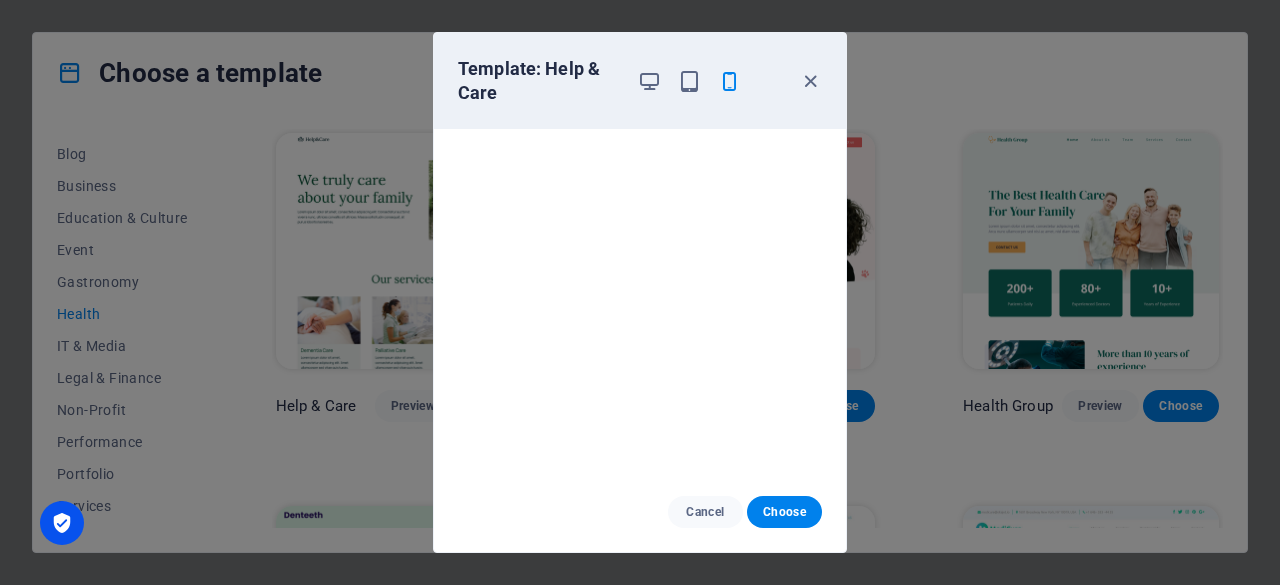 scroll, scrollTop: 0, scrollLeft: 0, axis: both 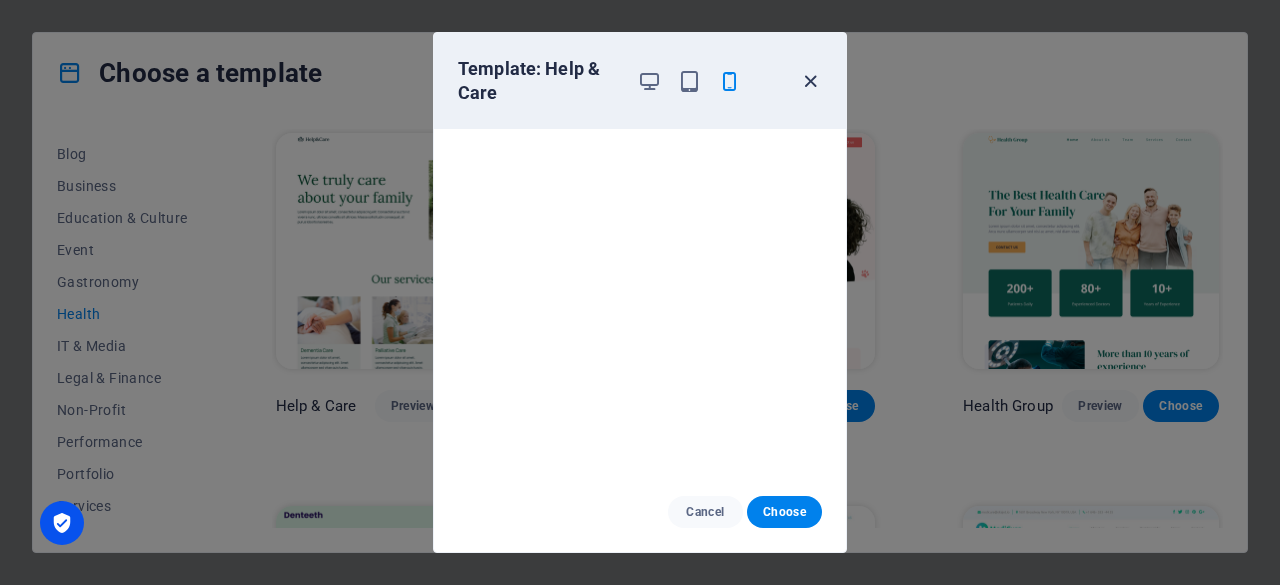 click at bounding box center (810, 81) 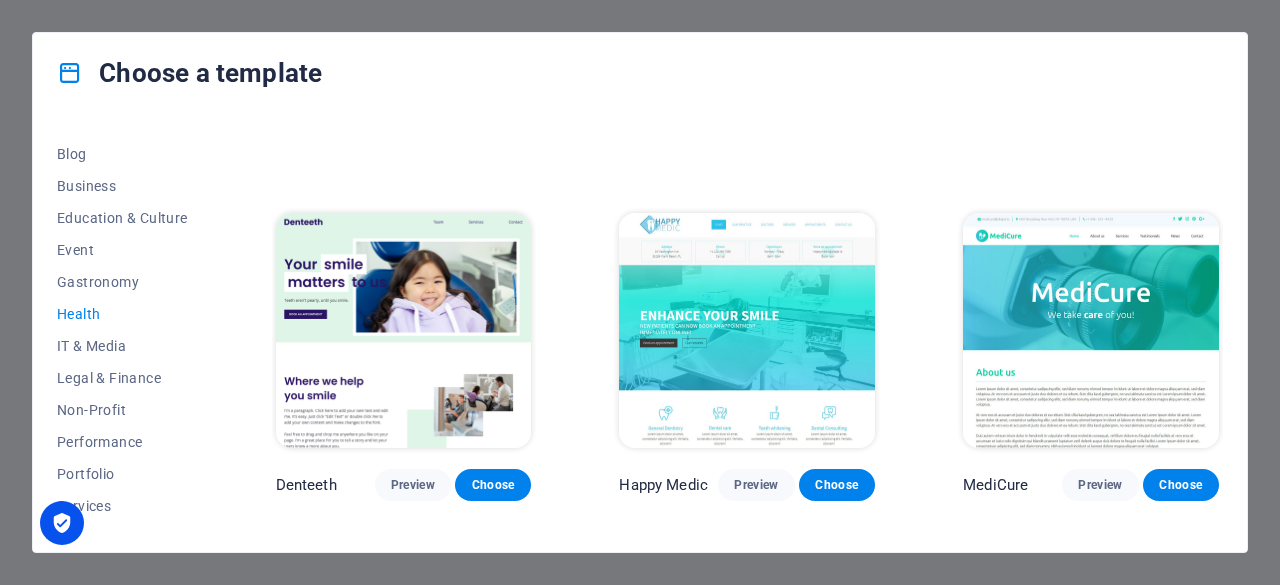 scroll, scrollTop: 284, scrollLeft: 0, axis: vertical 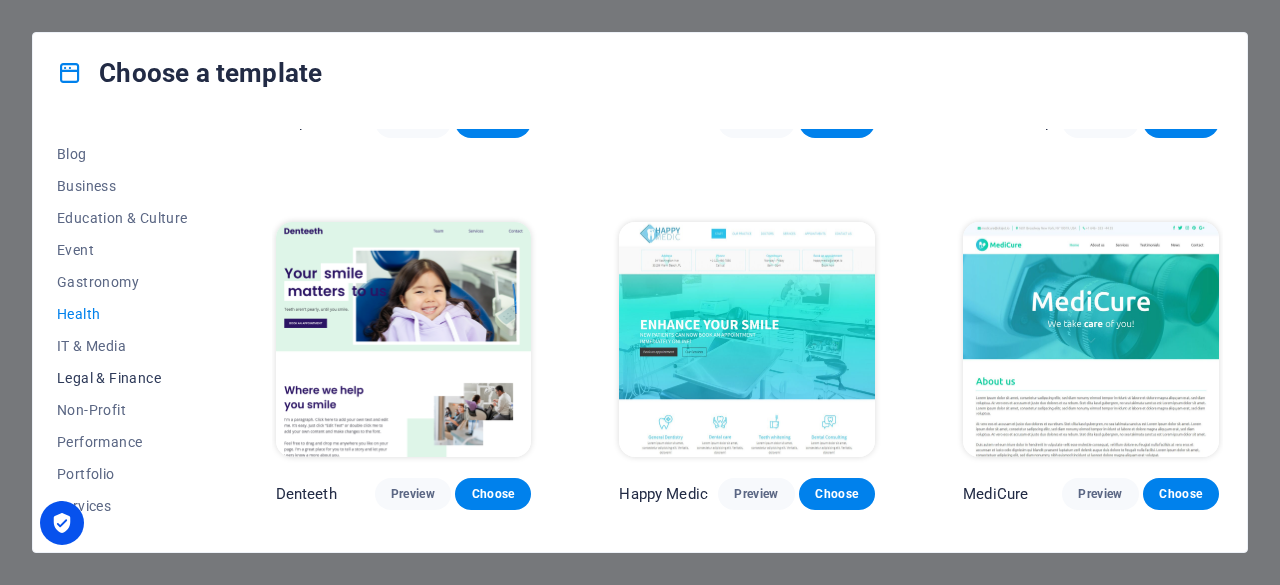 click on "Legal & Finance" at bounding box center [122, 378] 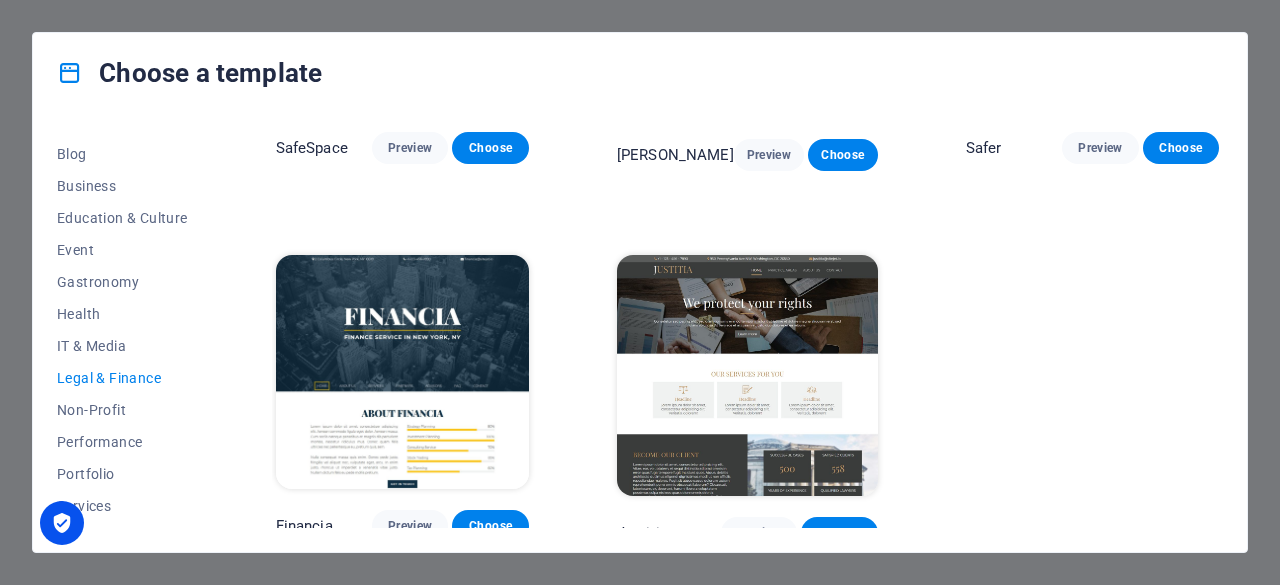 scroll, scrollTop: 260, scrollLeft: 0, axis: vertical 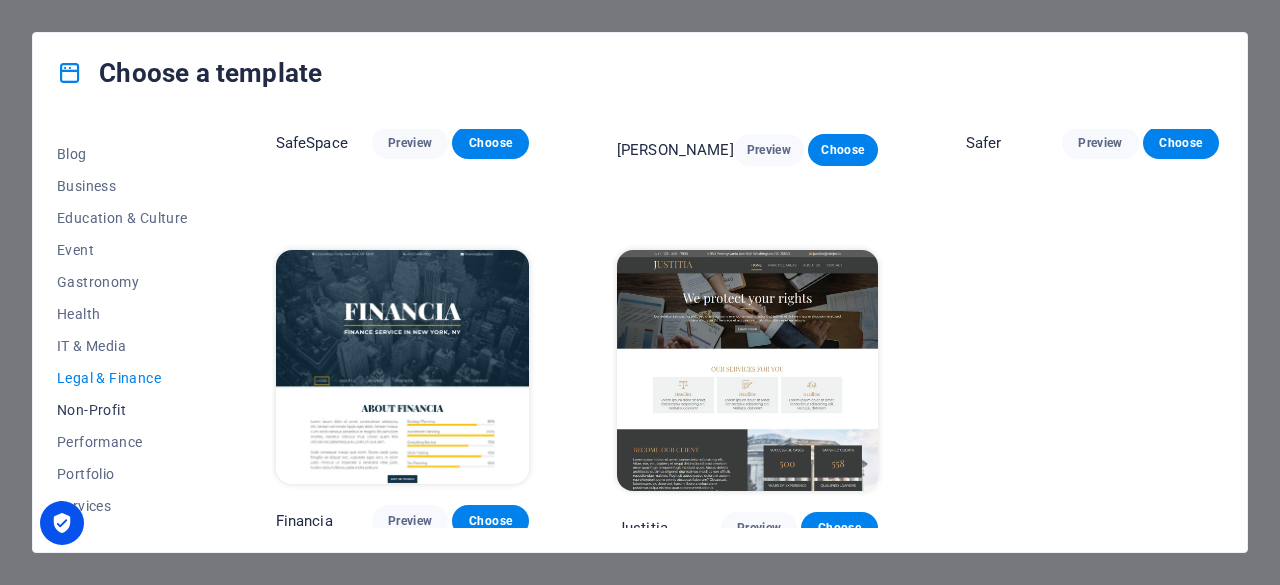 click on "Non-Profit" at bounding box center (122, 410) 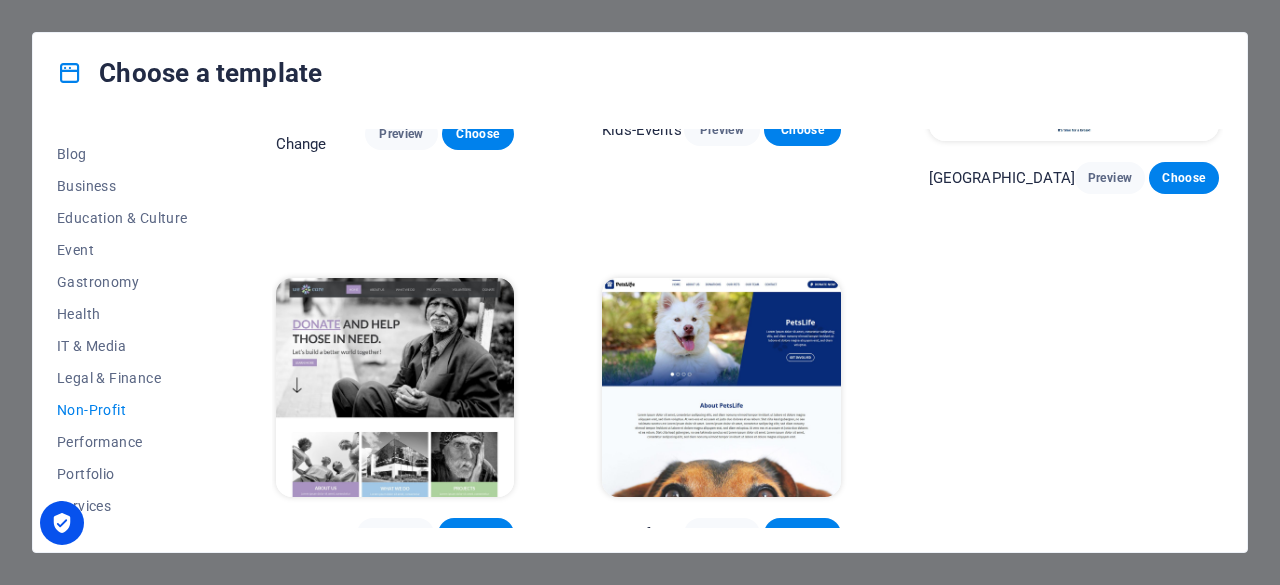 scroll, scrollTop: 268, scrollLeft: 0, axis: vertical 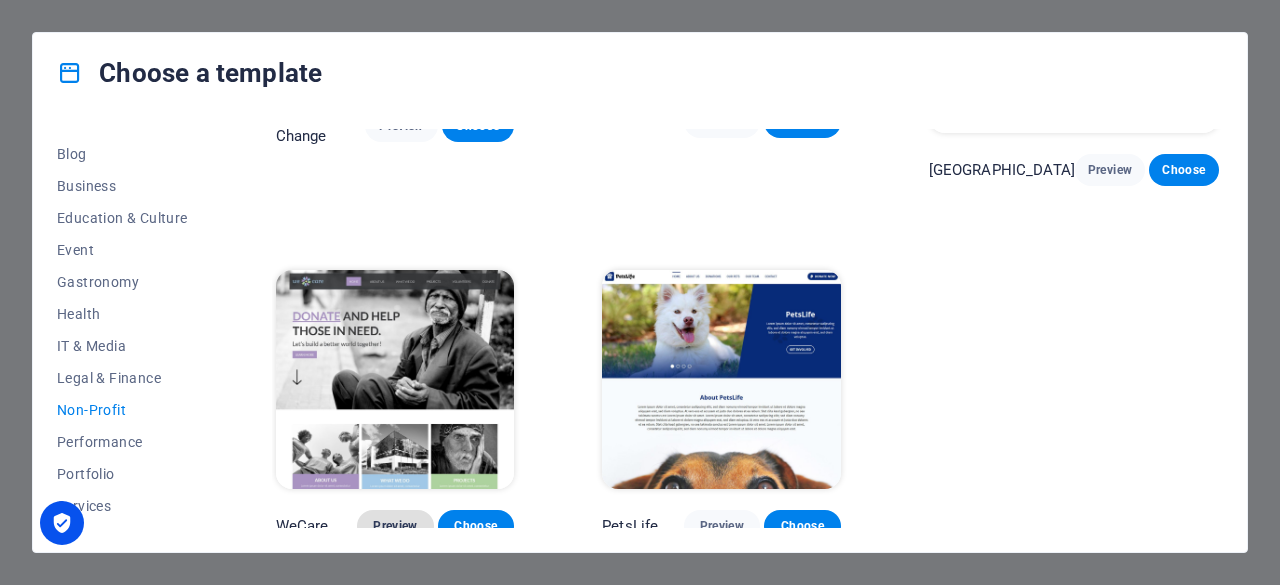 click on "Preview" at bounding box center [395, 526] 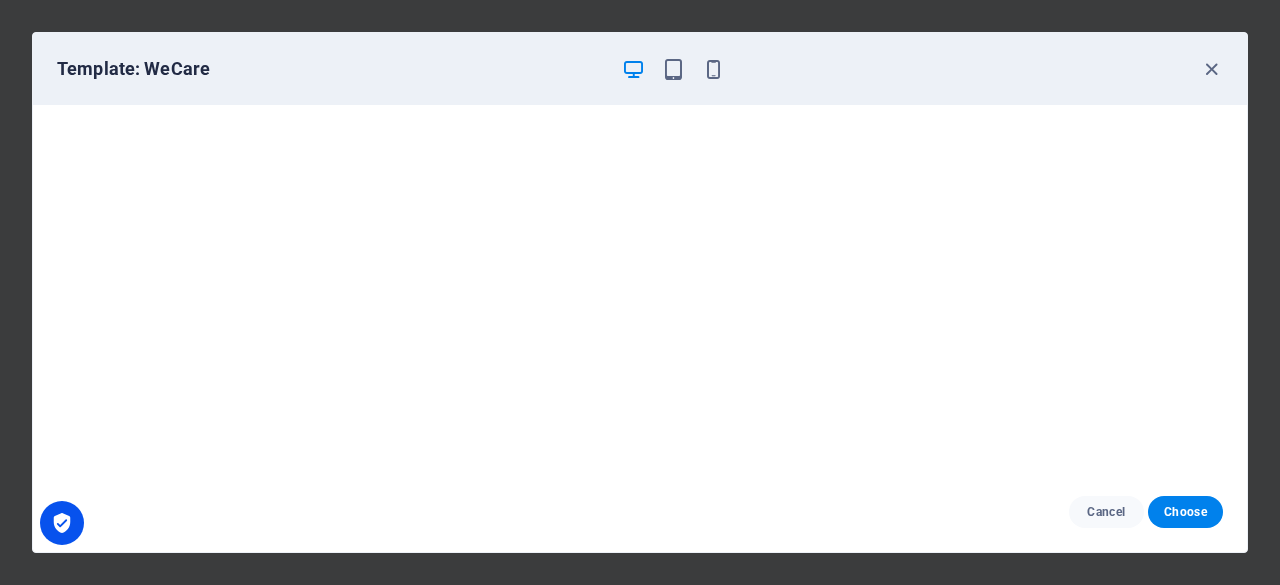 scroll, scrollTop: 4, scrollLeft: 0, axis: vertical 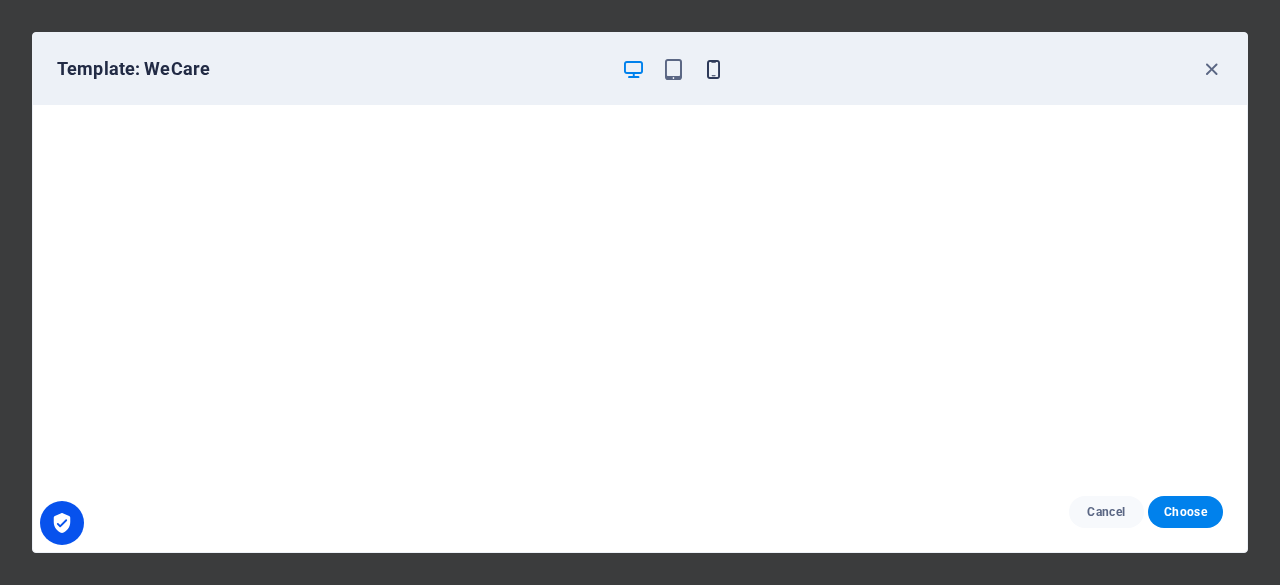 click at bounding box center (713, 69) 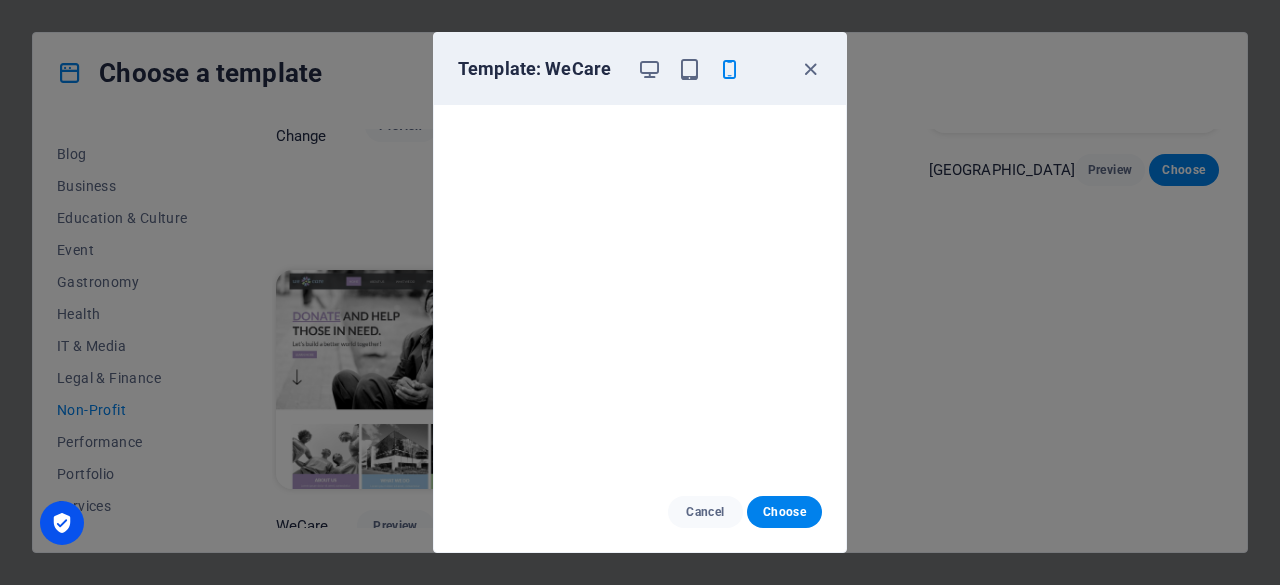scroll, scrollTop: 0, scrollLeft: 0, axis: both 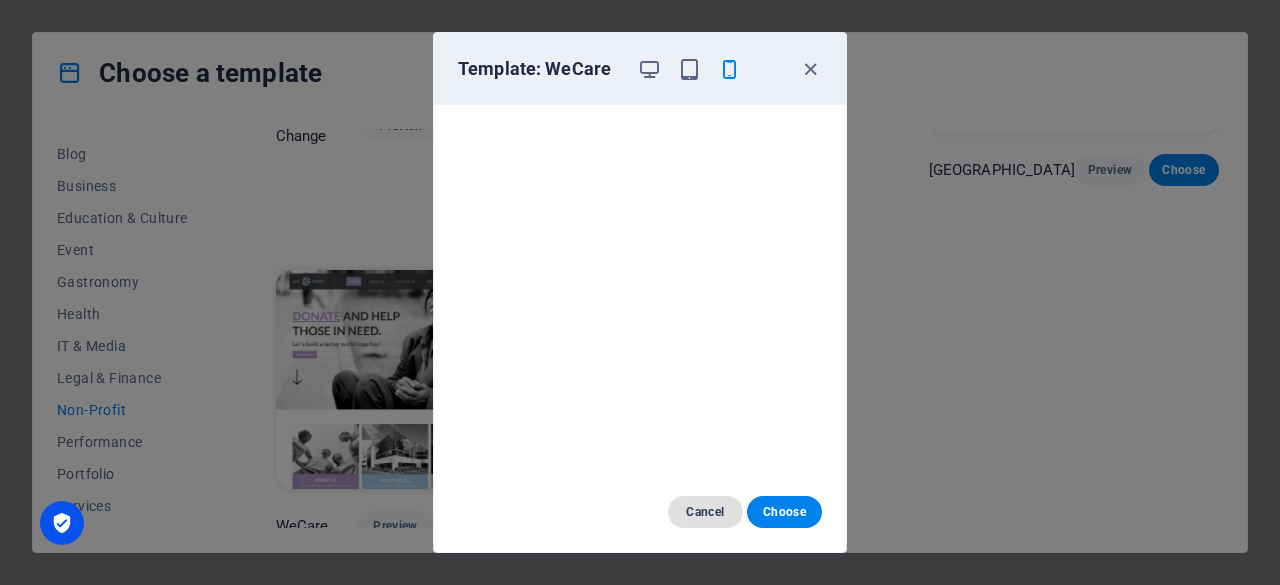 click on "Cancel" at bounding box center (705, 512) 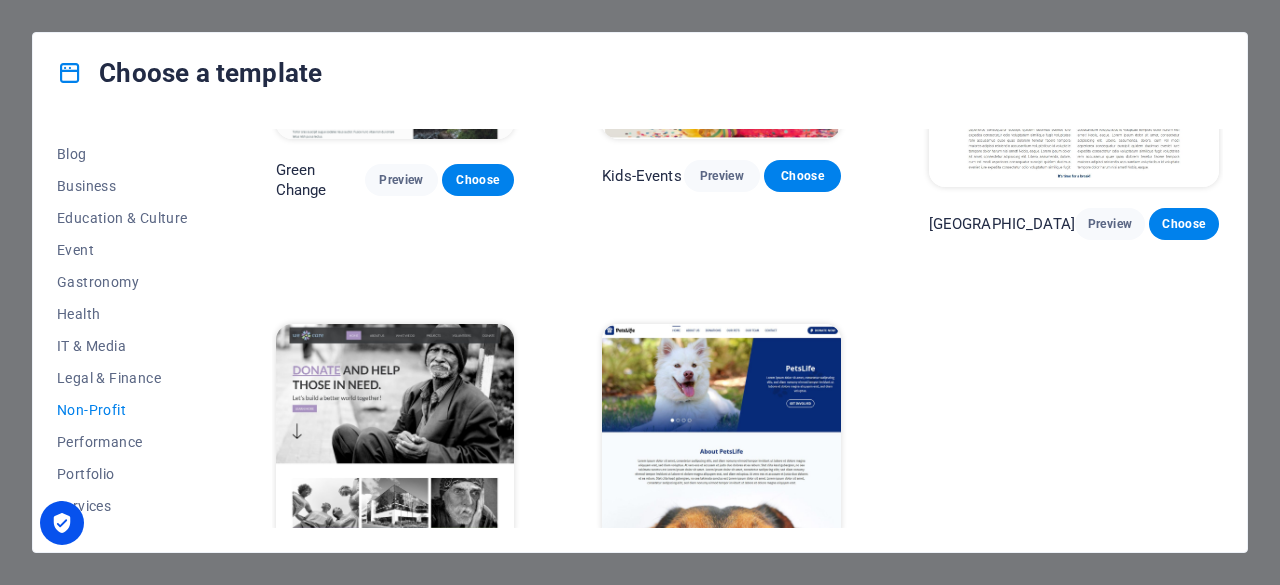 scroll, scrollTop: 173, scrollLeft: 0, axis: vertical 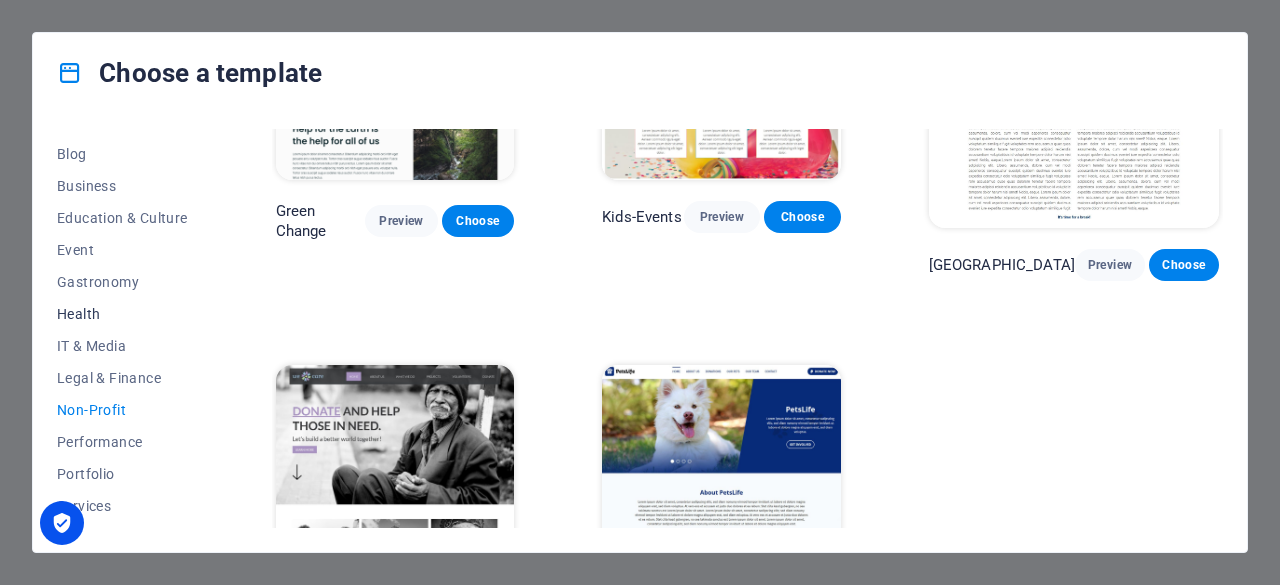 click on "Health" at bounding box center (122, 314) 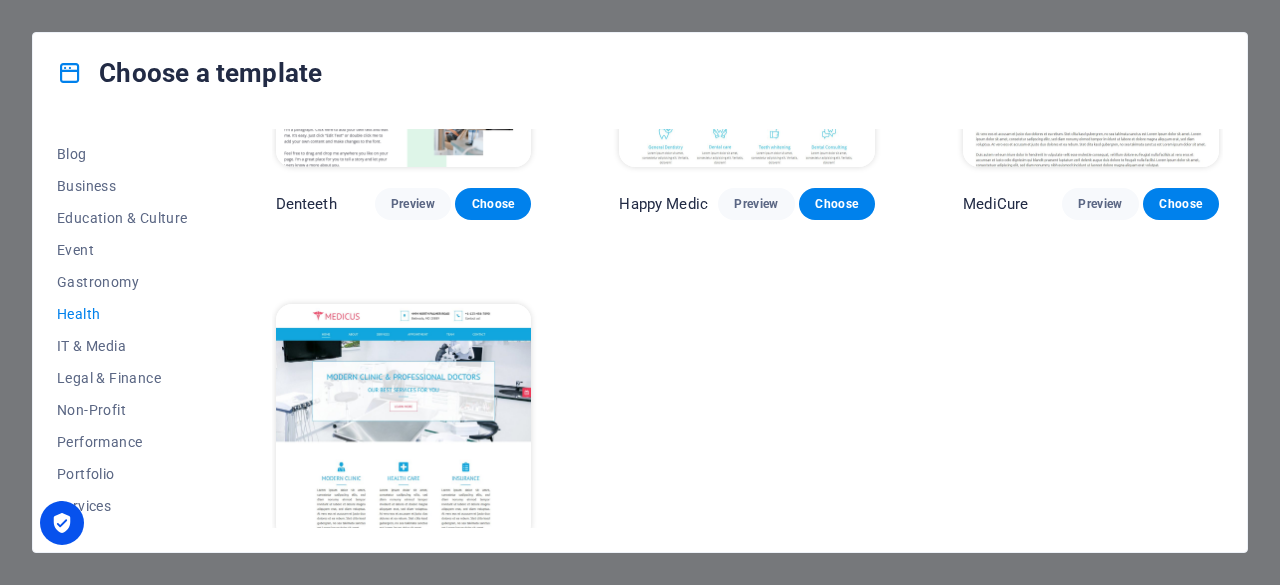 scroll, scrollTop: 576, scrollLeft: 0, axis: vertical 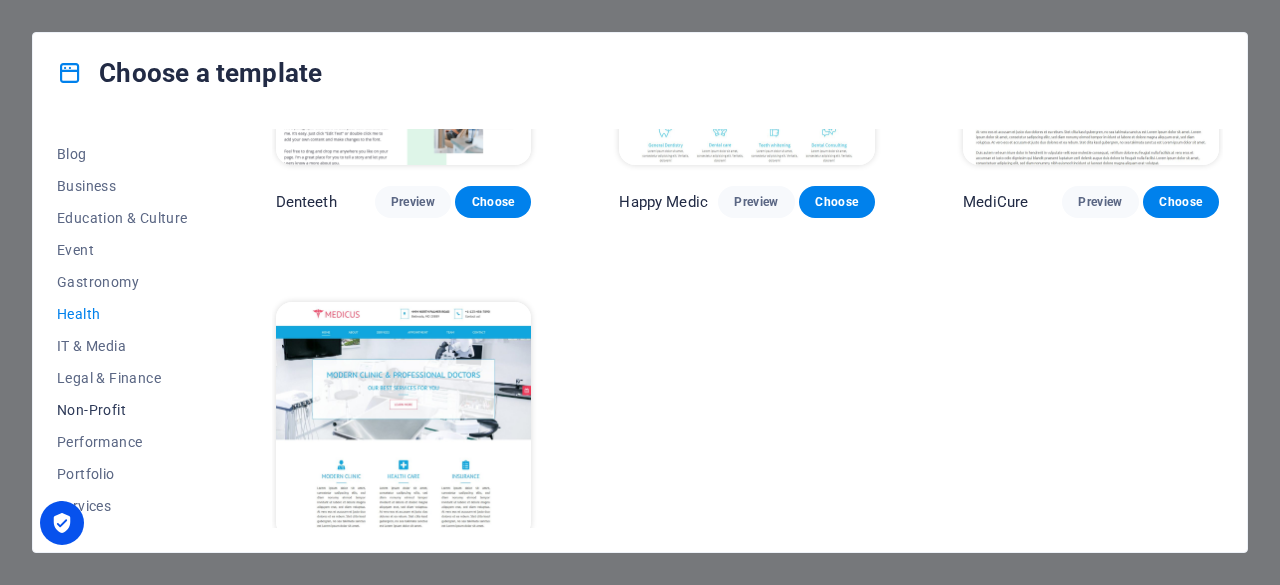click on "Non-Profit" at bounding box center (122, 410) 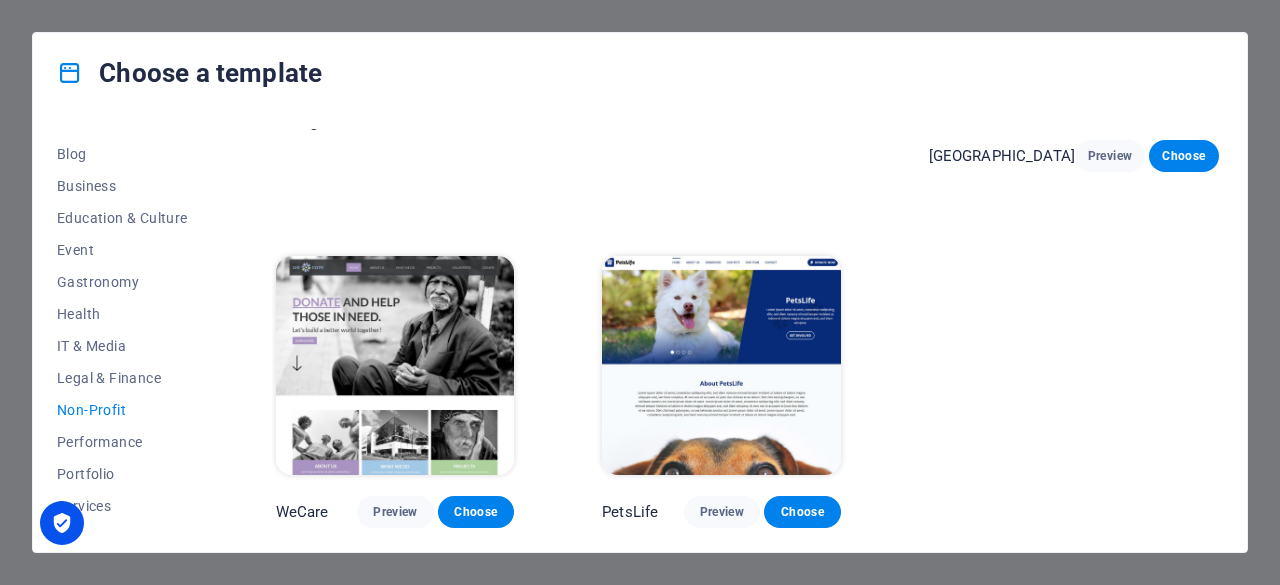 scroll, scrollTop: 268, scrollLeft: 0, axis: vertical 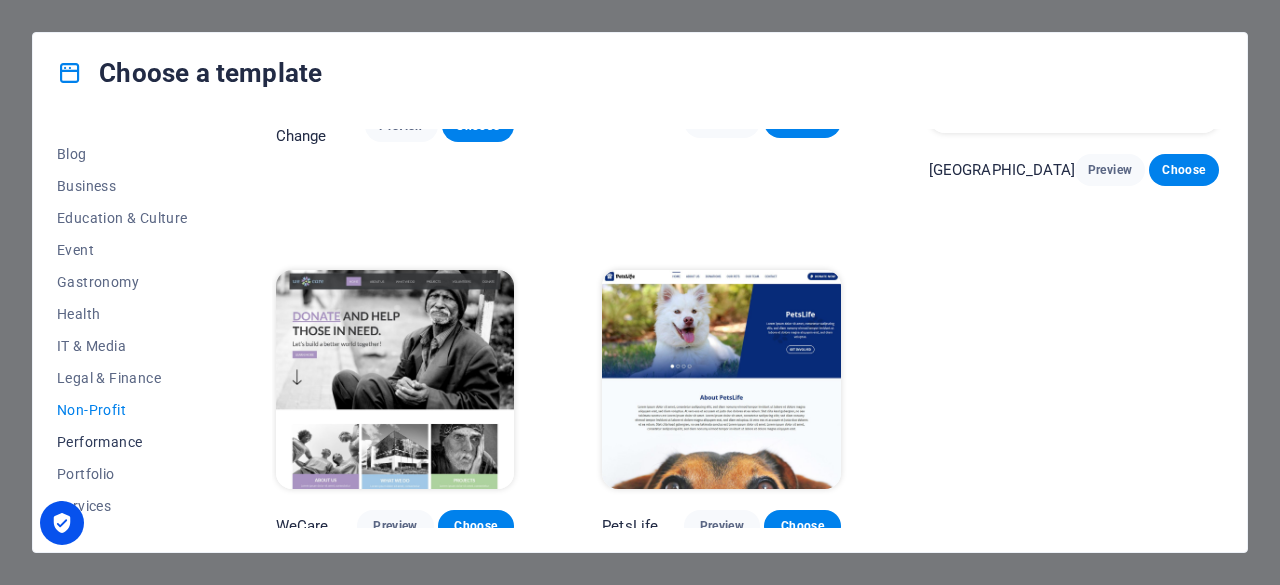 click on "Performance" at bounding box center (122, 442) 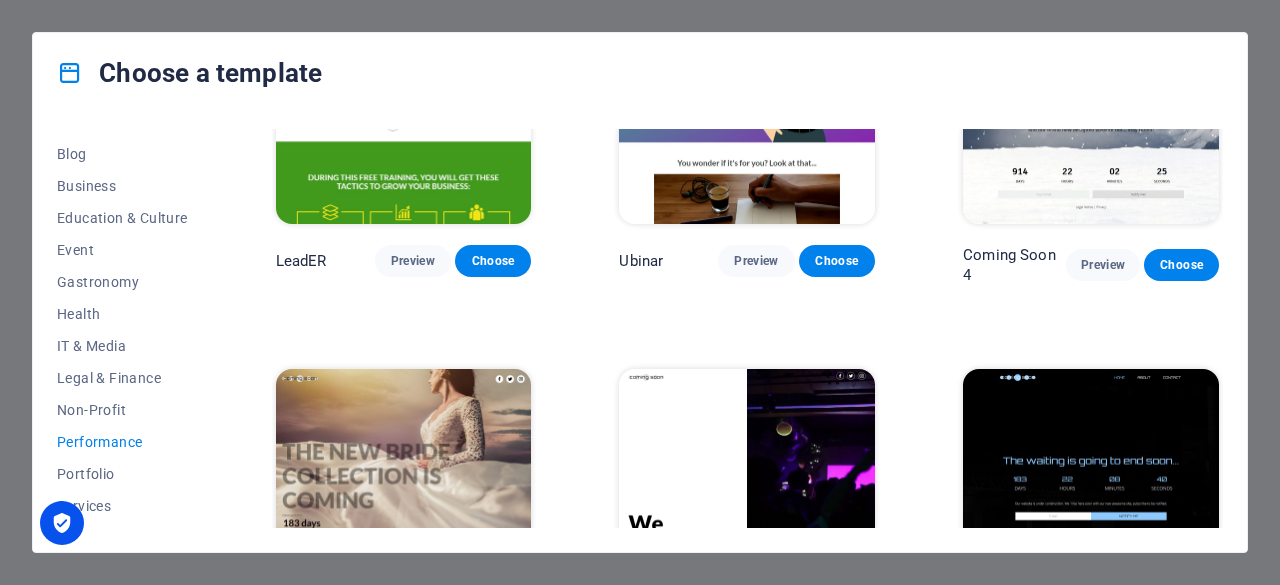 scroll, scrollTop: 1758, scrollLeft: 0, axis: vertical 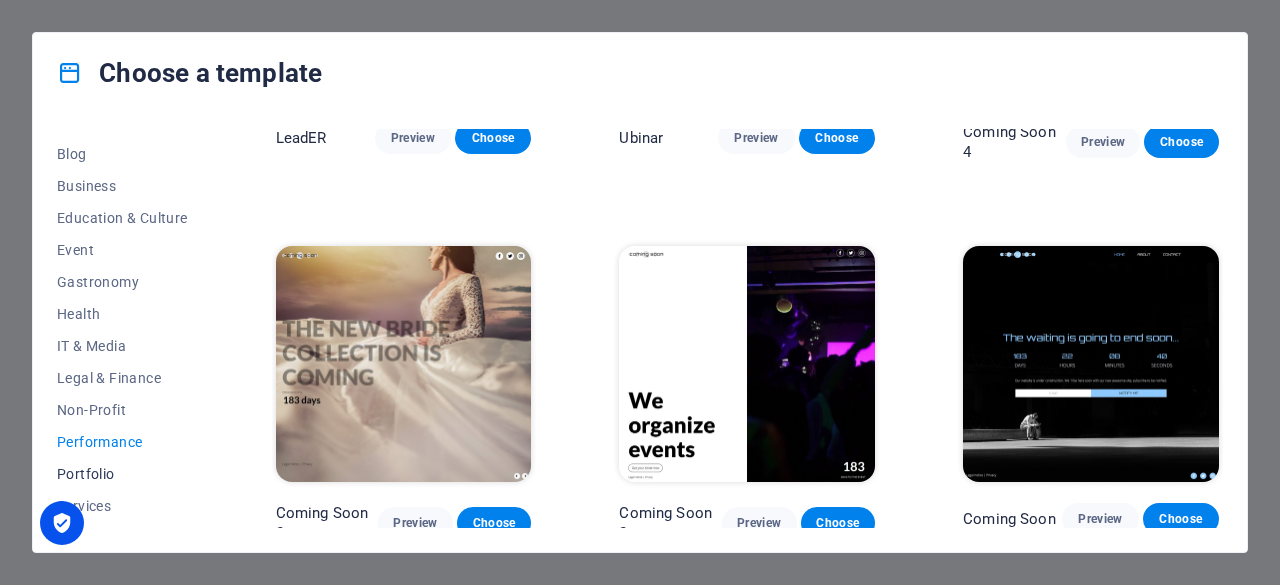 click on "Portfolio" at bounding box center (122, 474) 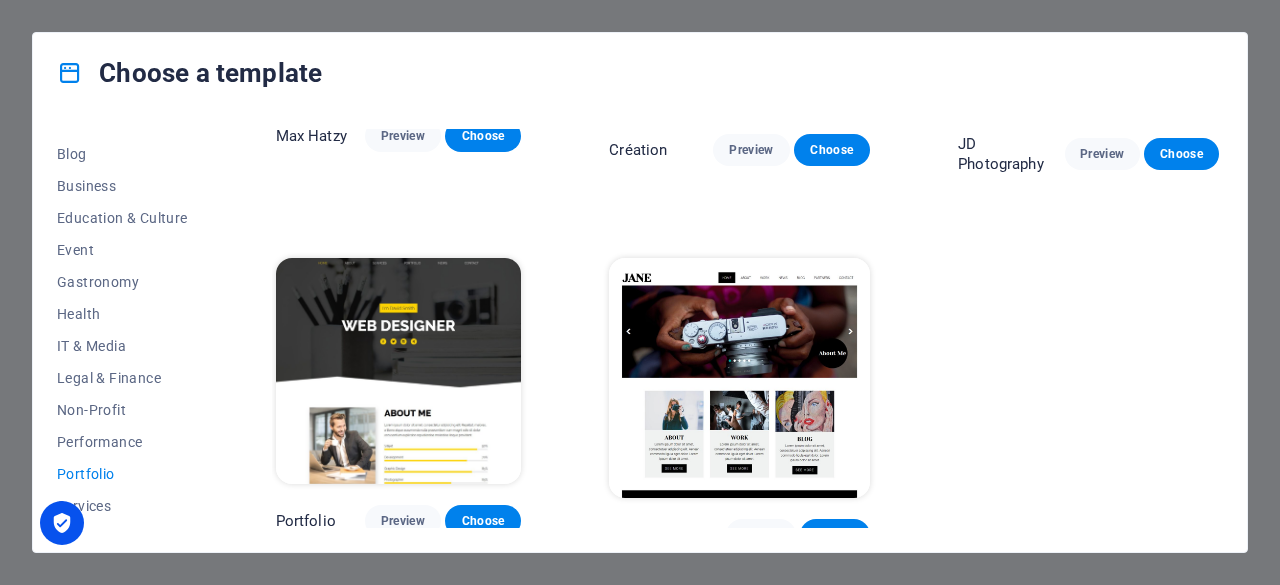 click on "Services" at bounding box center (122, 506) 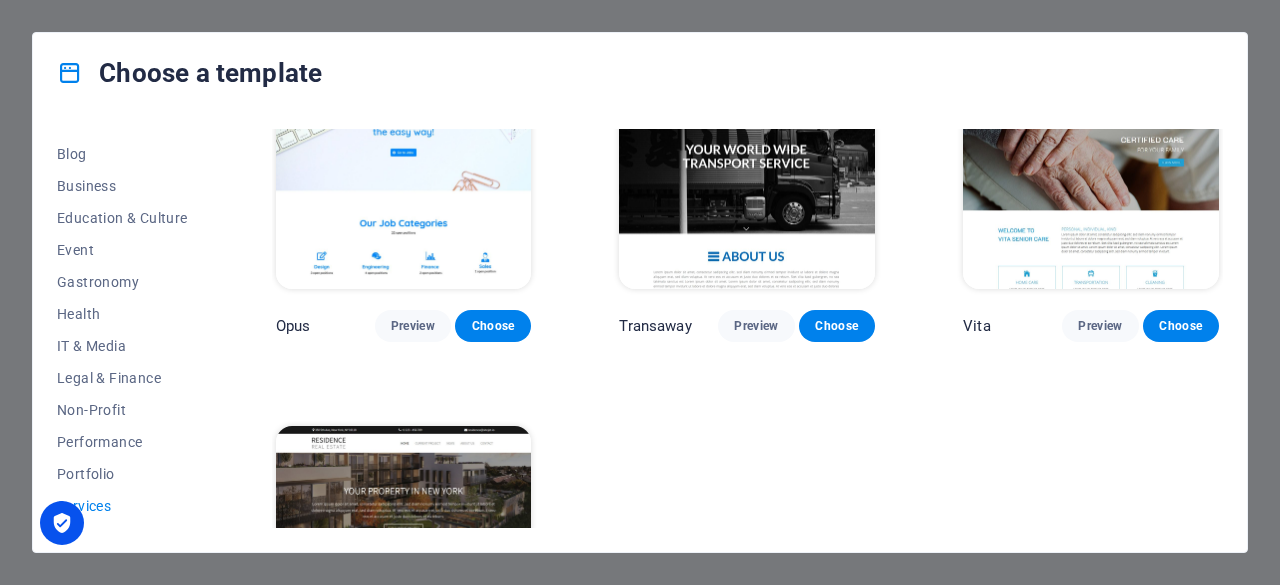 scroll, scrollTop: 1934, scrollLeft: 0, axis: vertical 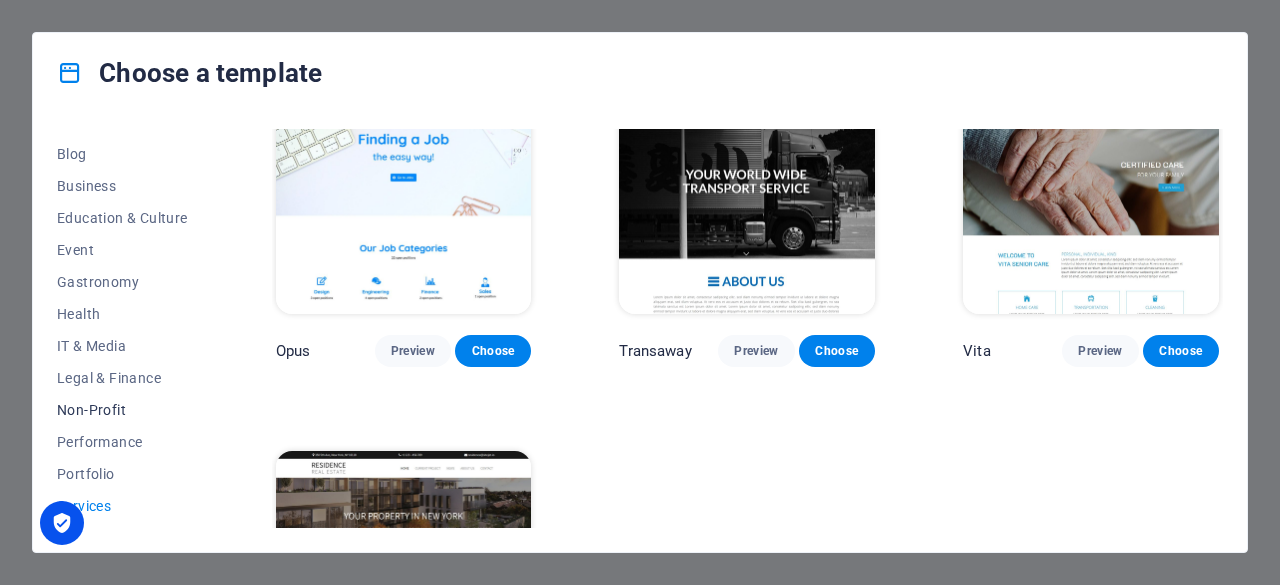 click on "Non-Profit" at bounding box center (122, 410) 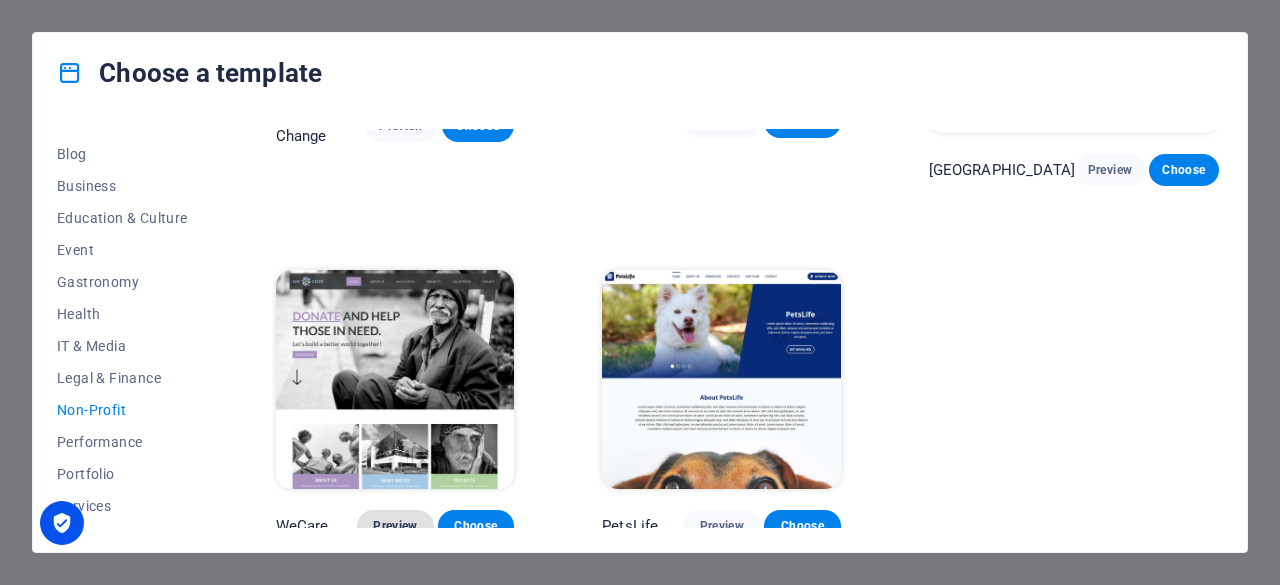 click on "Preview" at bounding box center [395, 526] 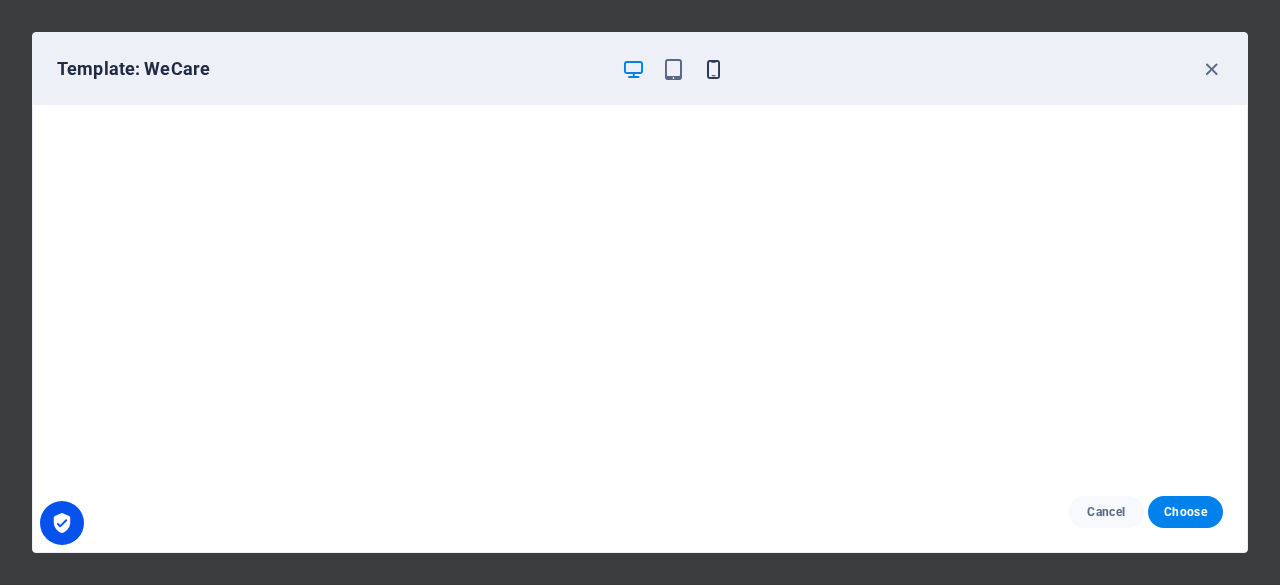 click at bounding box center [713, 69] 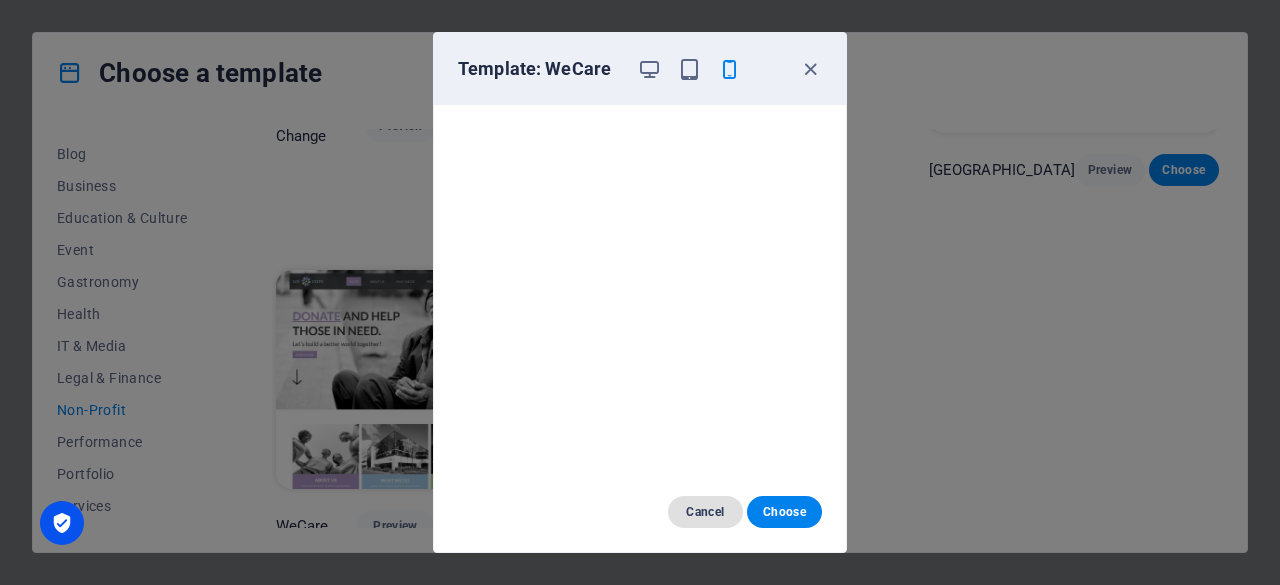 click on "Cancel" at bounding box center (705, 512) 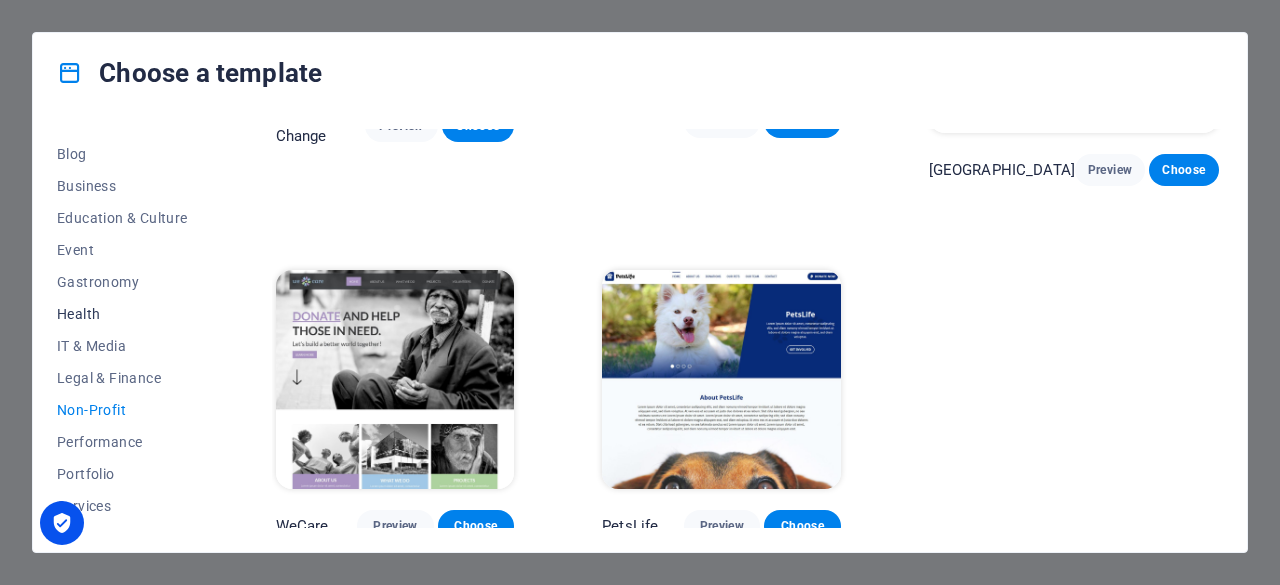 click on "Health" at bounding box center [122, 314] 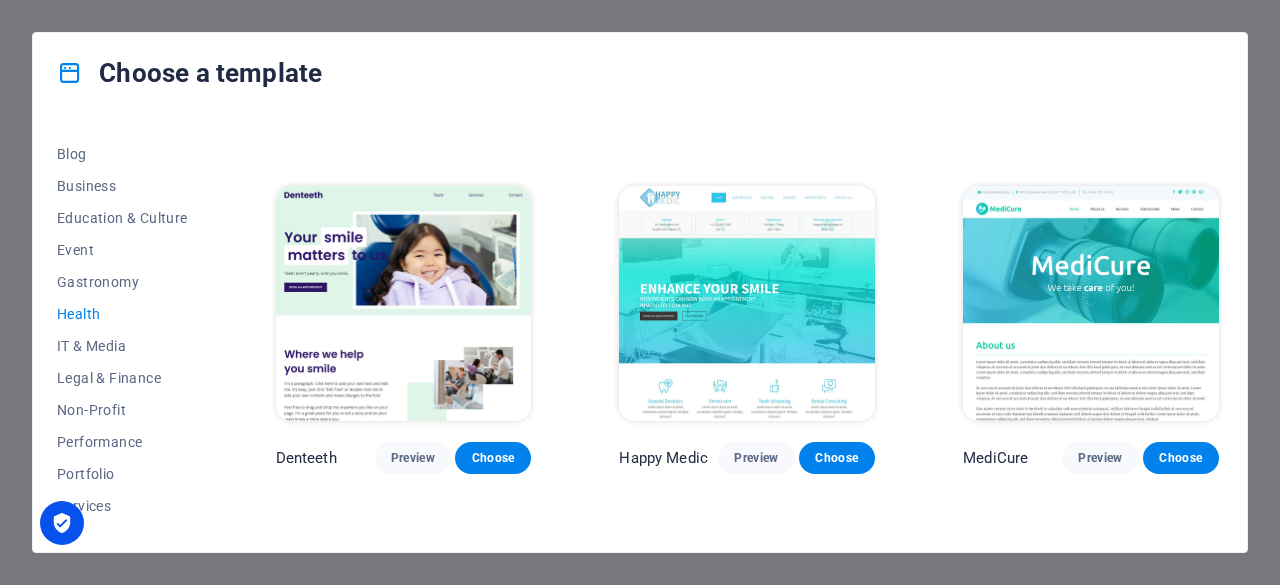scroll, scrollTop: 318, scrollLeft: 0, axis: vertical 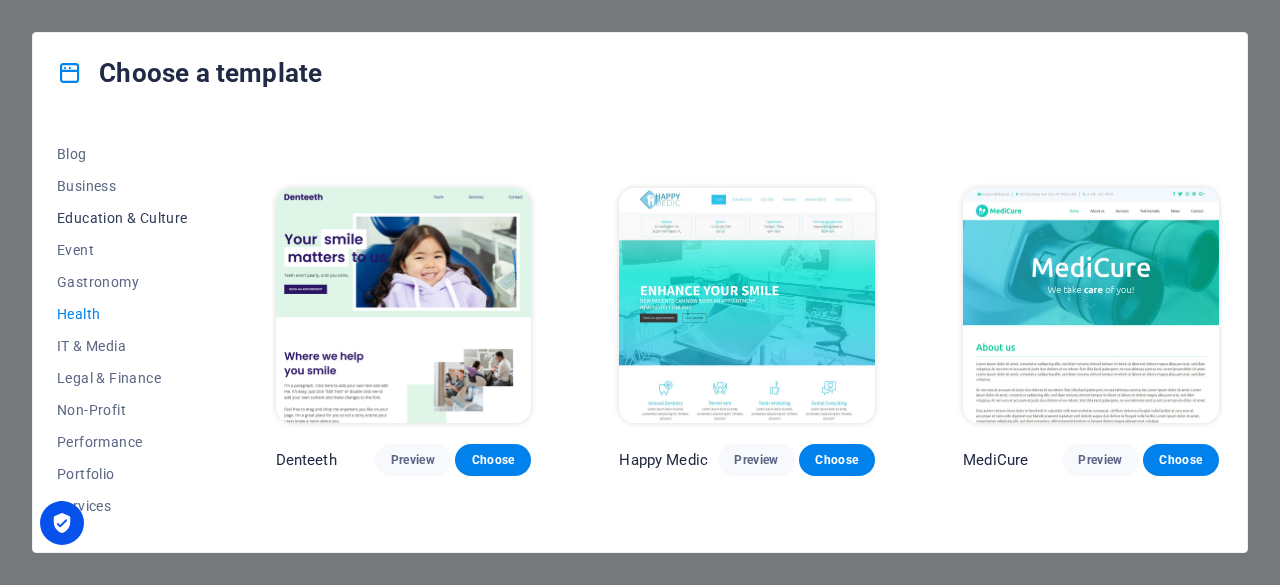 click on "Education & Culture" at bounding box center (122, 218) 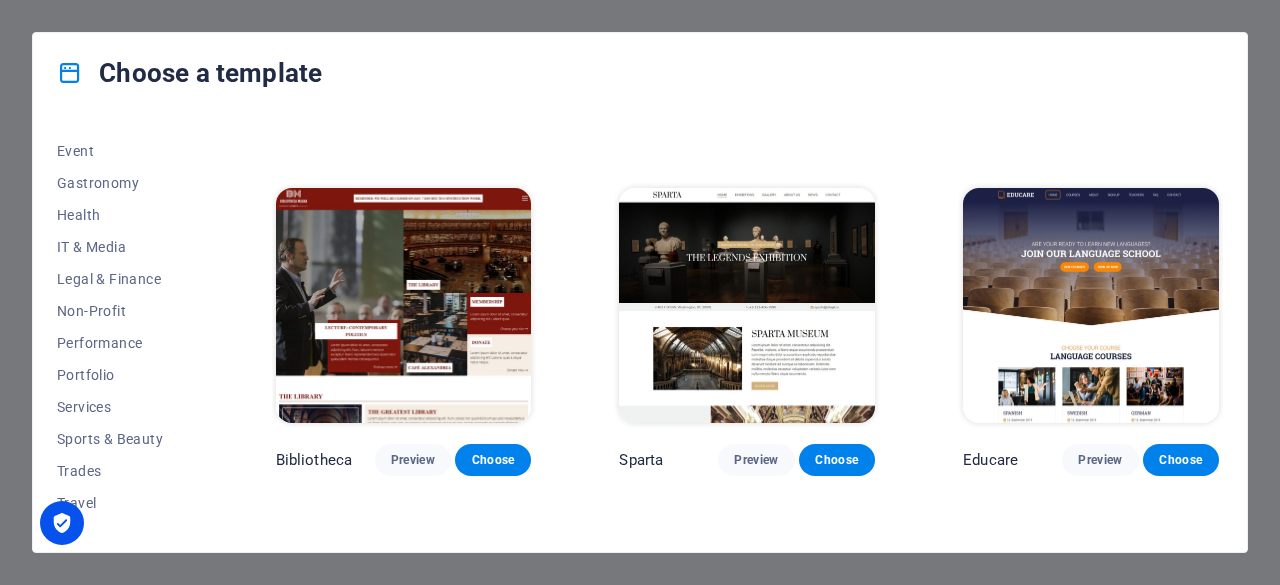 scroll, scrollTop: 382, scrollLeft: 0, axis: vertical 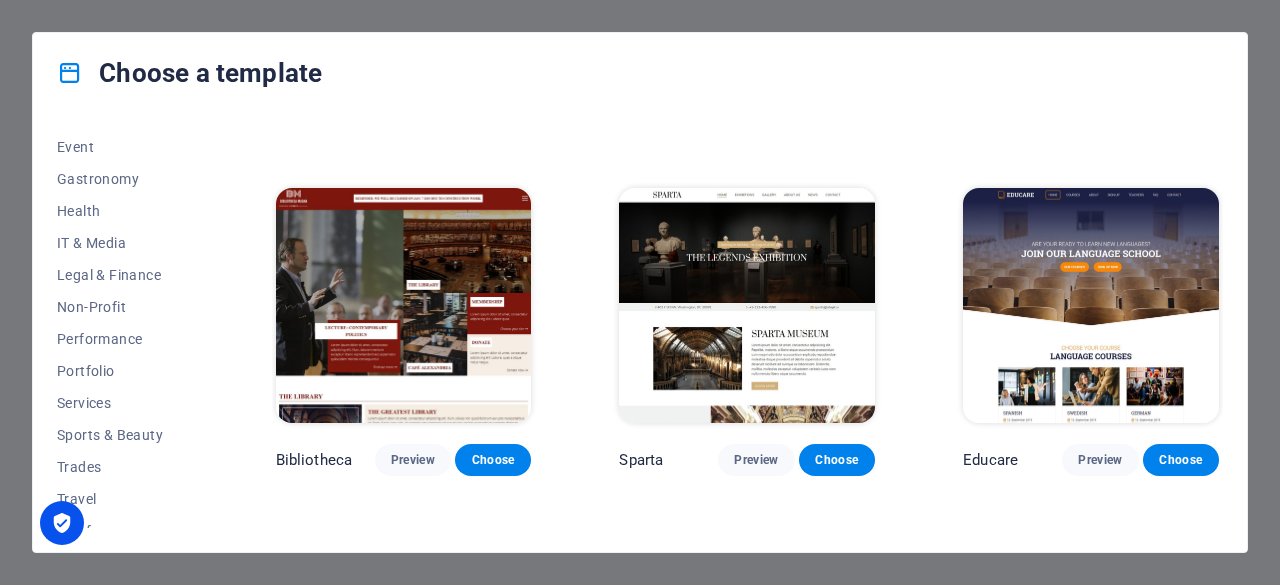 click on "Services" at bounding box center [122, 403] 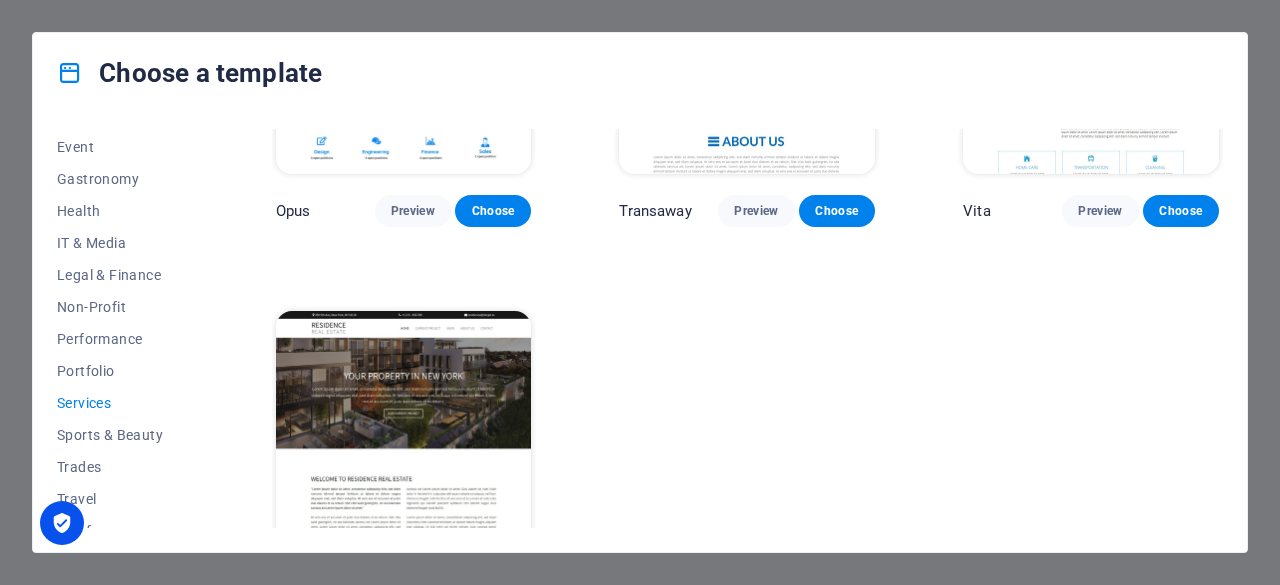 scroll, scrollTop: 2128, scrollLeft: 0, axis: vertical 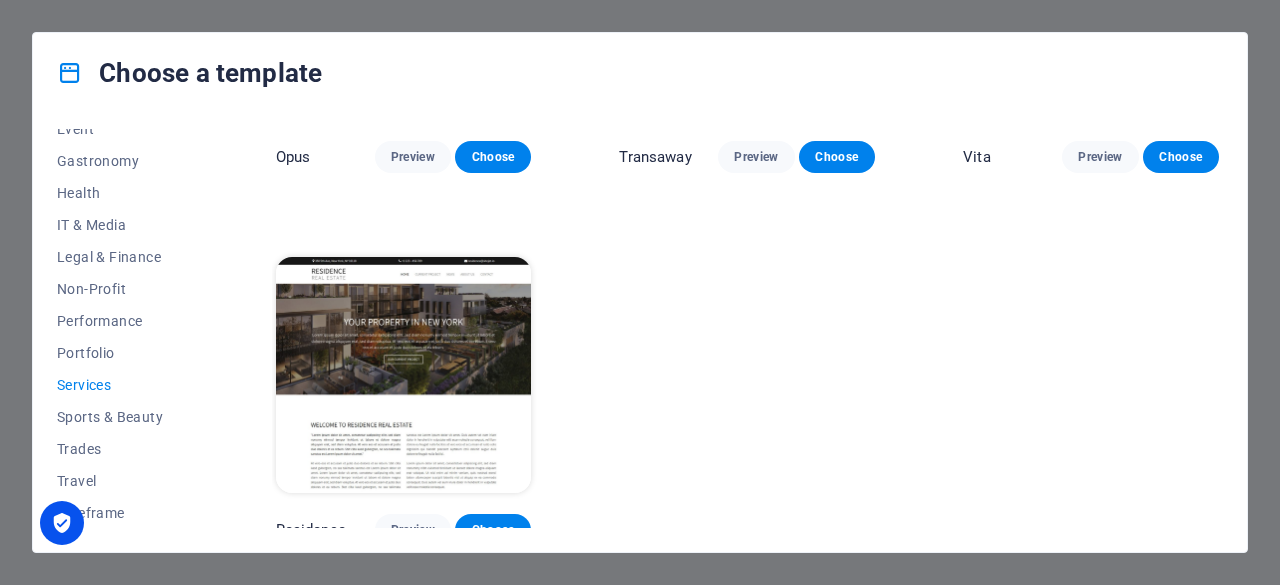 click on "Sports & Beauty" at bounding box center [122, 417] 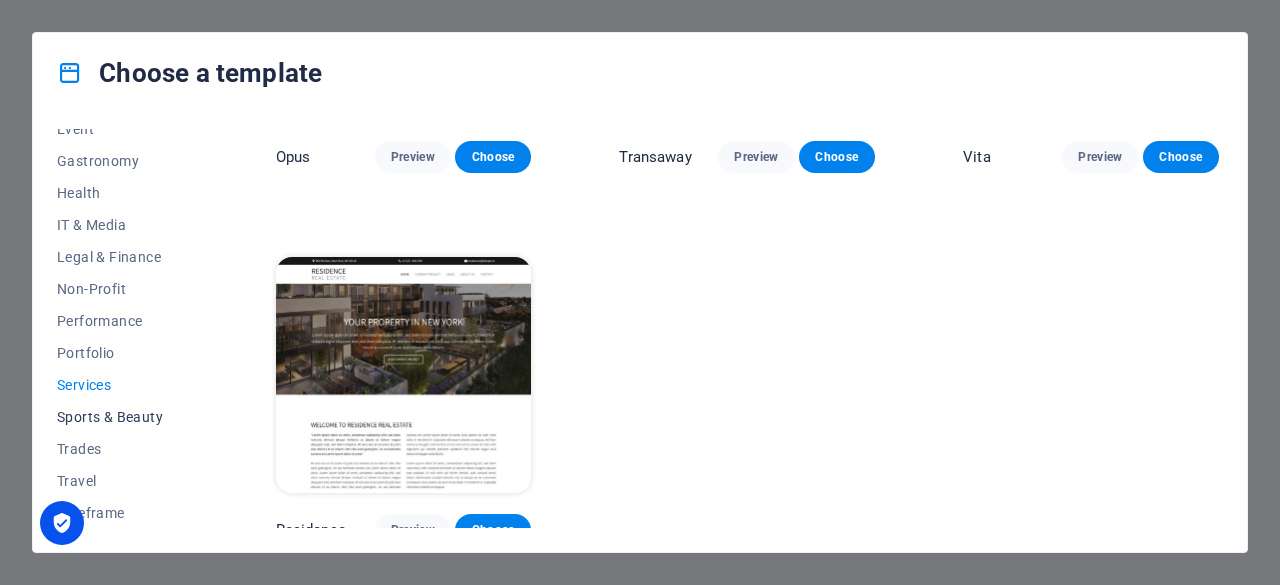 scroll, scrollTop: 1432, scrollLeft: 0, axis: vertical 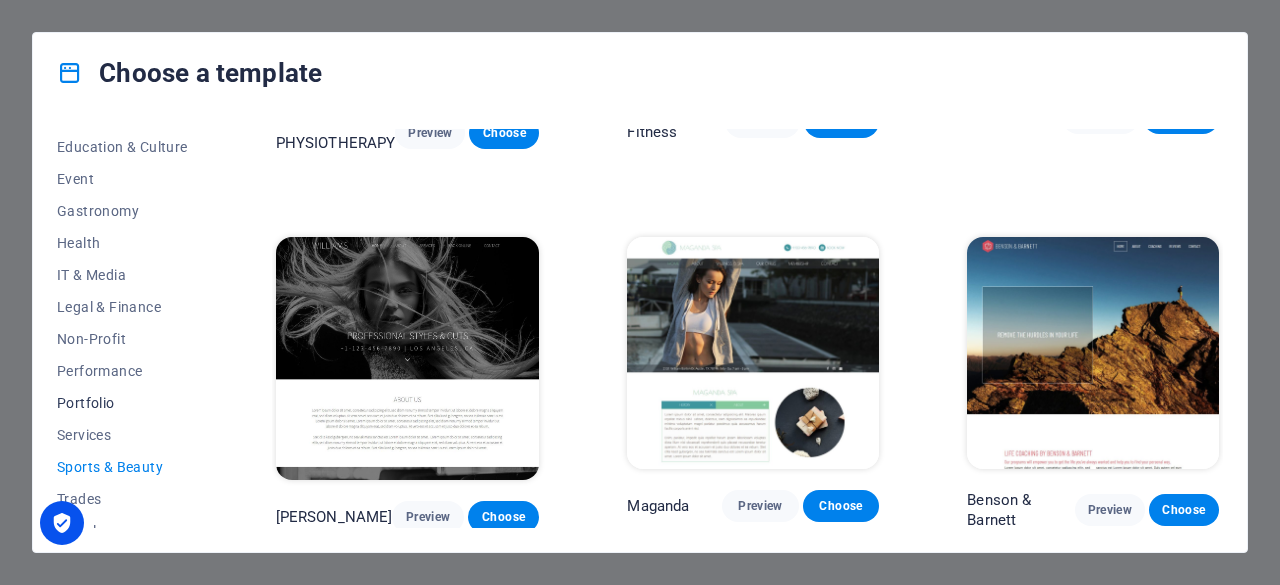 click on "Portfolio" at bounding box center [122, 403] 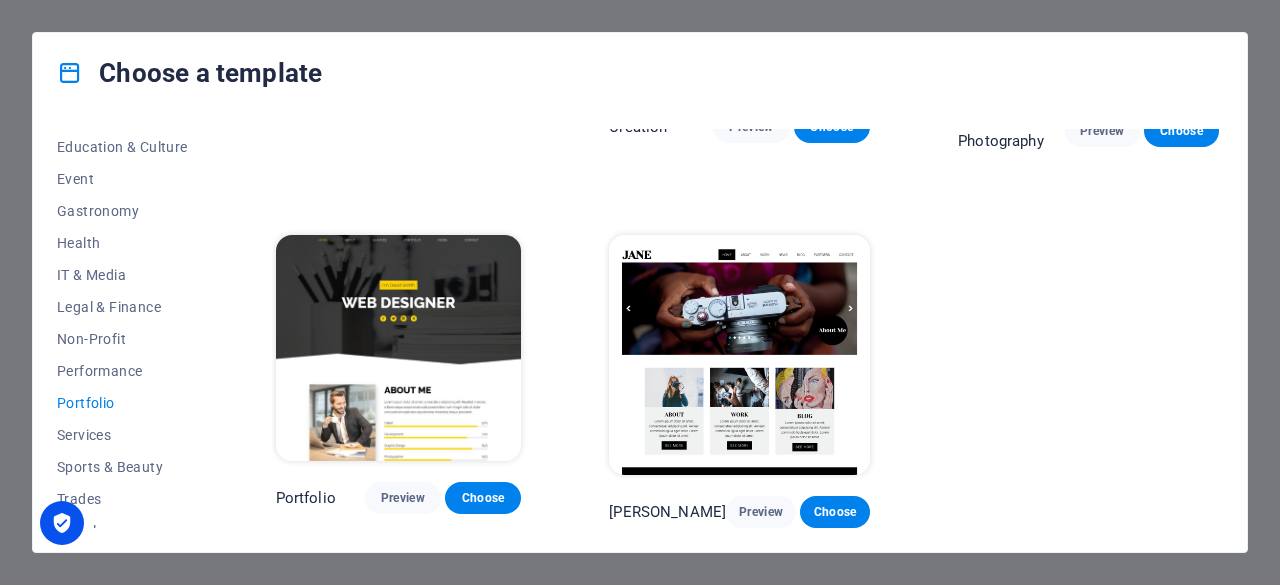 scroll, scrollTop: 646, scrollLeft: 0, axis: vertical 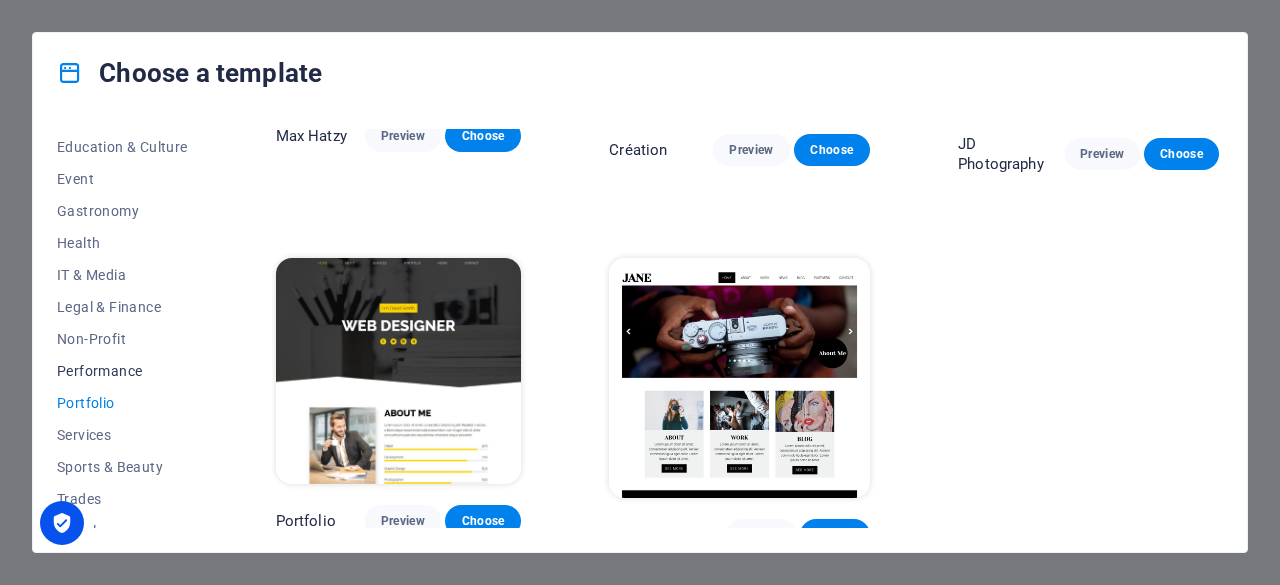 click on "Performance" at bounding box center (122, 371) 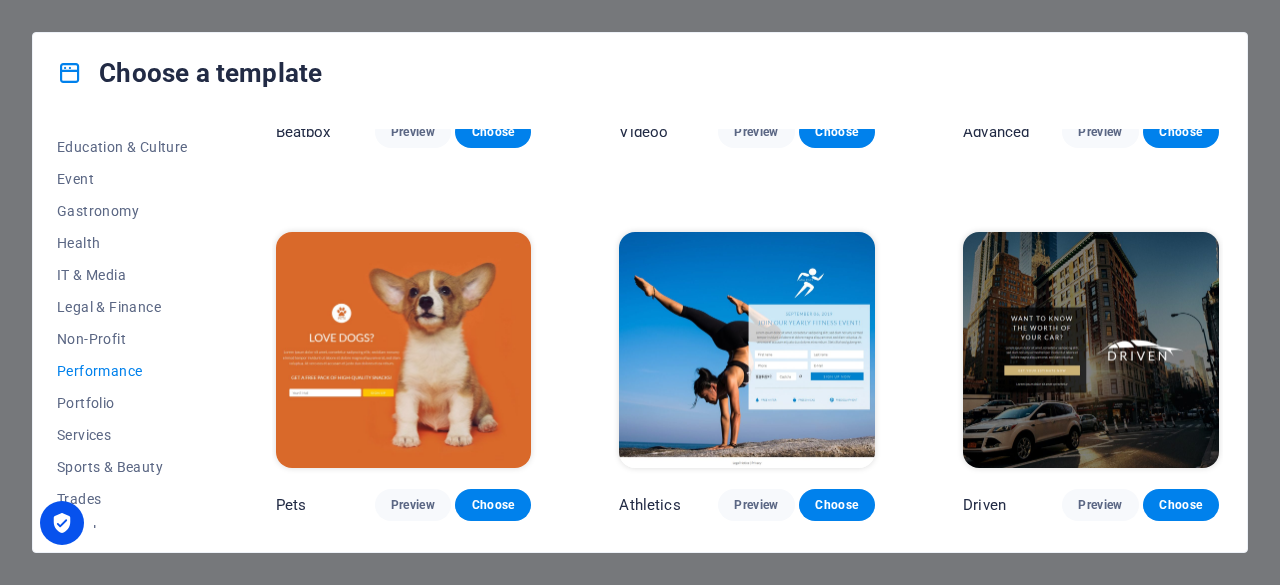 scroll, scrollTop: 1758, scrollLeft: 0, axis: vertical 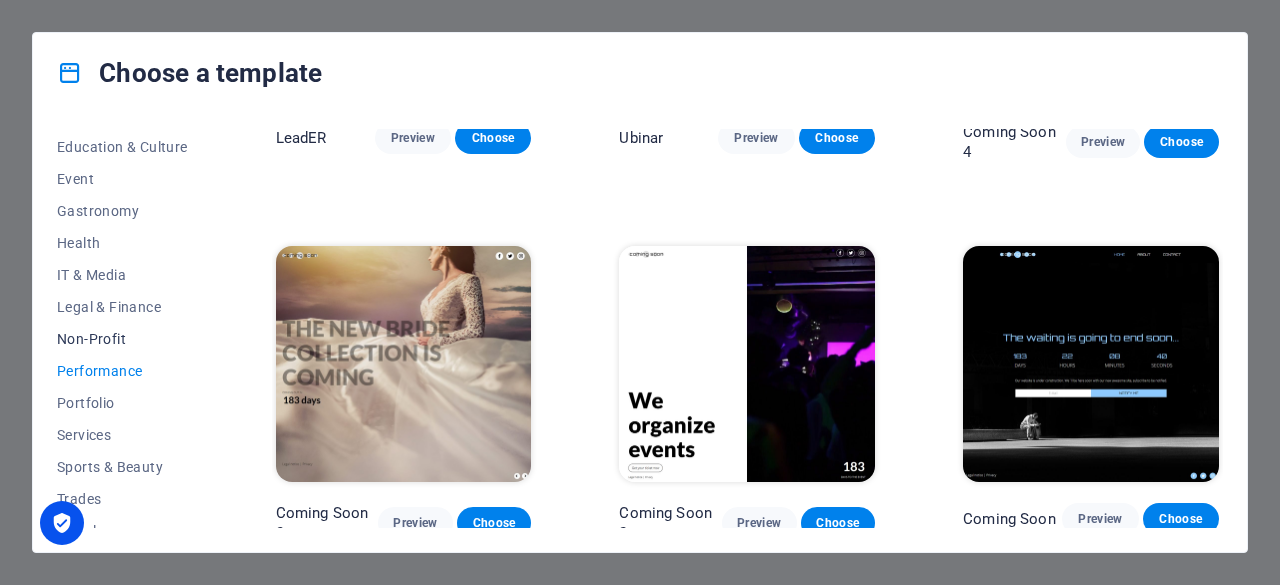click on "Non-Profit" at bounding box center [122, 339] 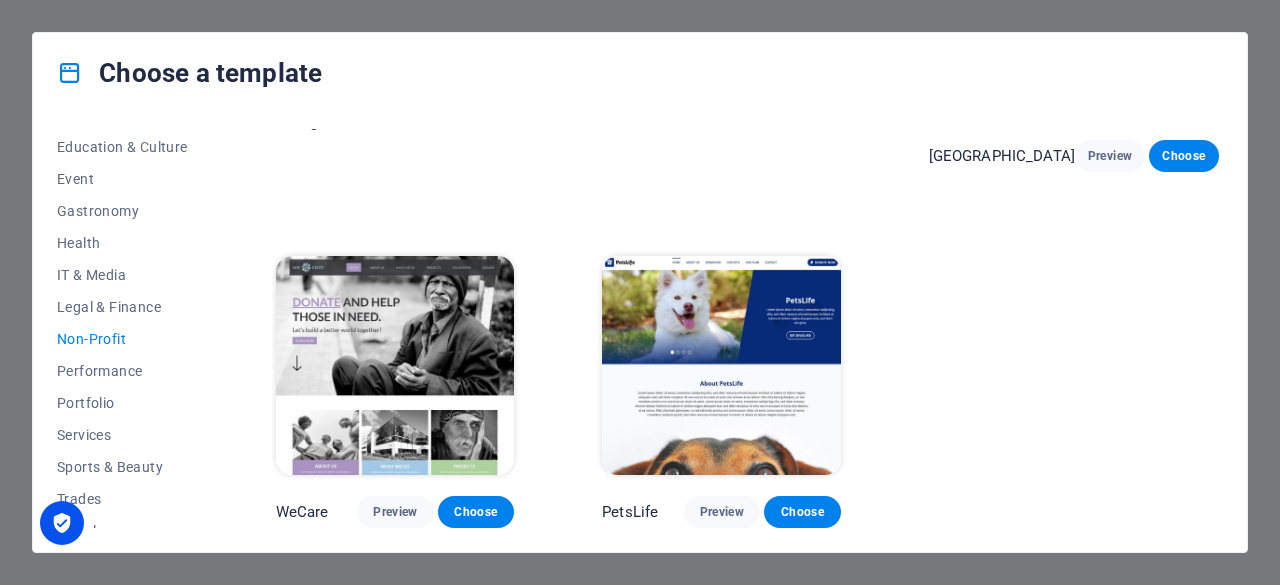 scroll, scrollTop: 268, scrollLeft: 0, axis: vertical 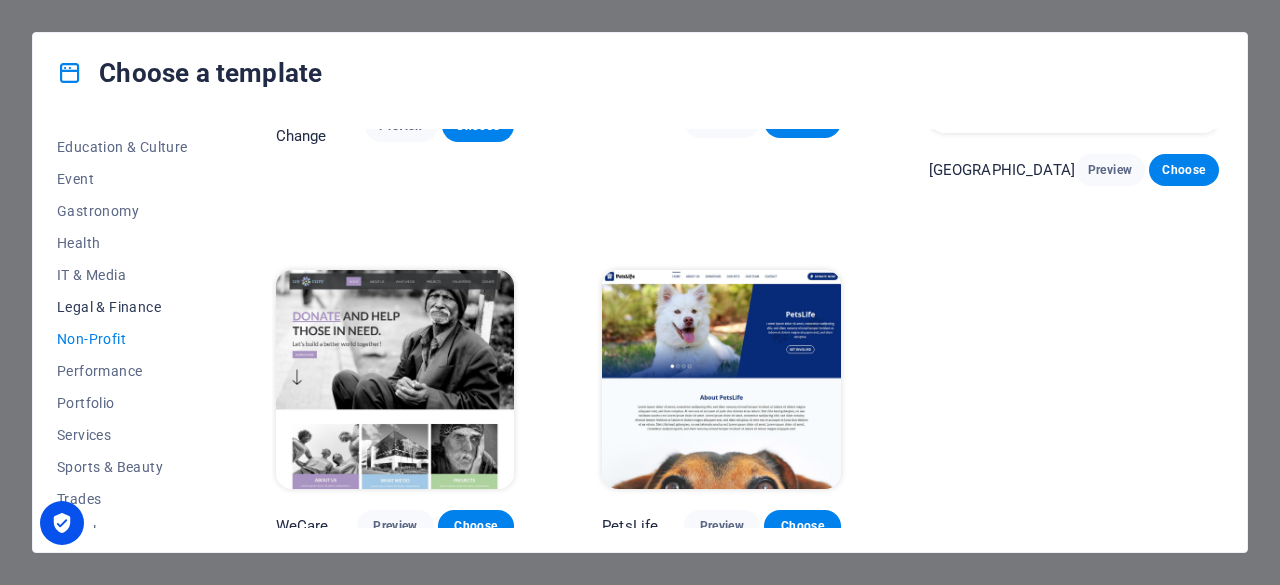 click on "Legal & Finance" at bounding box center [122, 307] 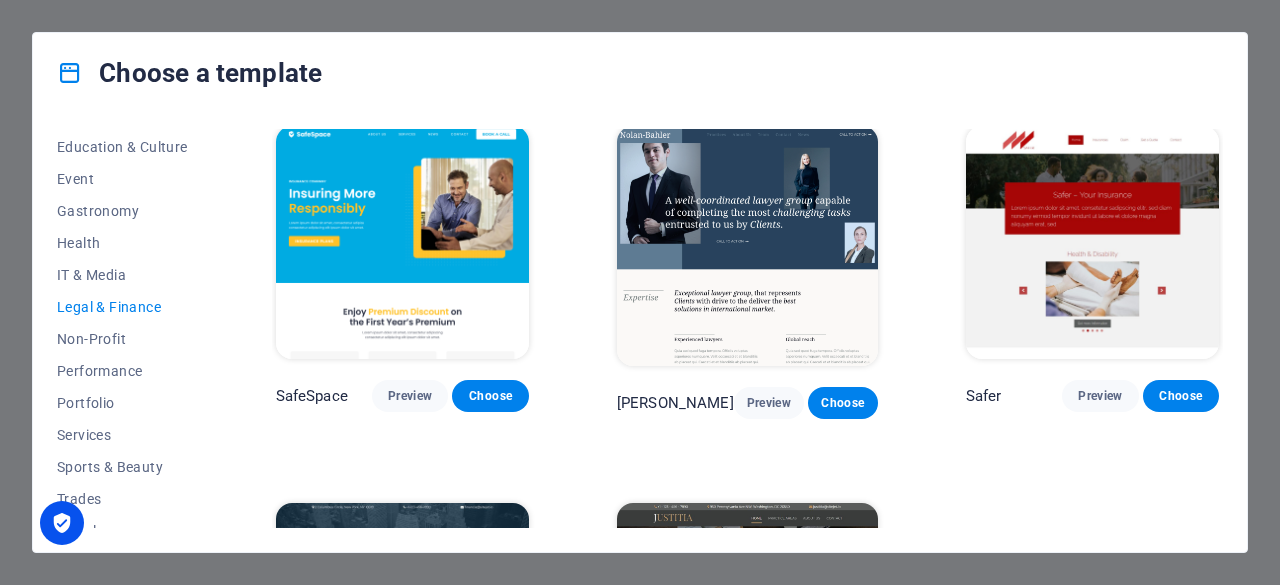 scroll, scrollTop: 0, scrollLeft: 0, axis: both 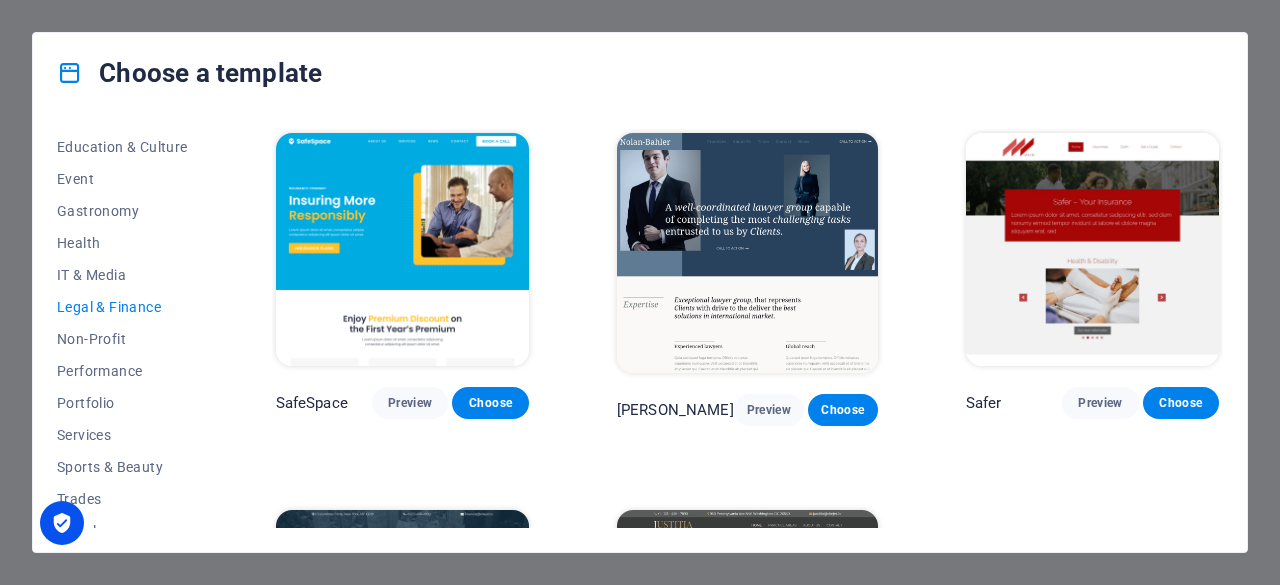 click on "IT & Media" at bounding box center [122, 275] 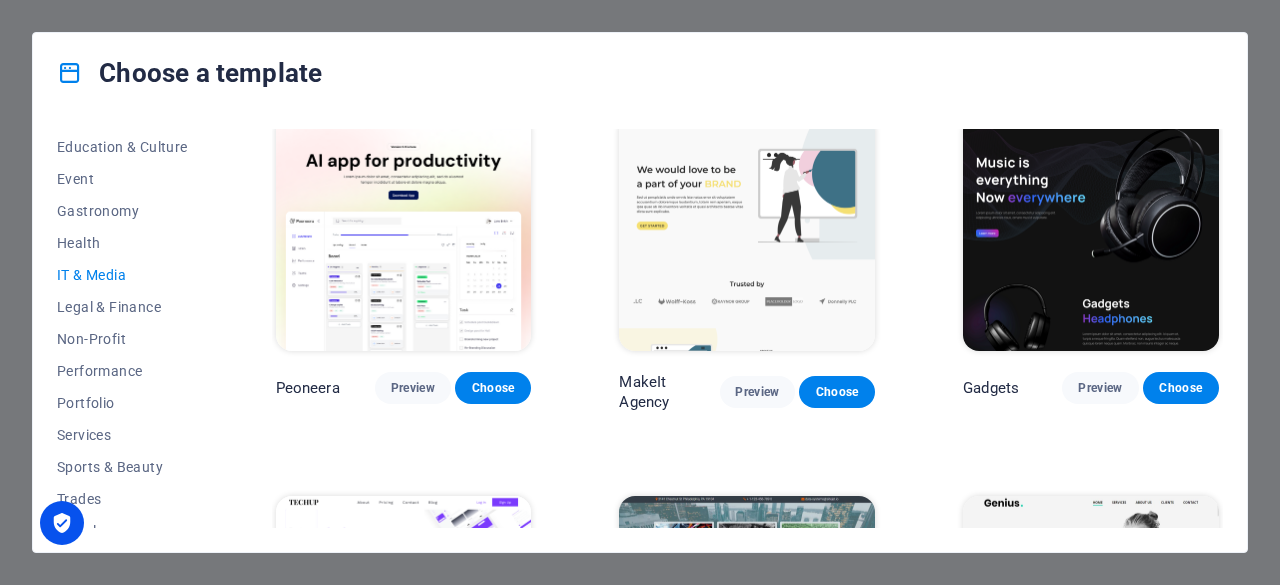 scroll, scrollTop: 0, scrollLeft: 0, axis: both 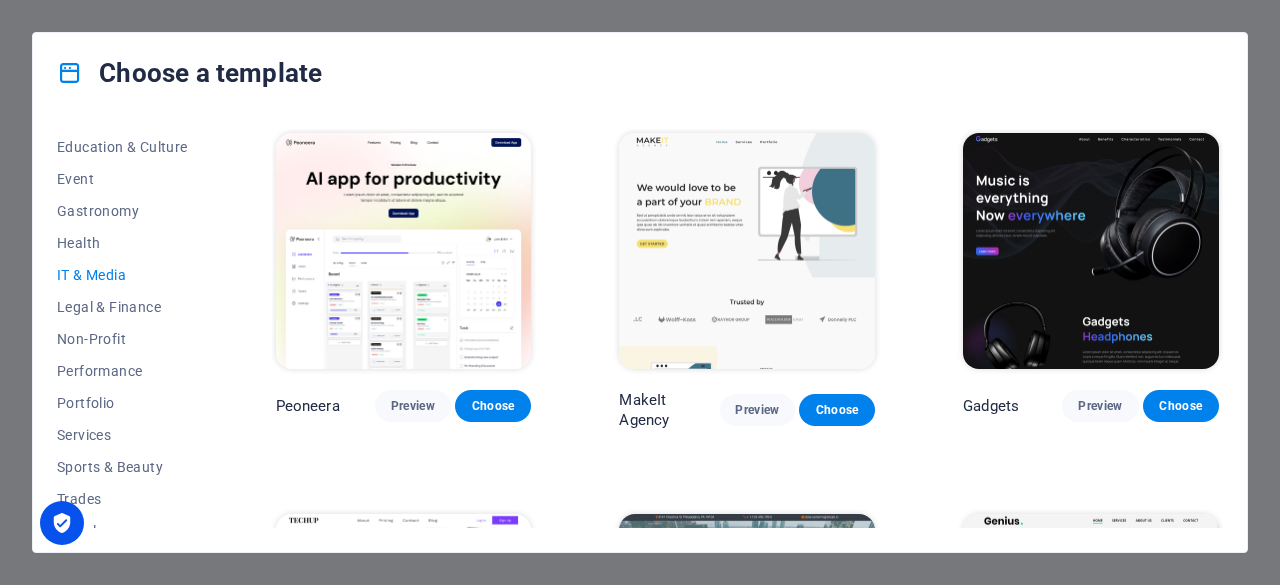 click on "Health" at bounding box center [122, 243] 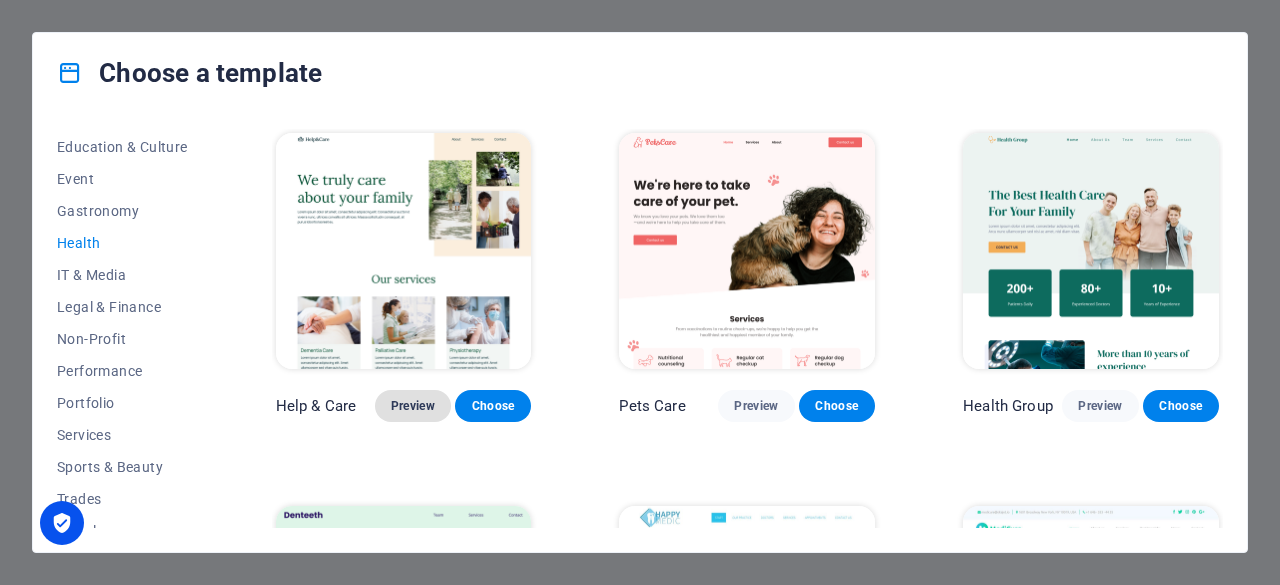 click on "Preview" at bounding box center [413, 406] 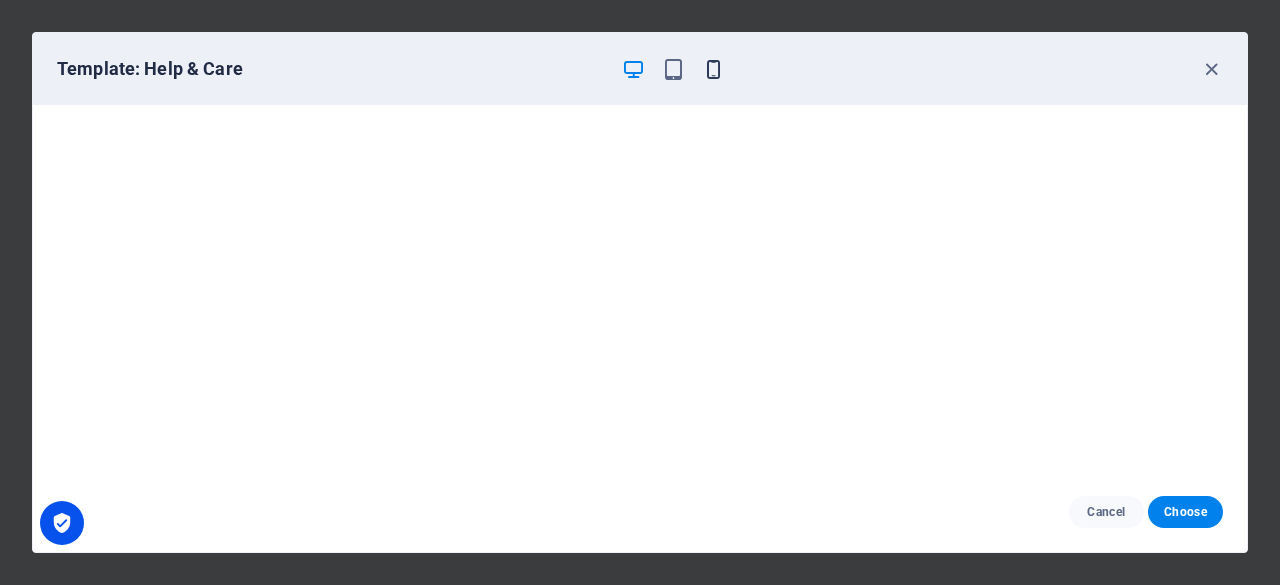 click at bounding box center [713, 69] 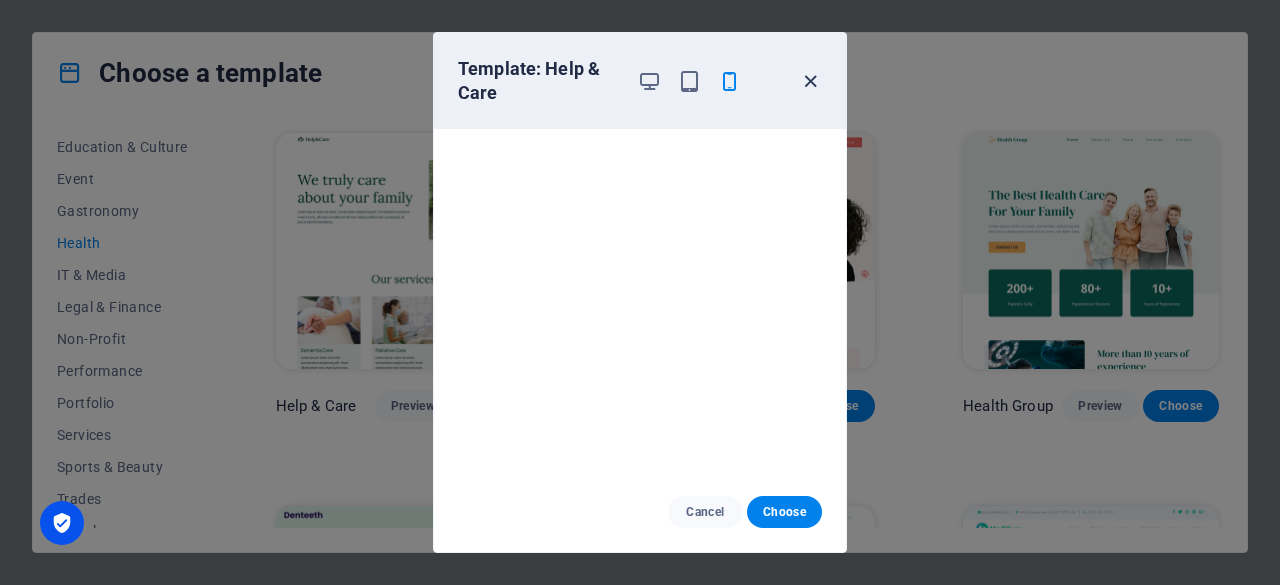 click at bounding box center (810, 81) 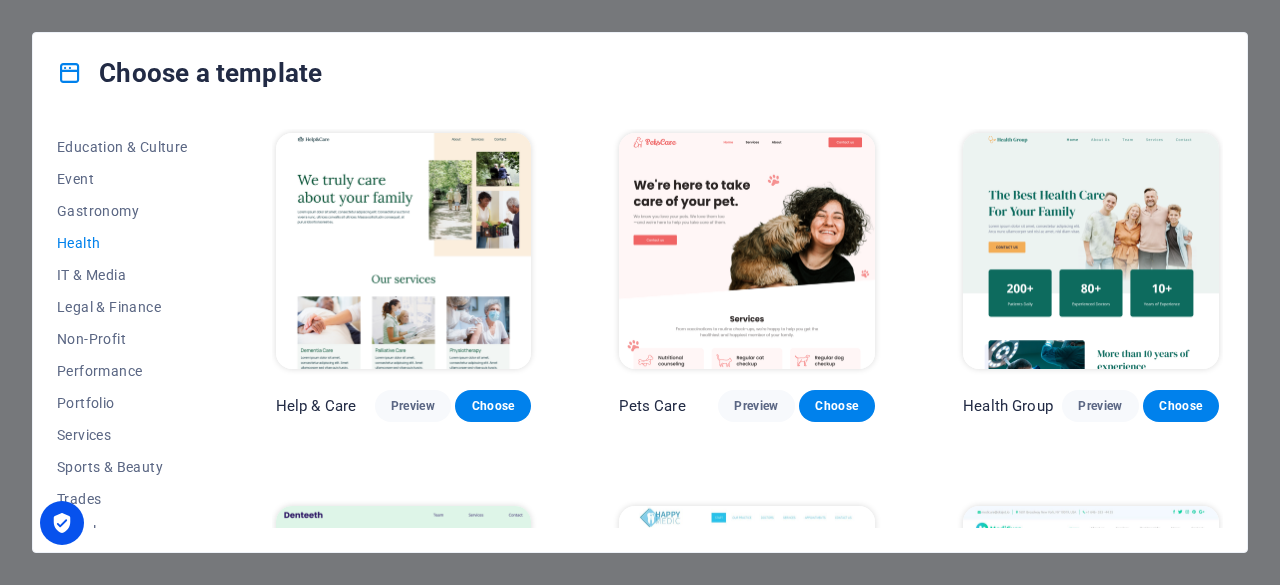 scroll, scrollTop: 400, scrollLeft: 0, axis: vertical 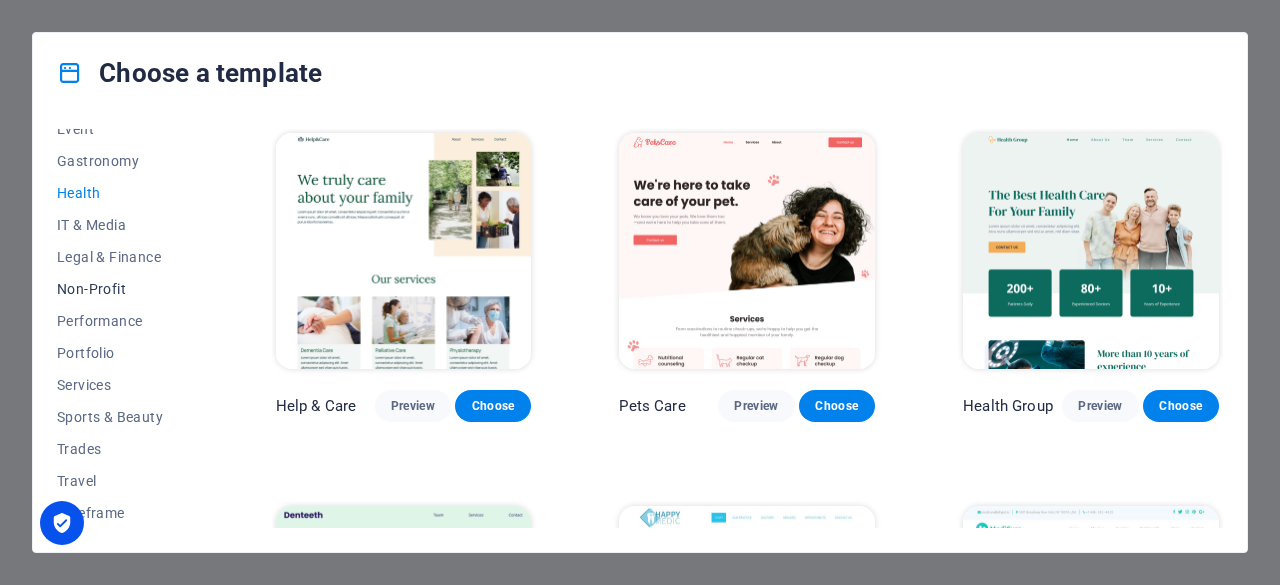 click on "Non-Profit" at bounding box center (122, 289) 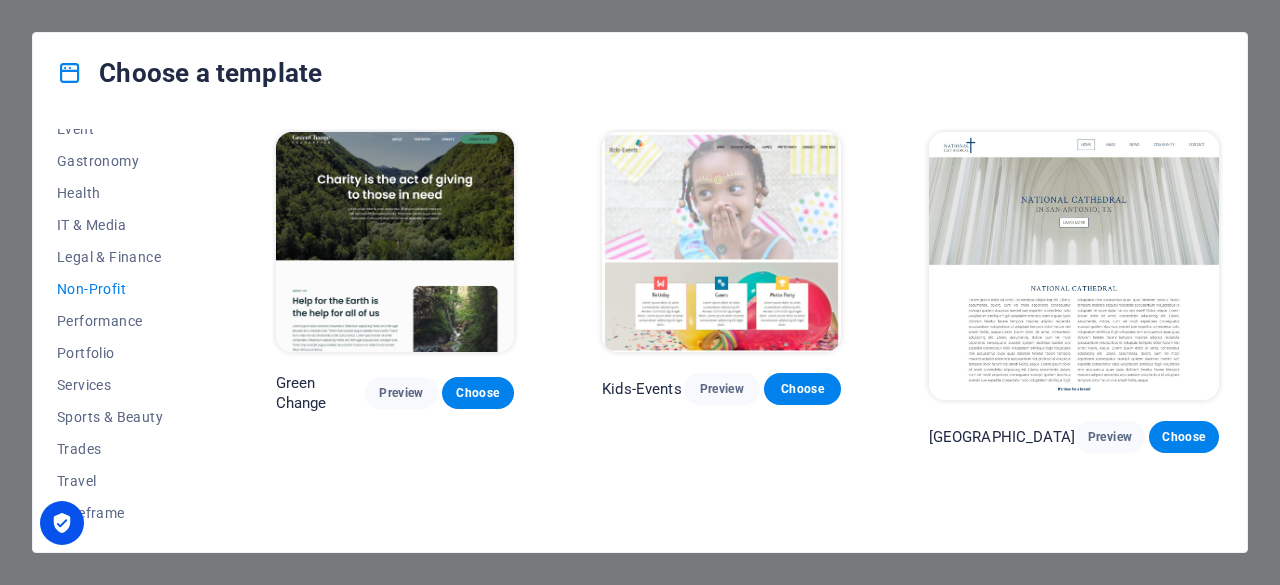 scroll, scrollTop: 0, scrollLeft: 0, axis: both 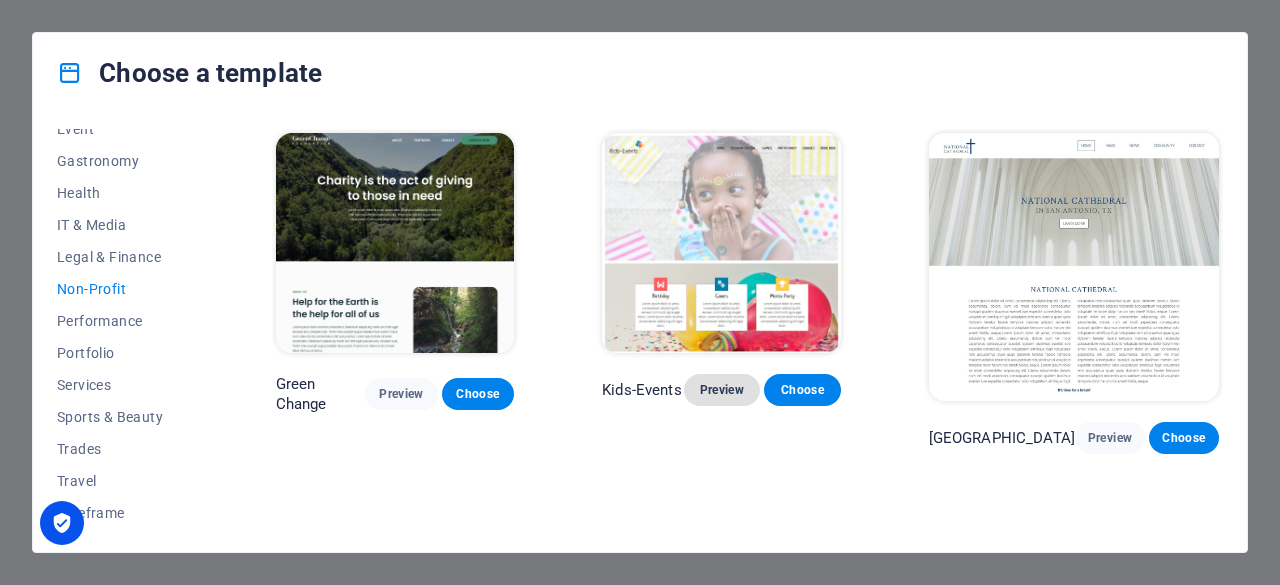 click on "Preview" at bounding box center (722, 390) 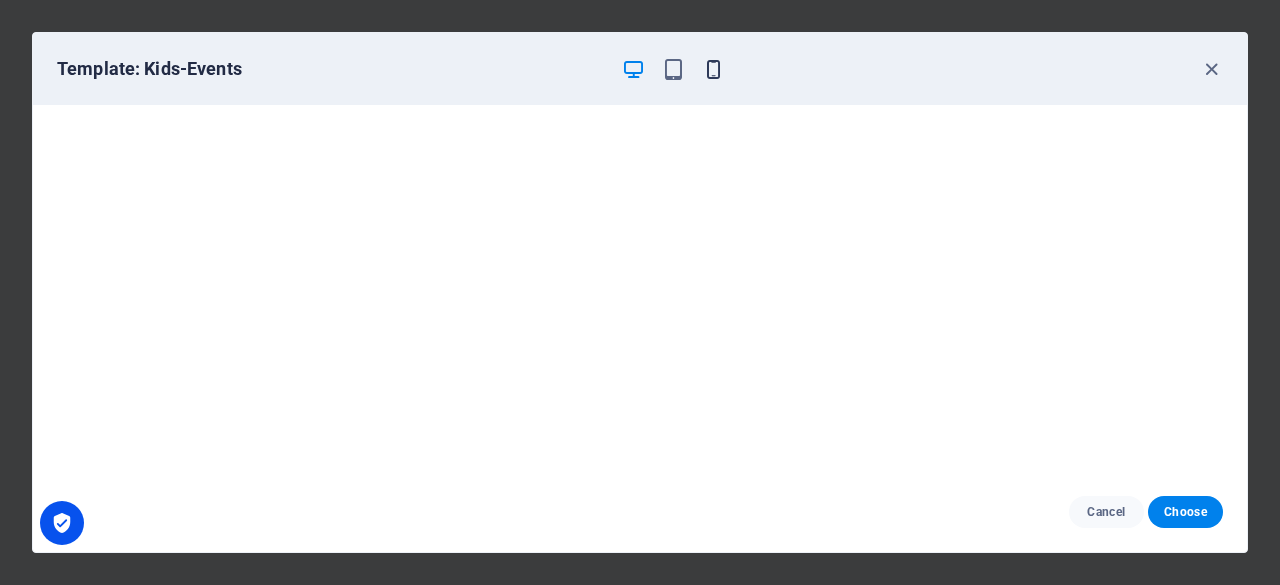 click at bounding box center (713, 69) 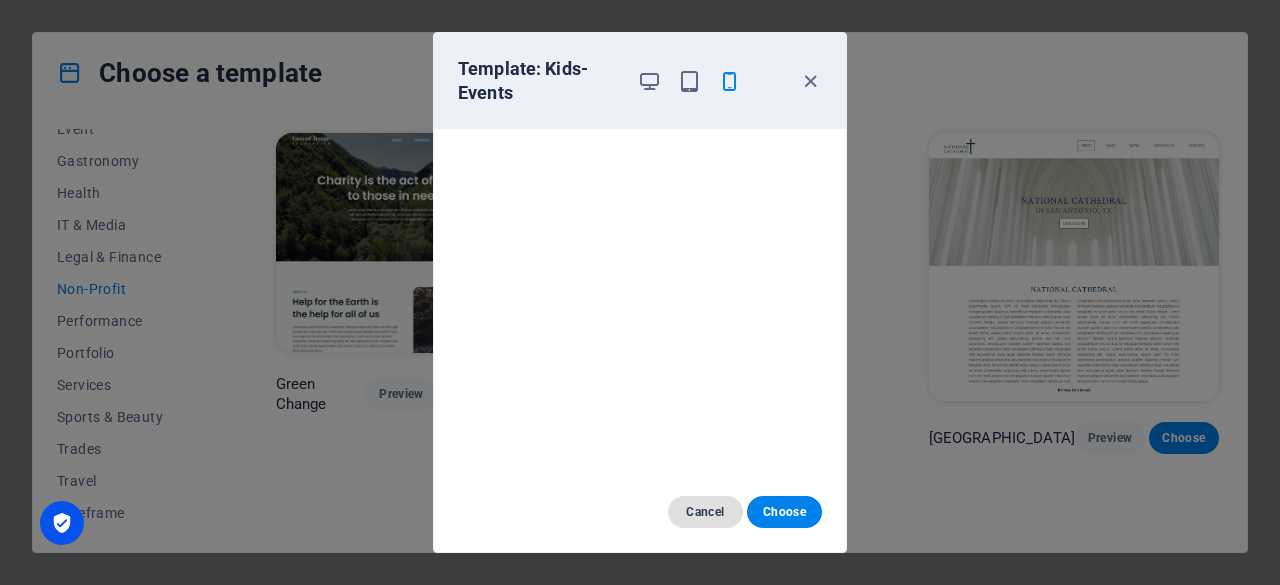click on "Cancel" at bounding box center (705, 512) 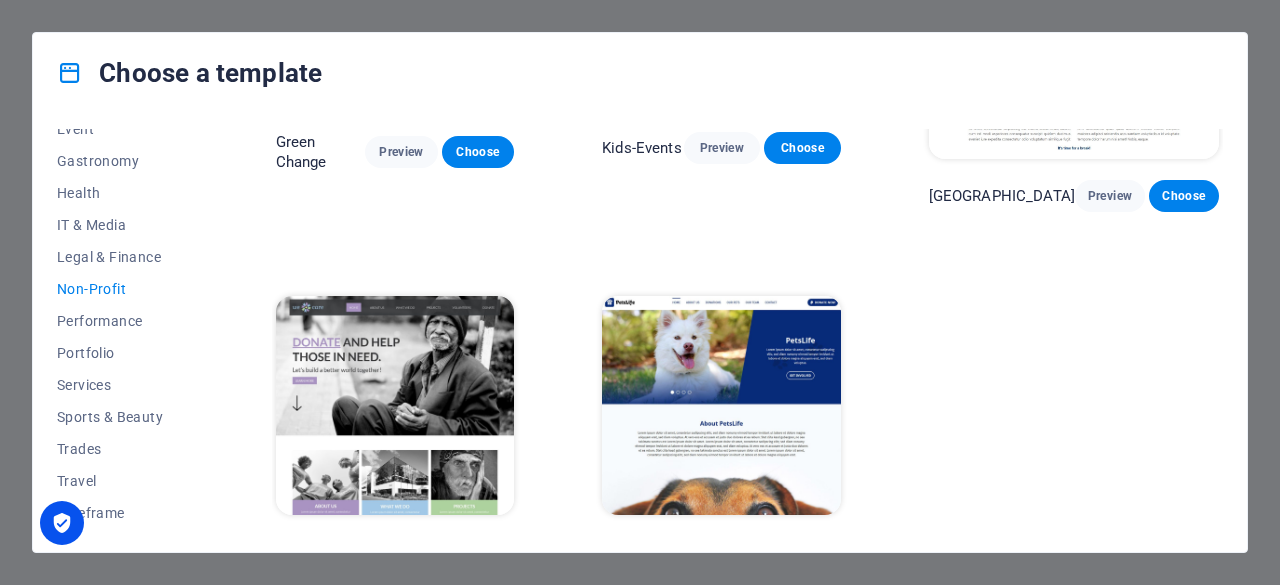 scroll, scrollTop: 268, scrollLeft: 0, axis: vertical 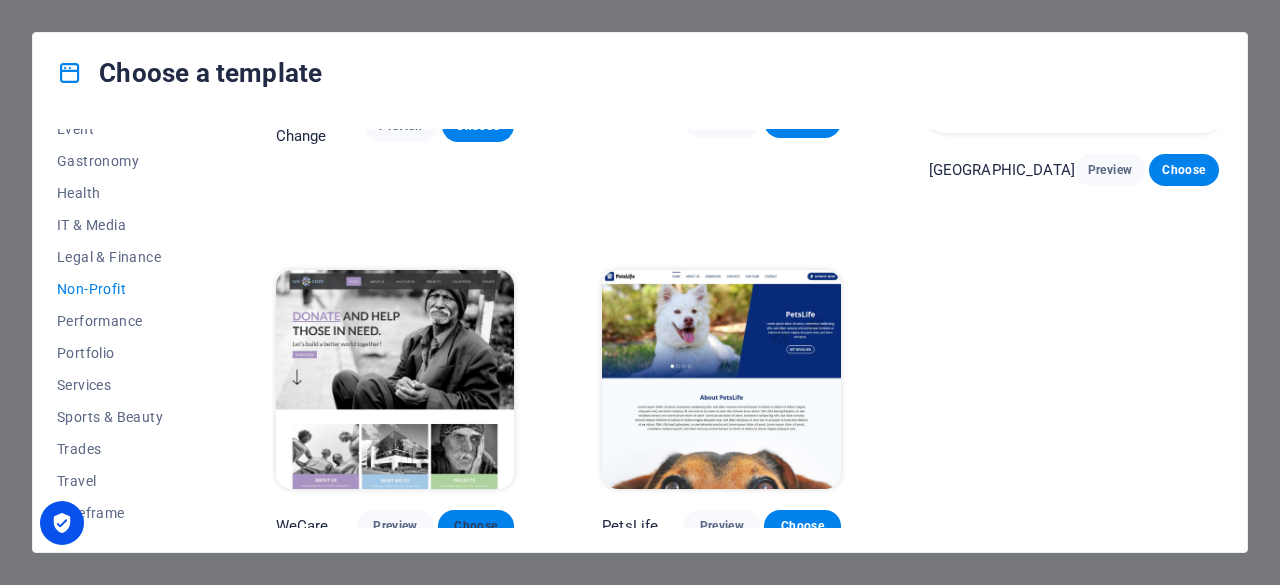 click on "Choose" at bounding box center (476, 526) 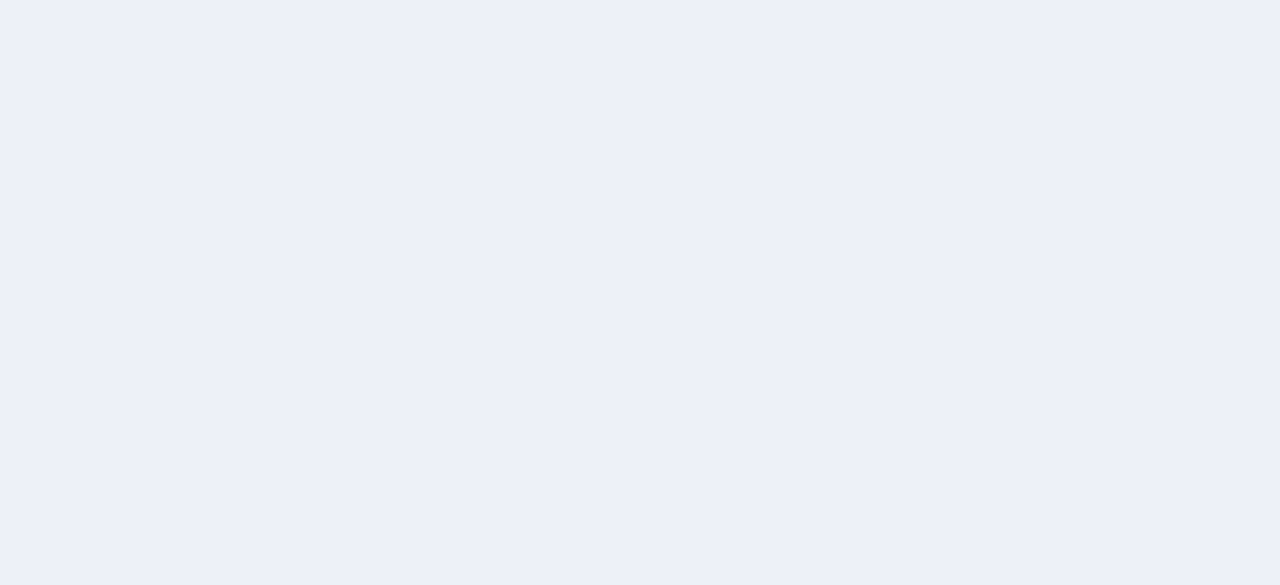 scroll, scrollTop: 0, scrollLeft: 0, axis: both 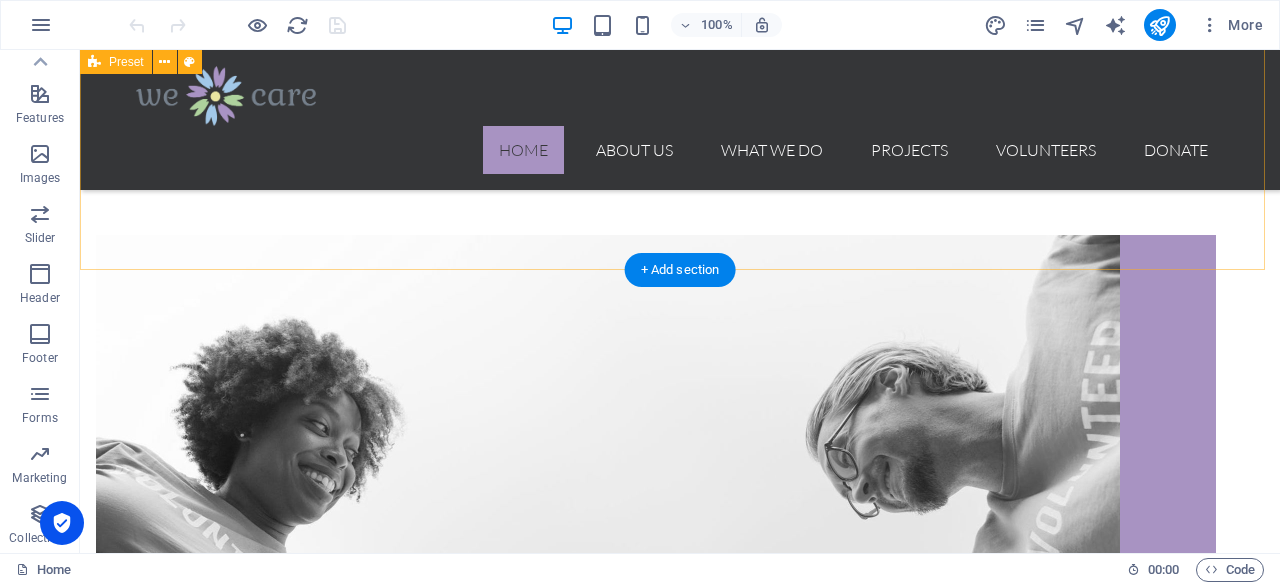 click on "About us Lorem ipsum dolor sit amet, consectetur adipisicing elit. Veritatis, dolorem!   Go to Page What we do Lorem ipsum dolor sit amet, consectetur adipisicing elit. Veritatis, dolorem!   Go to Page Projects Lorem ipsum dolor sit amet, consectetur adipisicing elit. Veritatis, dolorem!   Go to Page" at bounding box center (680, 1693) 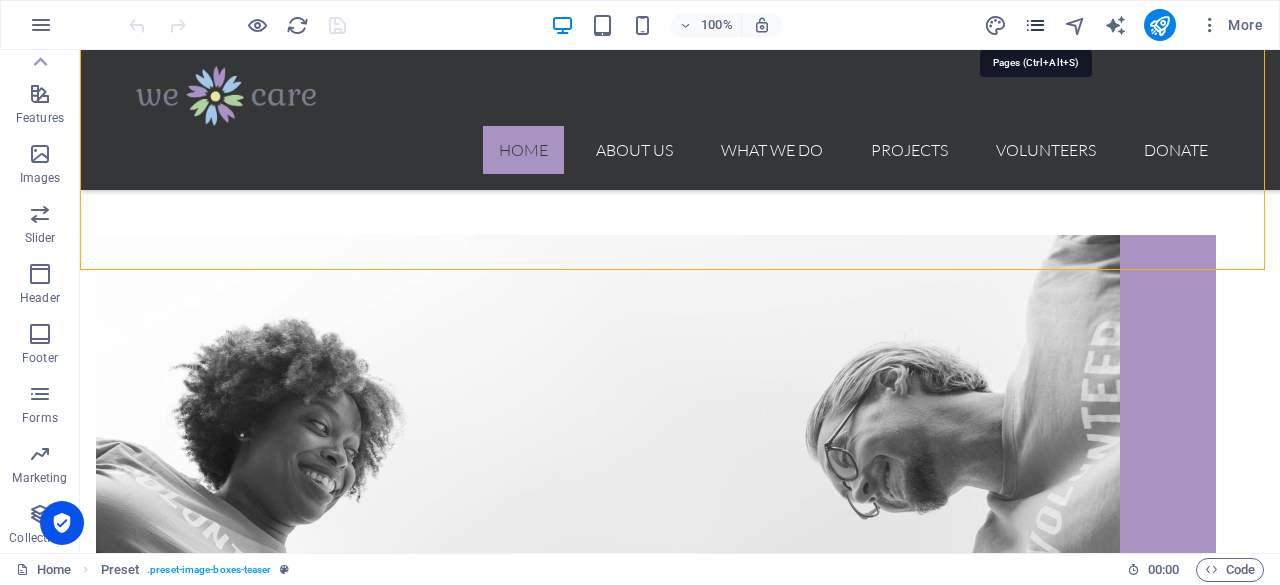 click at bounding box center [1035, 25] 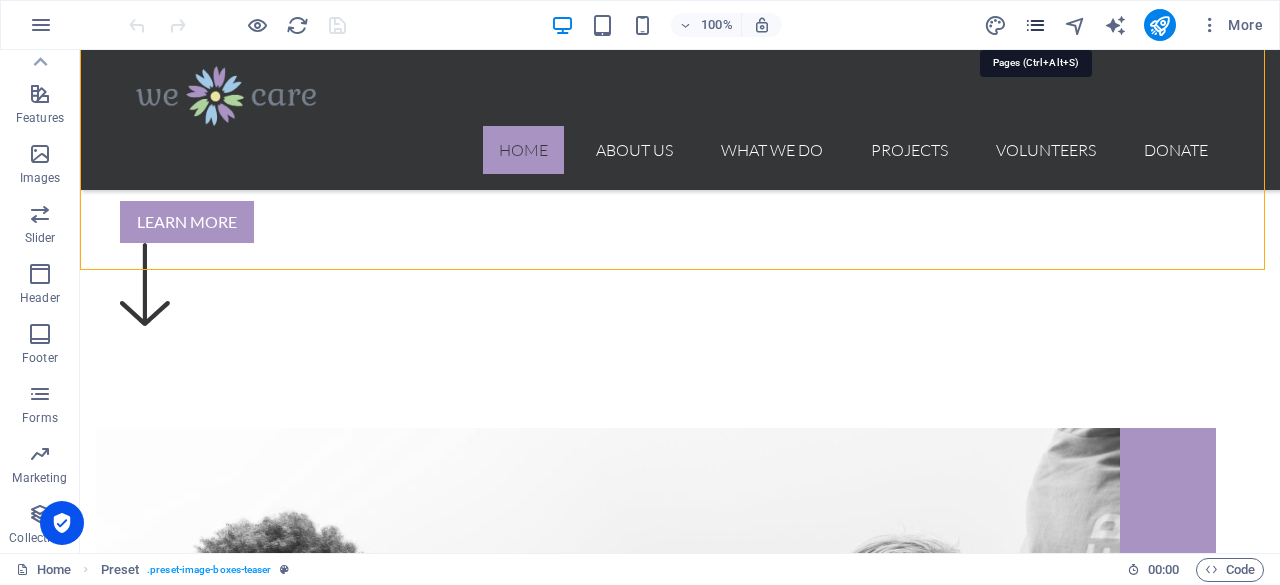 scroll, scrollTop: 1000, scrollLeft: 0, axis: vertical 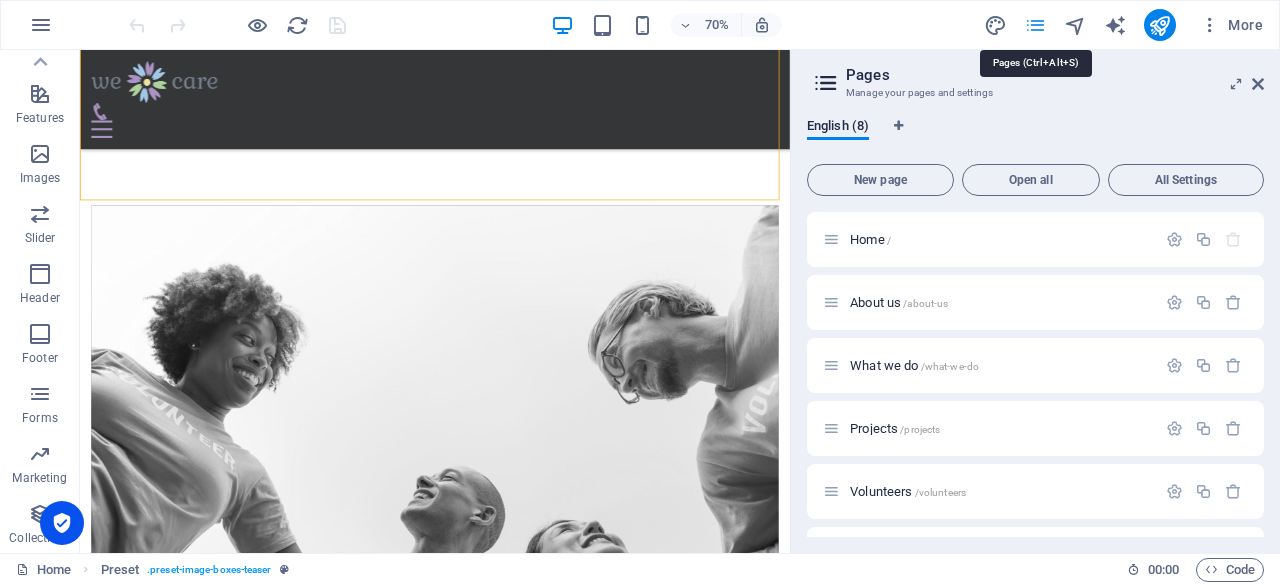click at bounding box center [1035, 25] 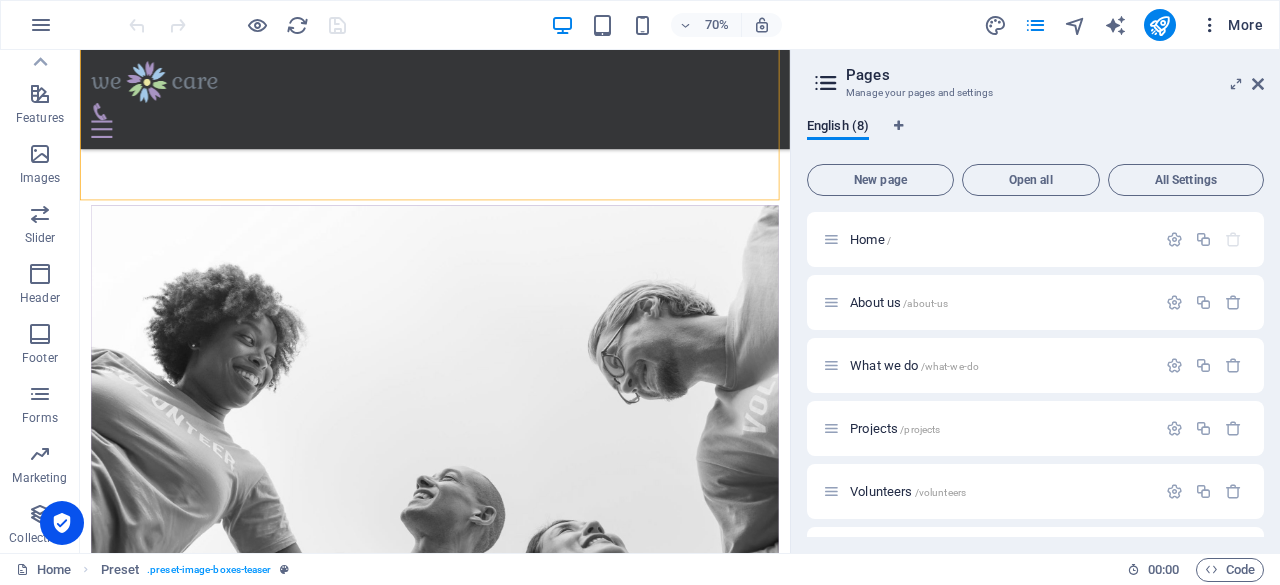 click at bounding box center [1210, 25] 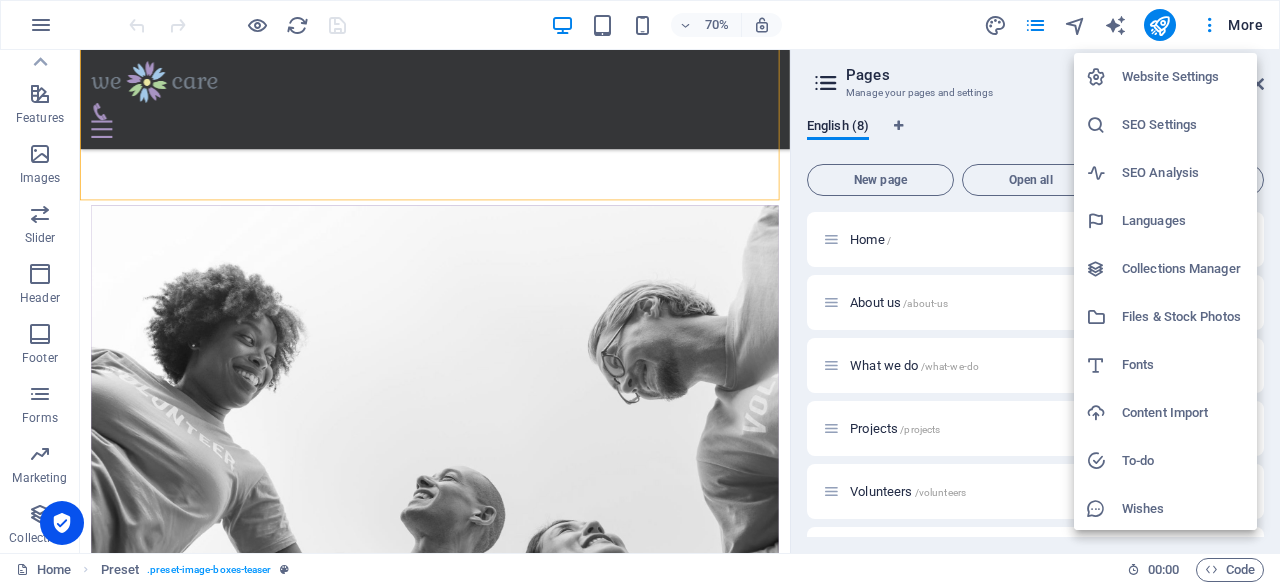 click at bounding box center (640, 292) 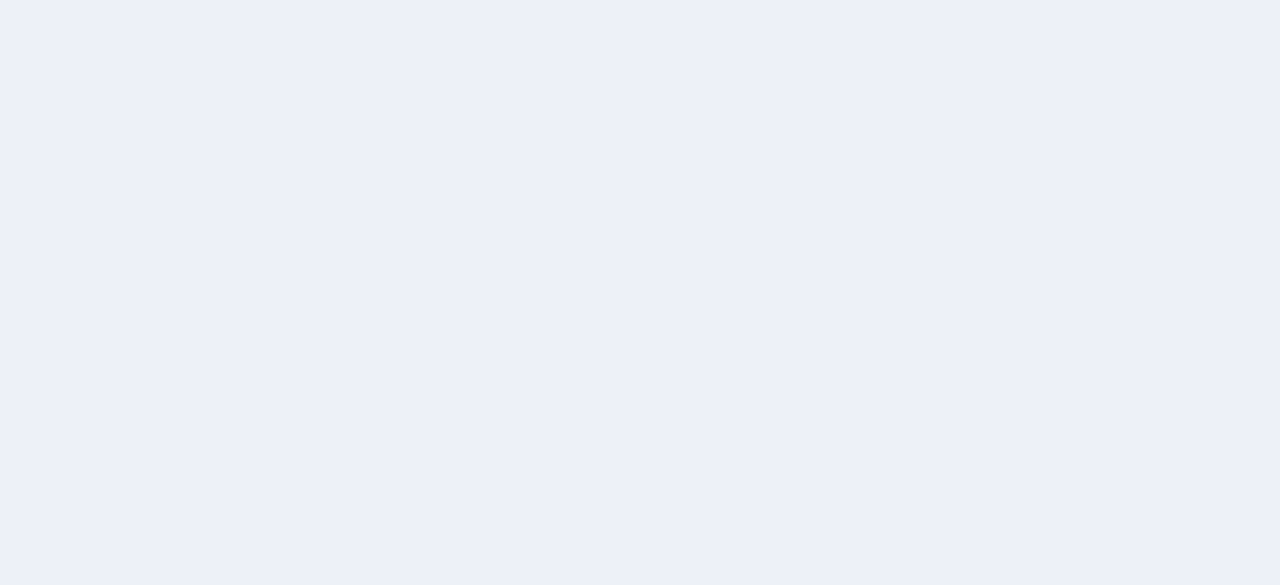 scroll, scrollTop: 0, scrollLeft: 0, axis: both 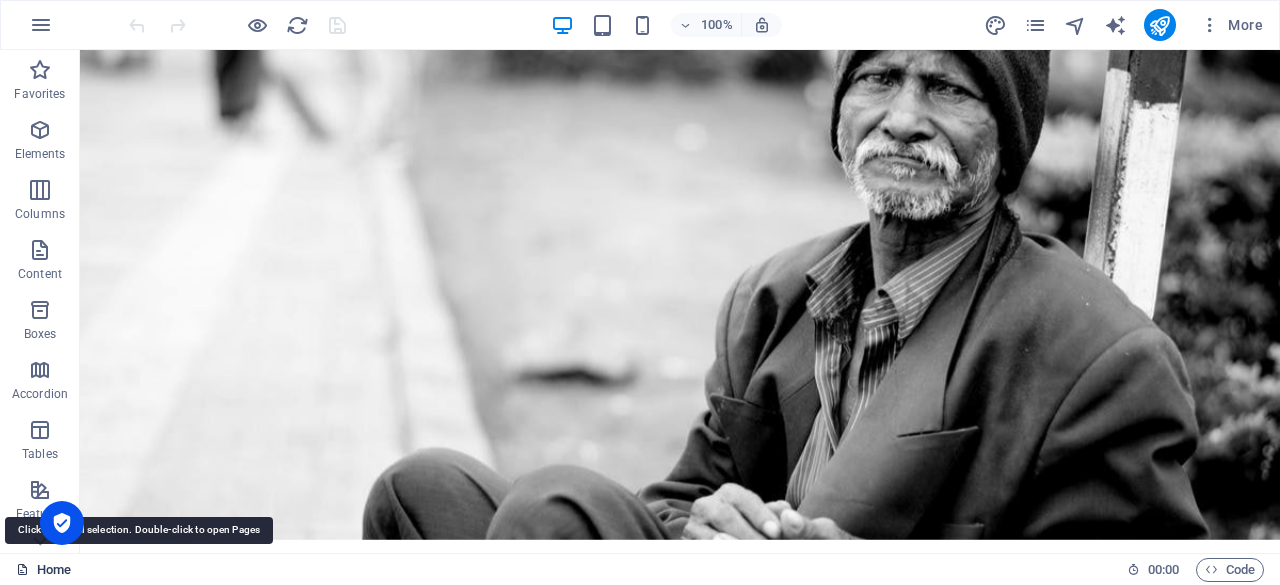 click on "Home" at bounding box center (43, 570) 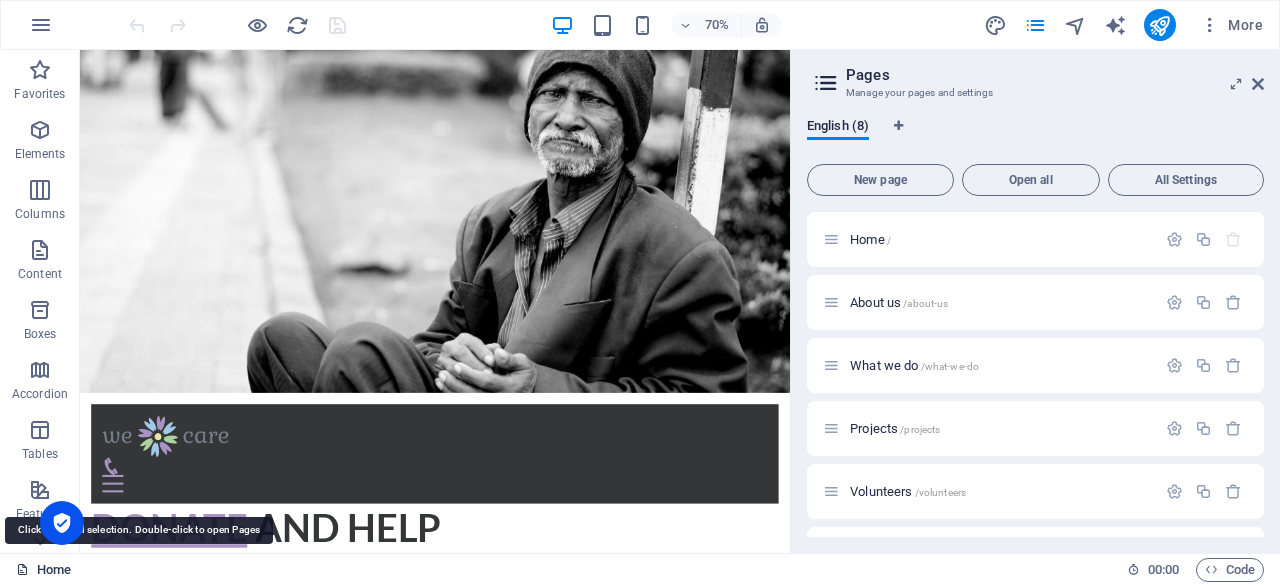 click on "Home" at bounding box center (43, 570) 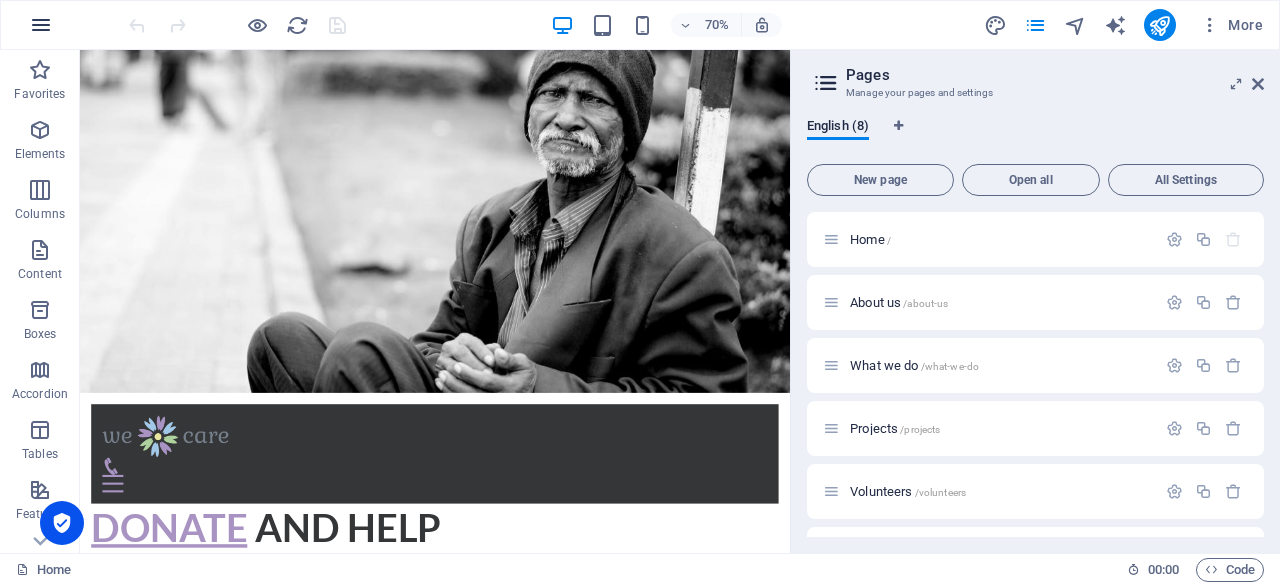 click at bounding box center [41, 25] 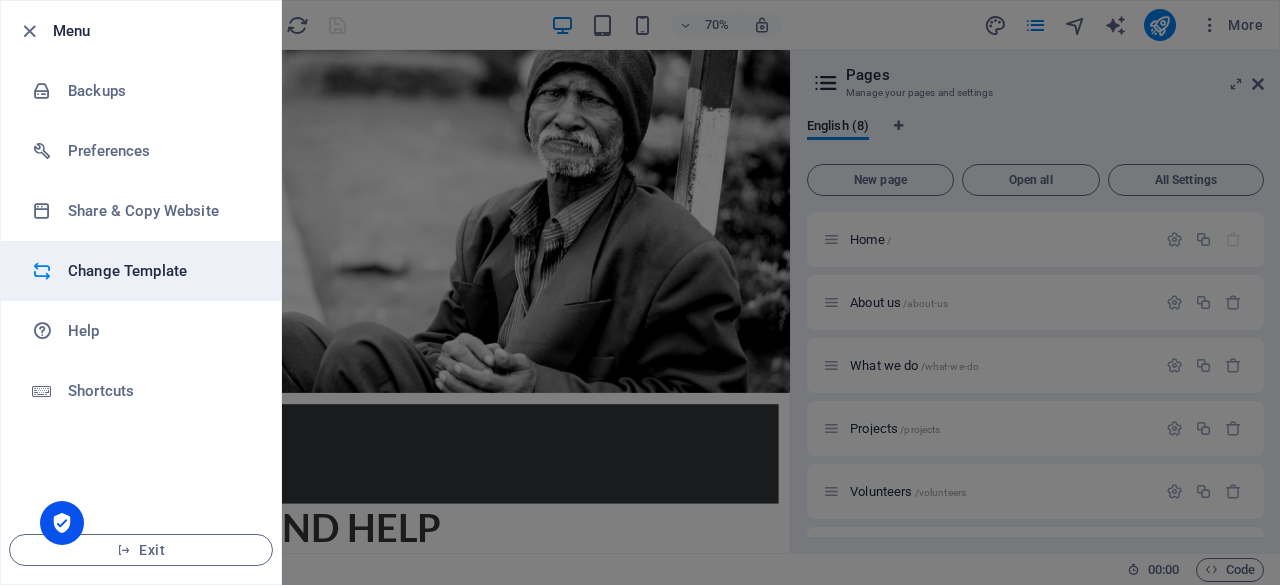 click on "Change Template" at bounding box center [160, 271] 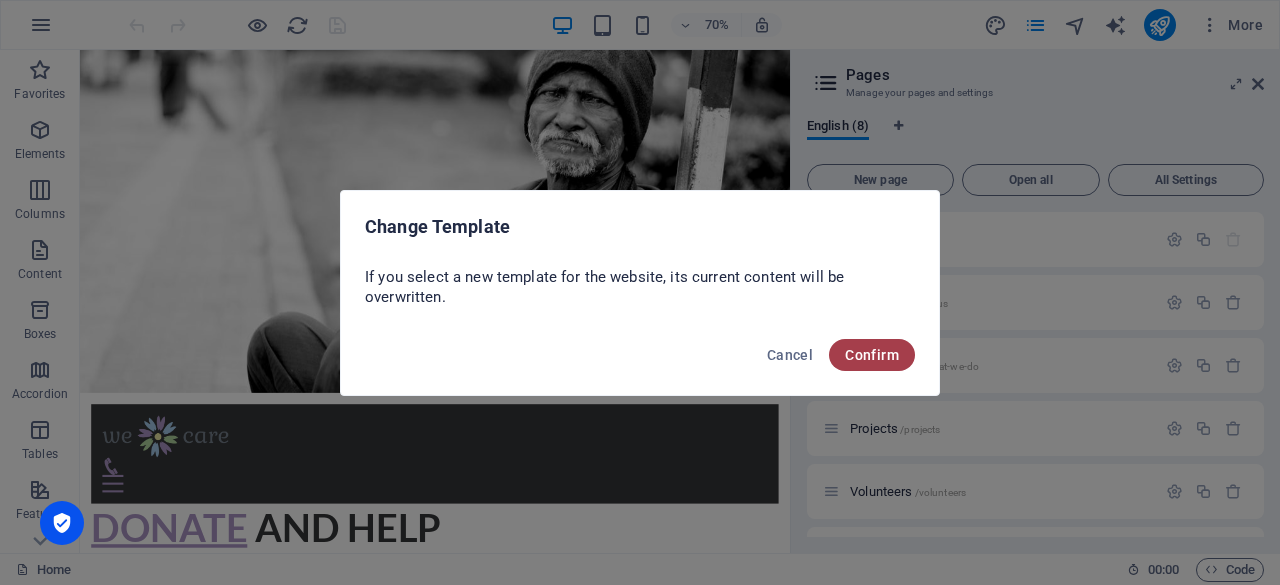 click on "Confirm" at bounding box center [872, 355] 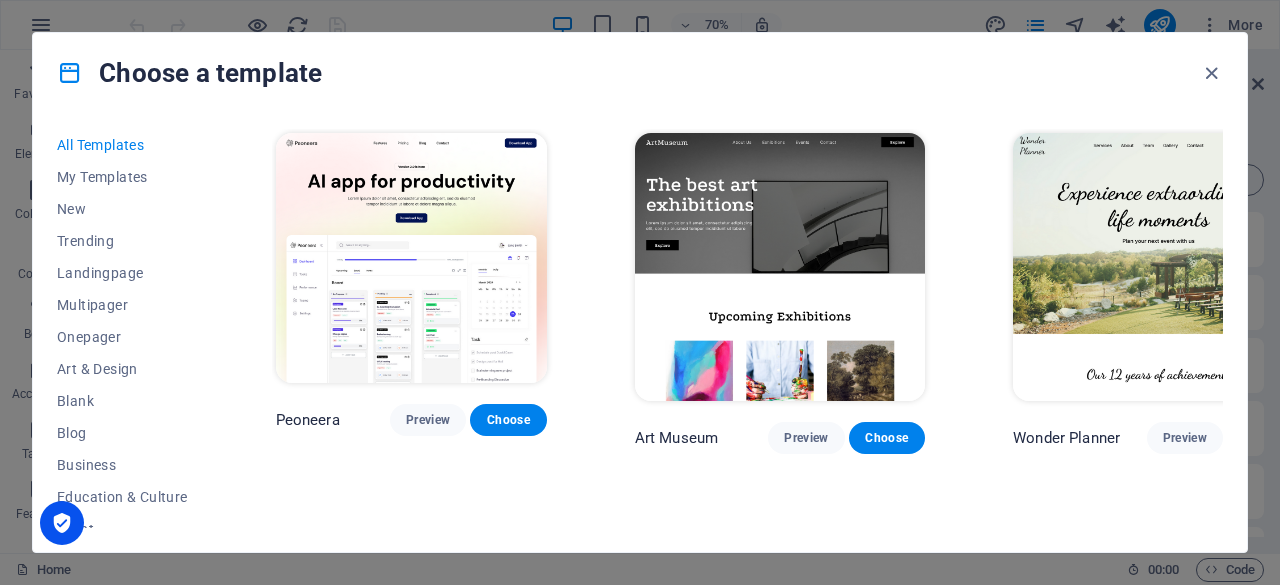 drag, startPoint x: 207, startPoint y: 321, endPoint x: 216, endPoint y: 355, distance: 35.17101 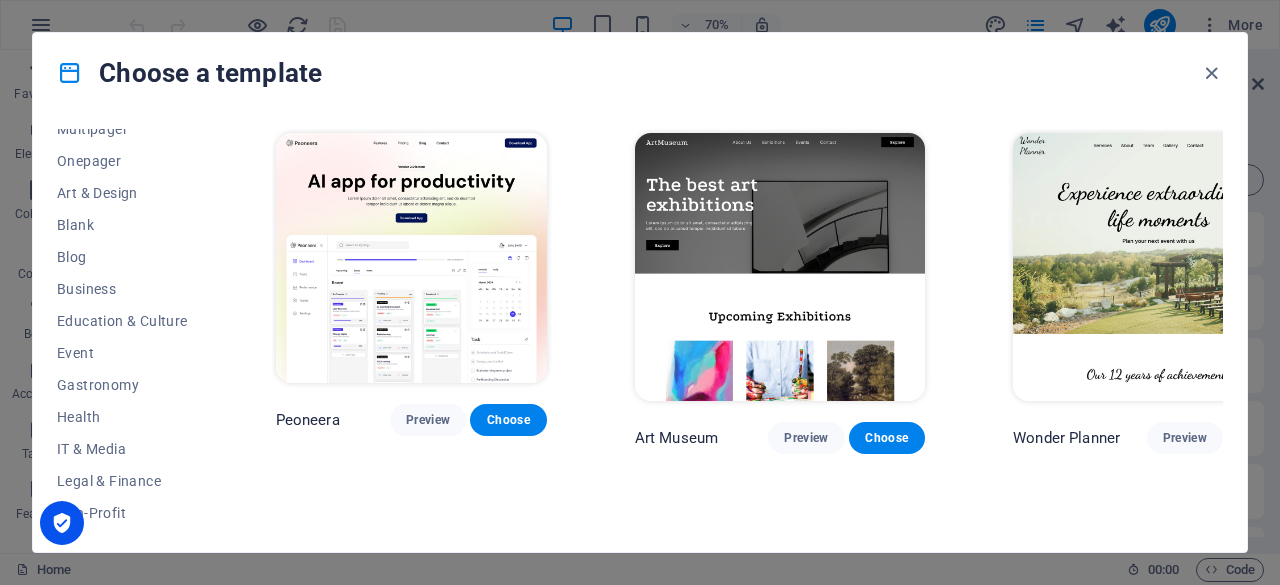 scroll, scrollTop: 188, scrollLeft: 0, axis: vertical 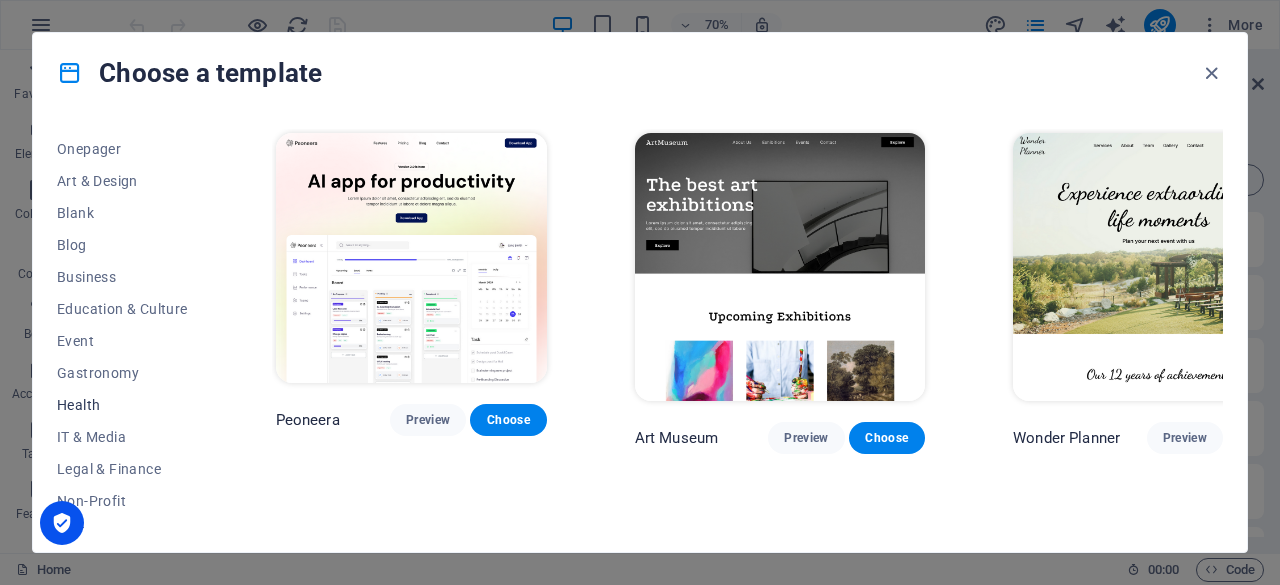 click on "Health" at bounding box center [122, 405] 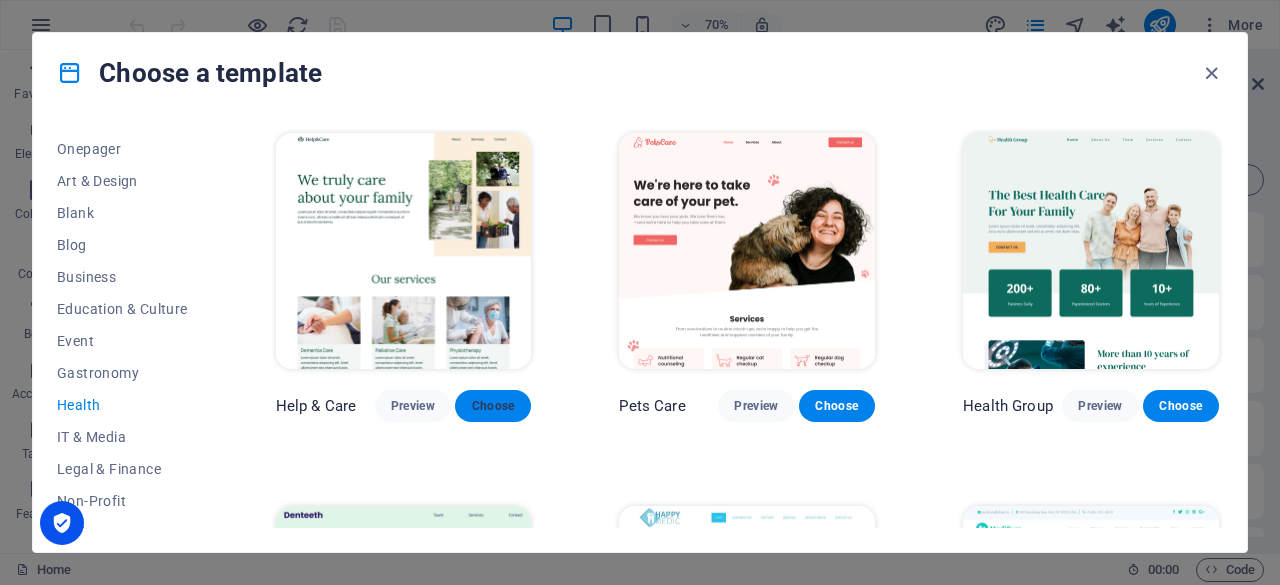 click on "Choose" at bounding box center (493, 406) 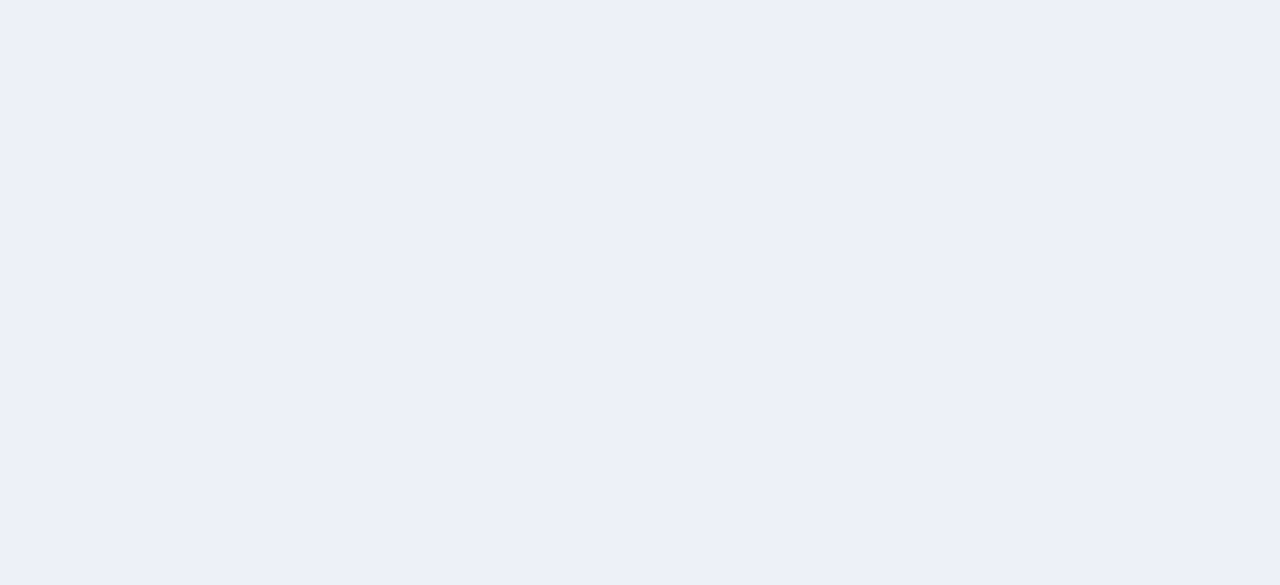 scroll, scrollTop: 0, scrollLeft: 0, axis: both 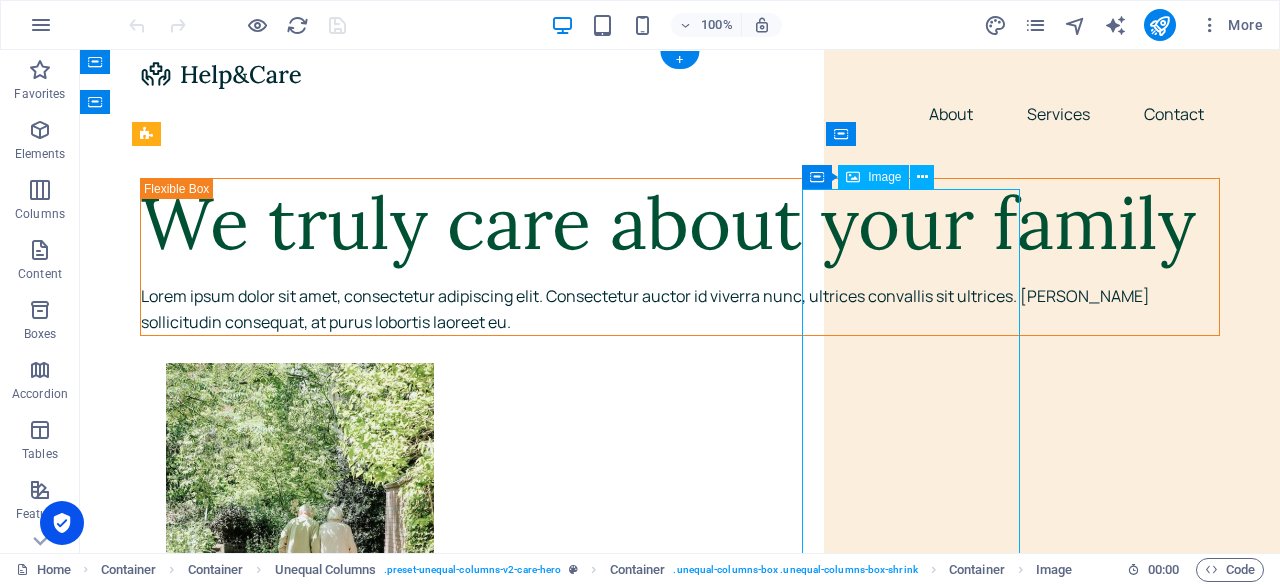 drag, startPoint x: 960, startPoint y: 333, endPoint x: 844, endPoint y: 307, distance: 118.87809 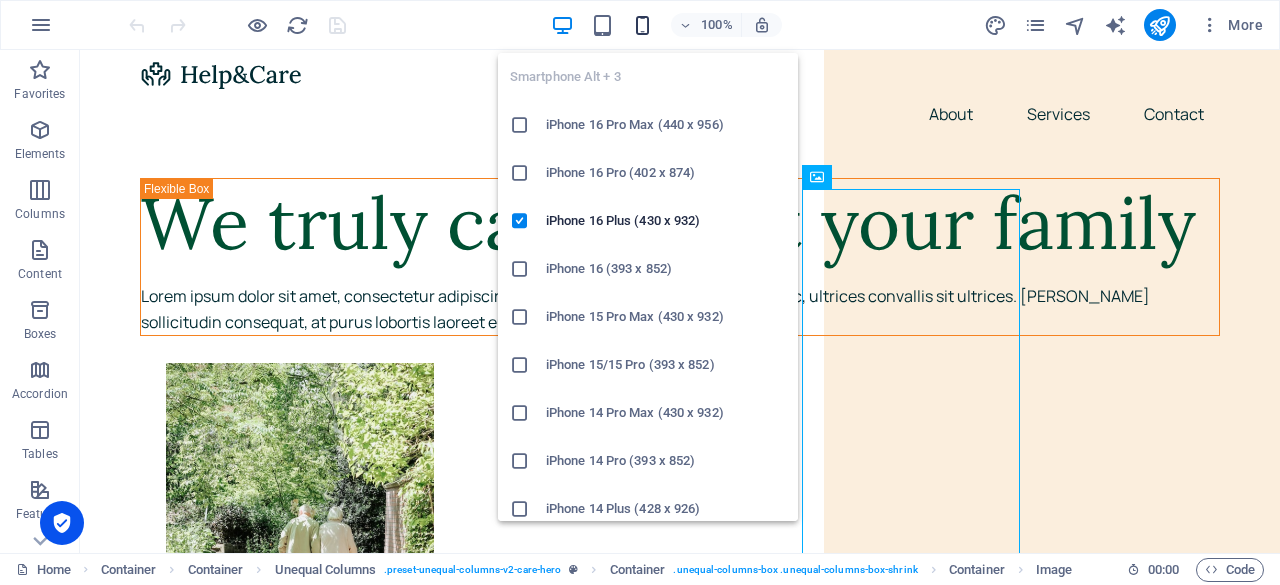 click at bounding box center (642, 25) 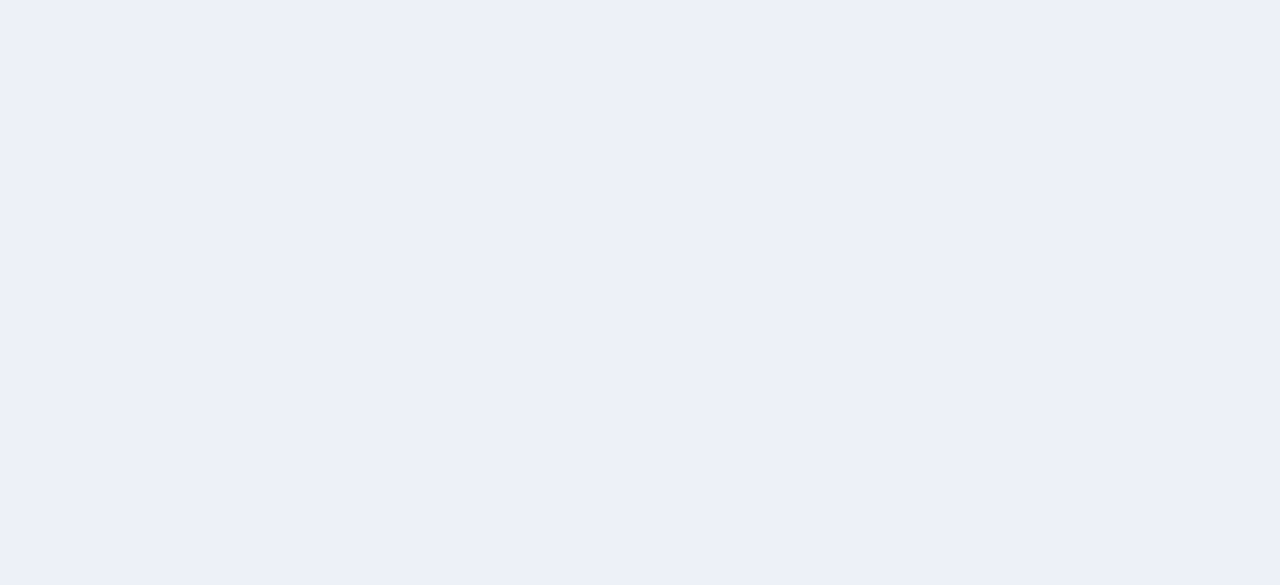 scroll, scrollTop: 0, scrollLeft: 0, axis: both 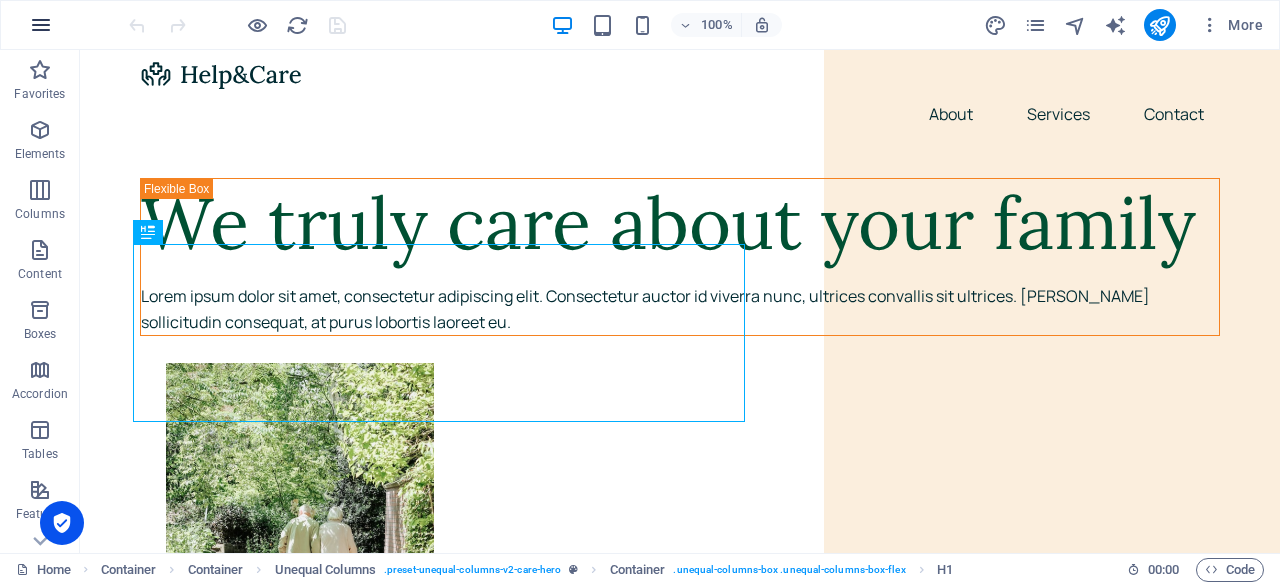click at bounding box center (41, 25) 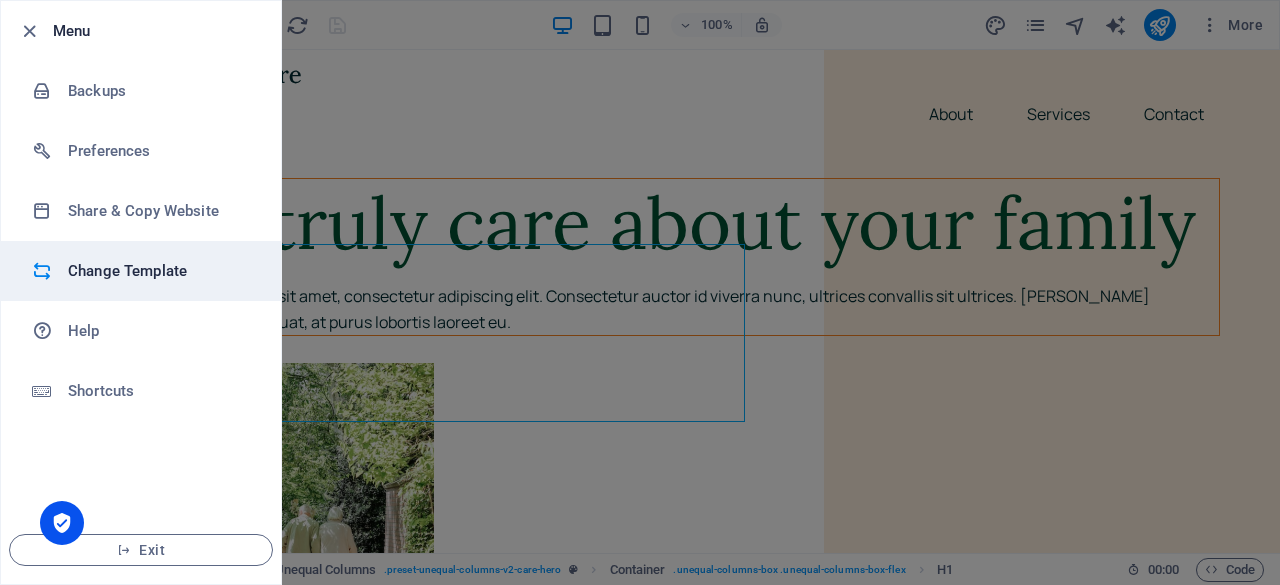 click on "Change Template" at bounding box center [160, 271] 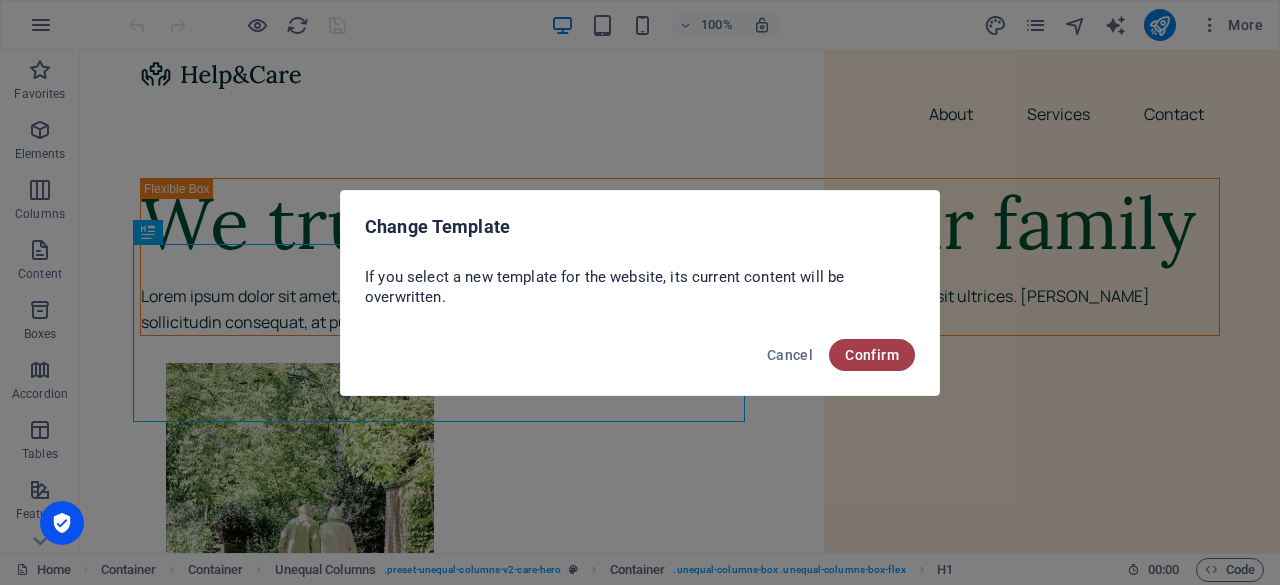 click on "Confirm" at bounding box center (872, 355) 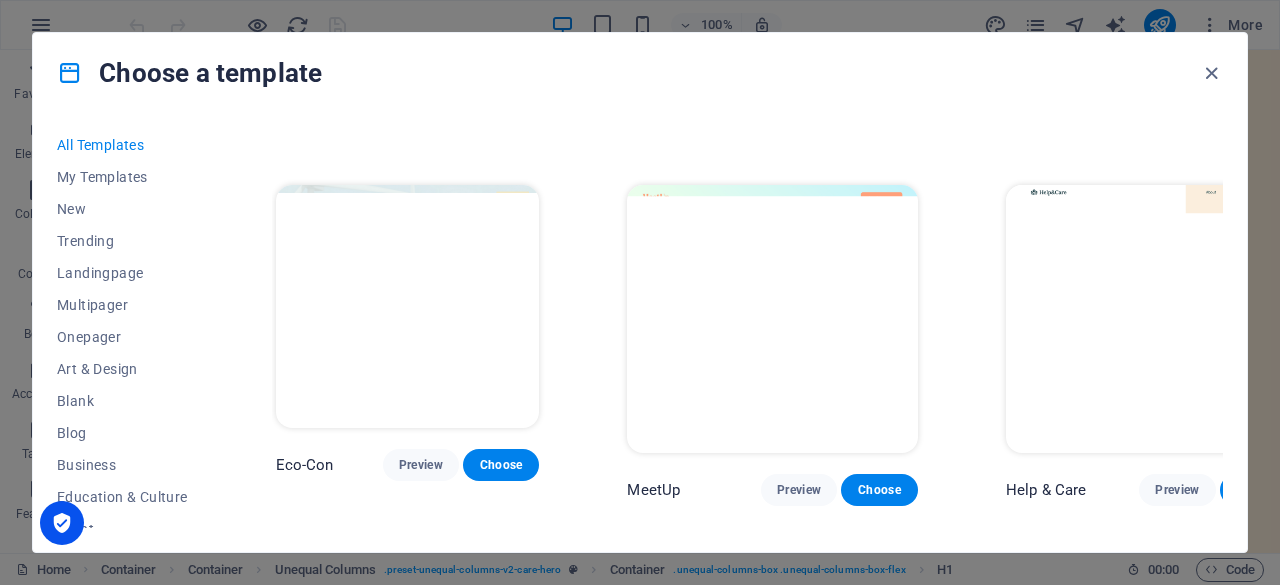 scroll, scrollTop: 762, scrollLeft: 0, axis: vertical 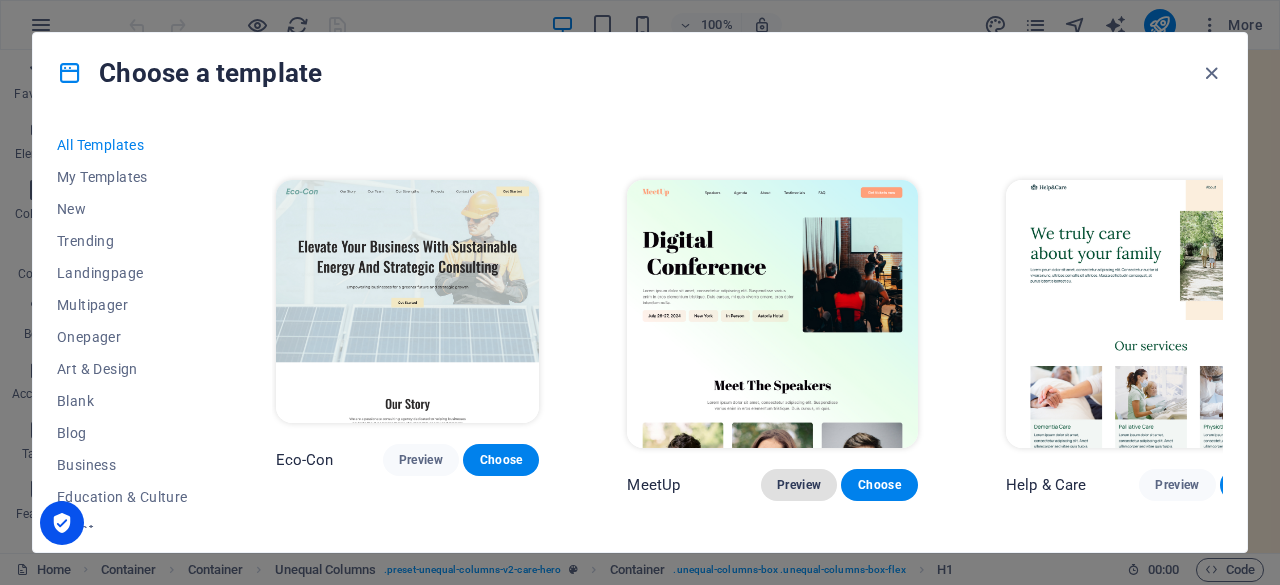 click on "Preview" at bounding box center [799, 485] 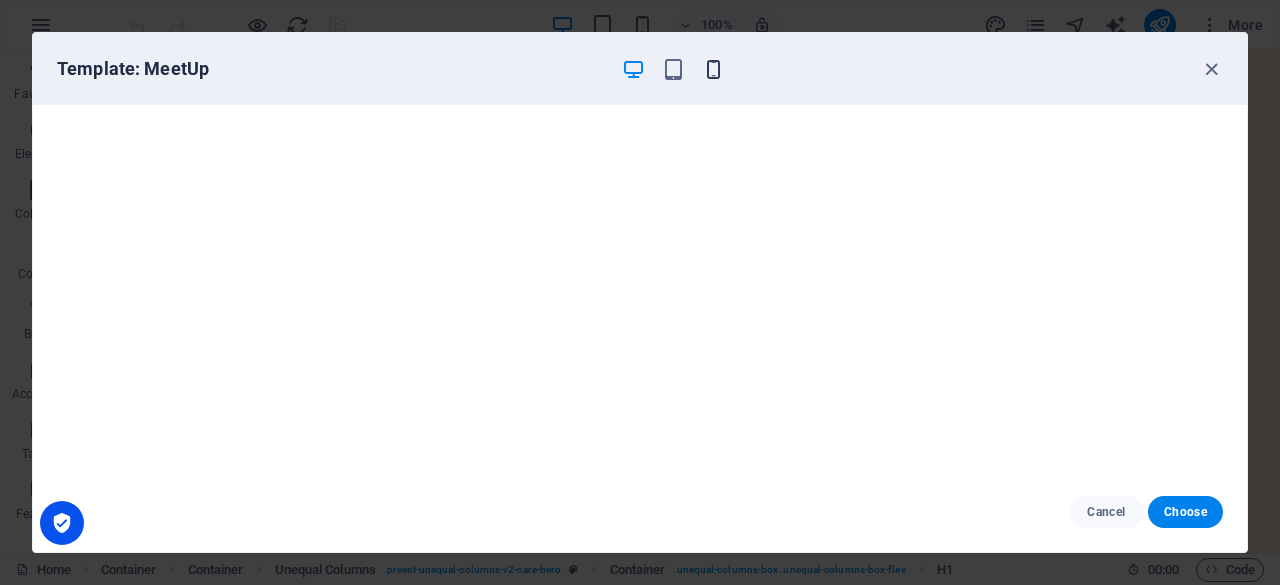 click at bounding box center [713, 69] 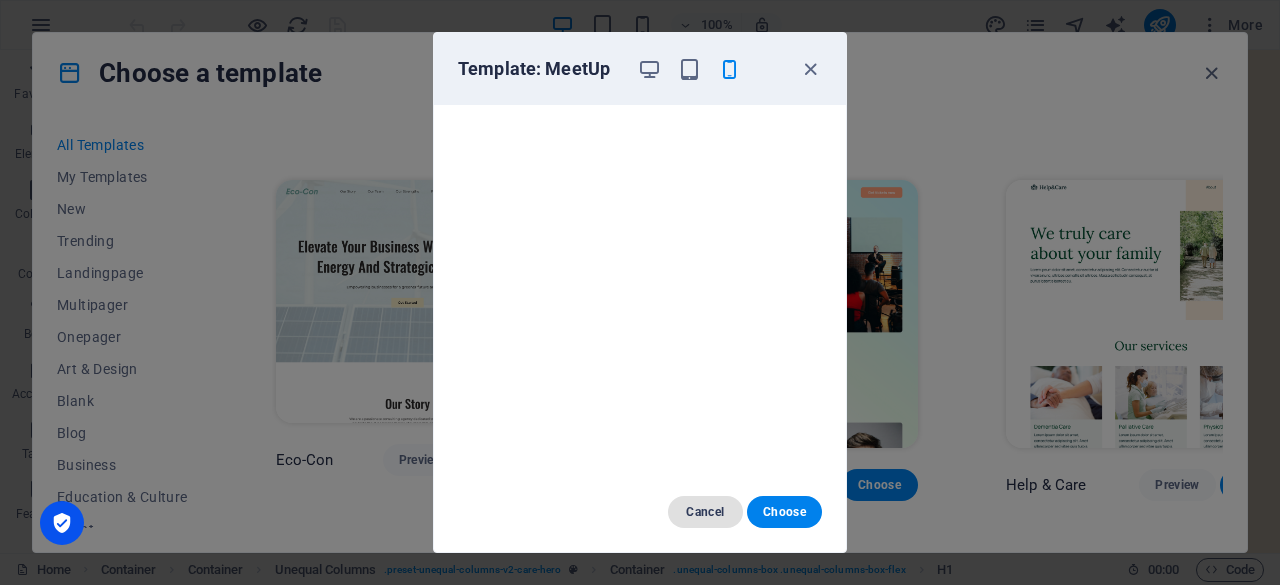 click on "Cancel" at bounding box center (705, 512) 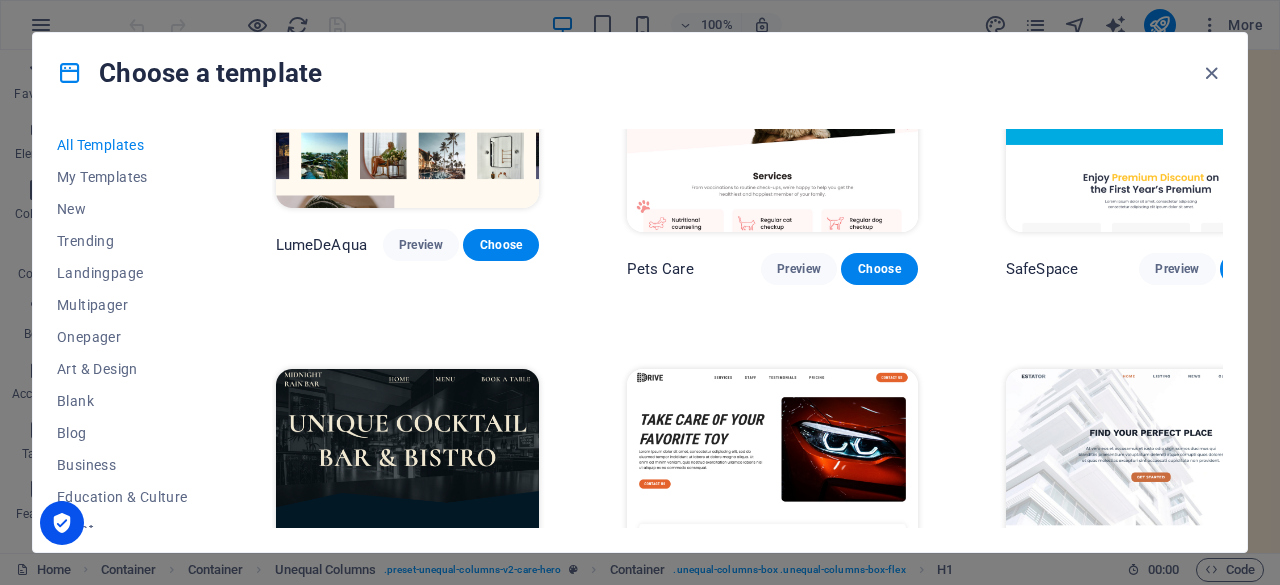 scroll, scrollTop: 3007, scrollLeft: 0, axis: vertical 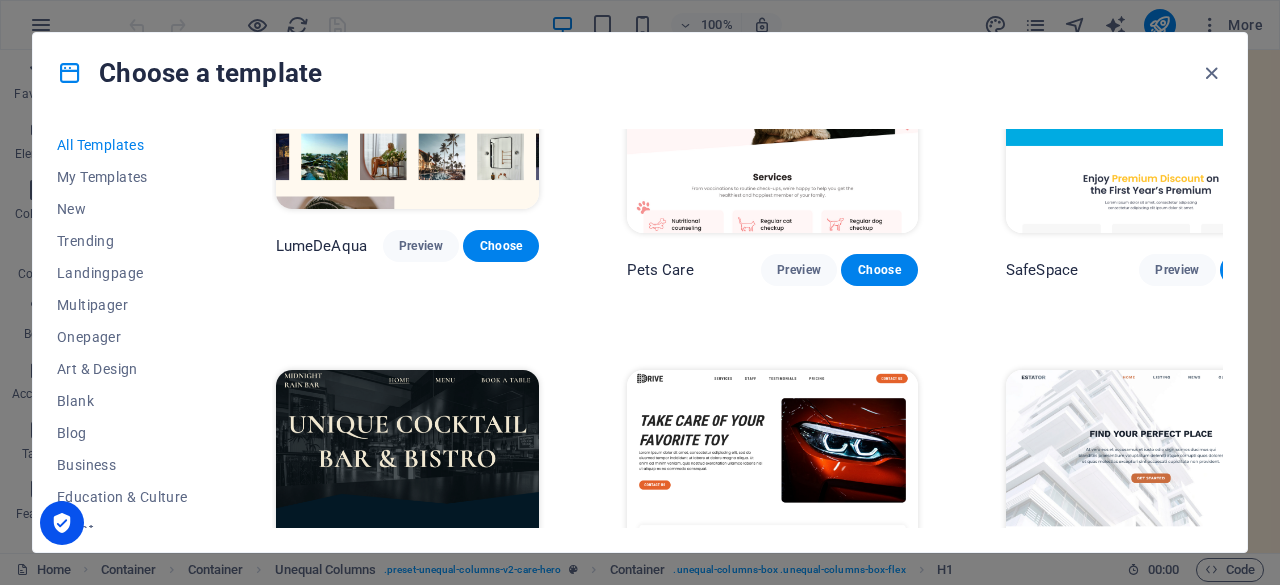 click on "Preview" at bounding box center (799, 675) 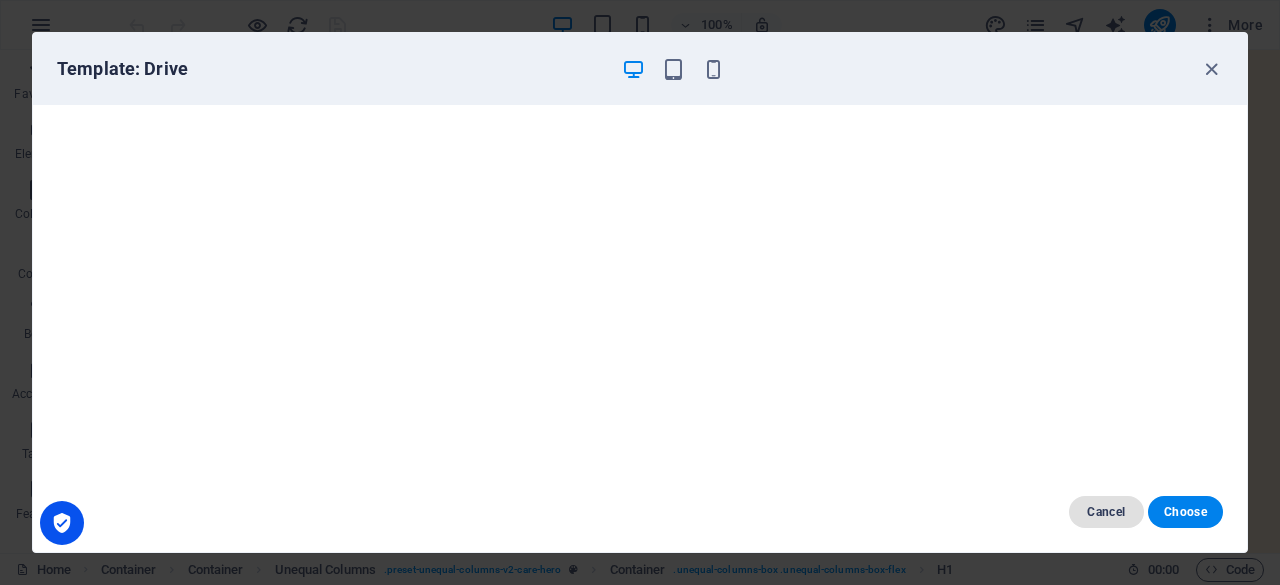 click on "Cancel" at bounding box center (1106, 512) 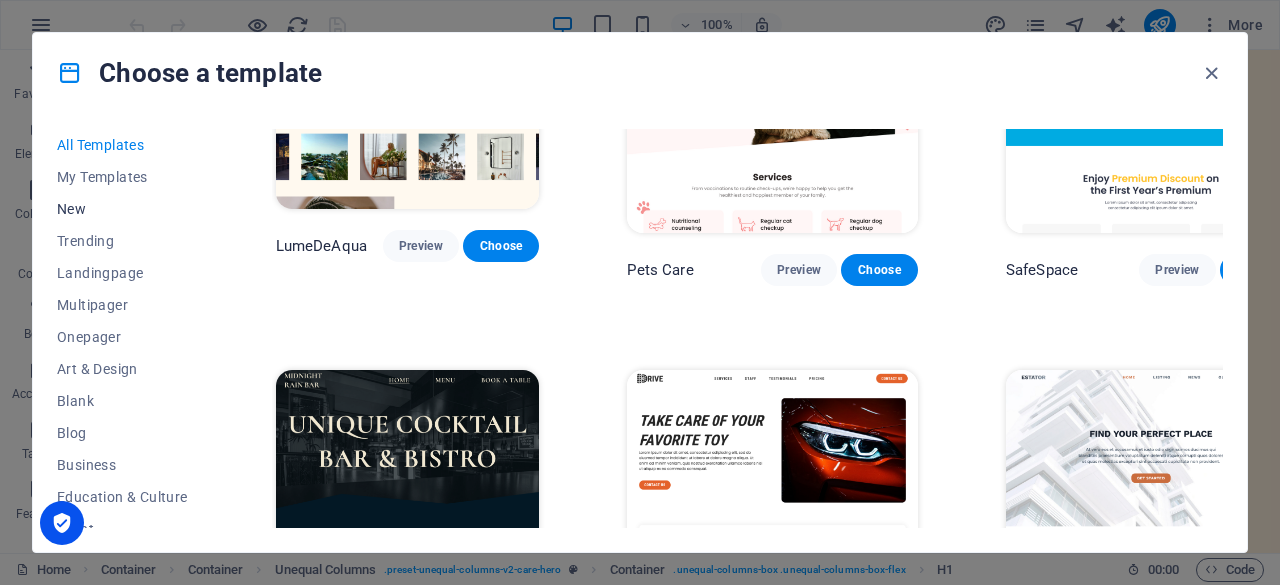 click on "New" at bounding box center (122, 209) 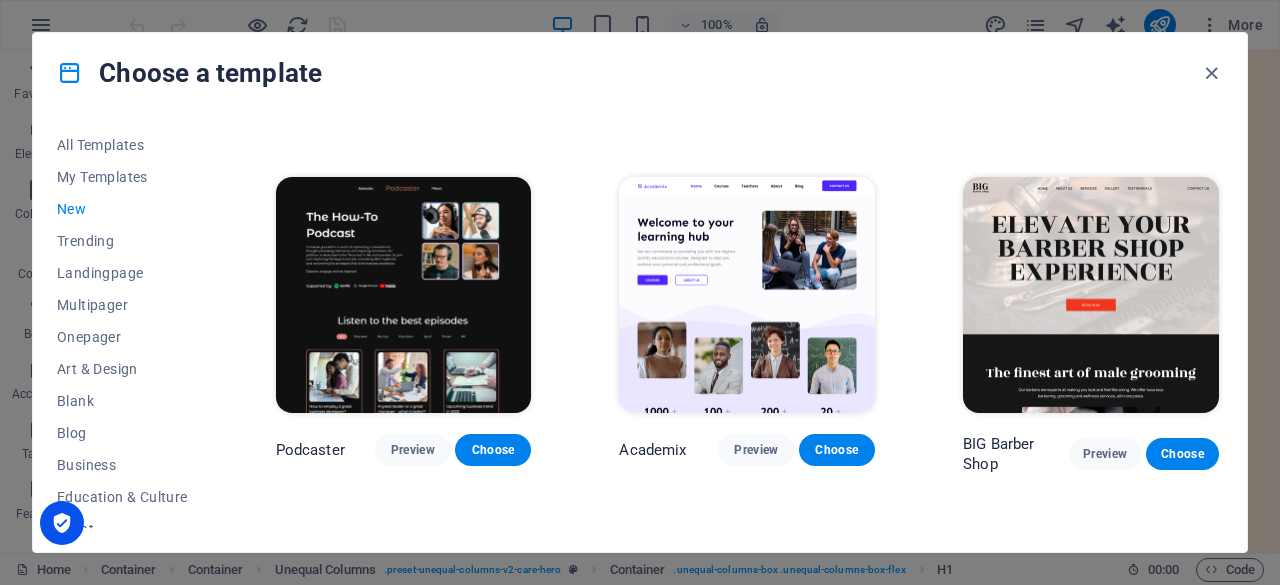 scroll, scrollTop: 1083, scrollLeft: 0, axis: vertical 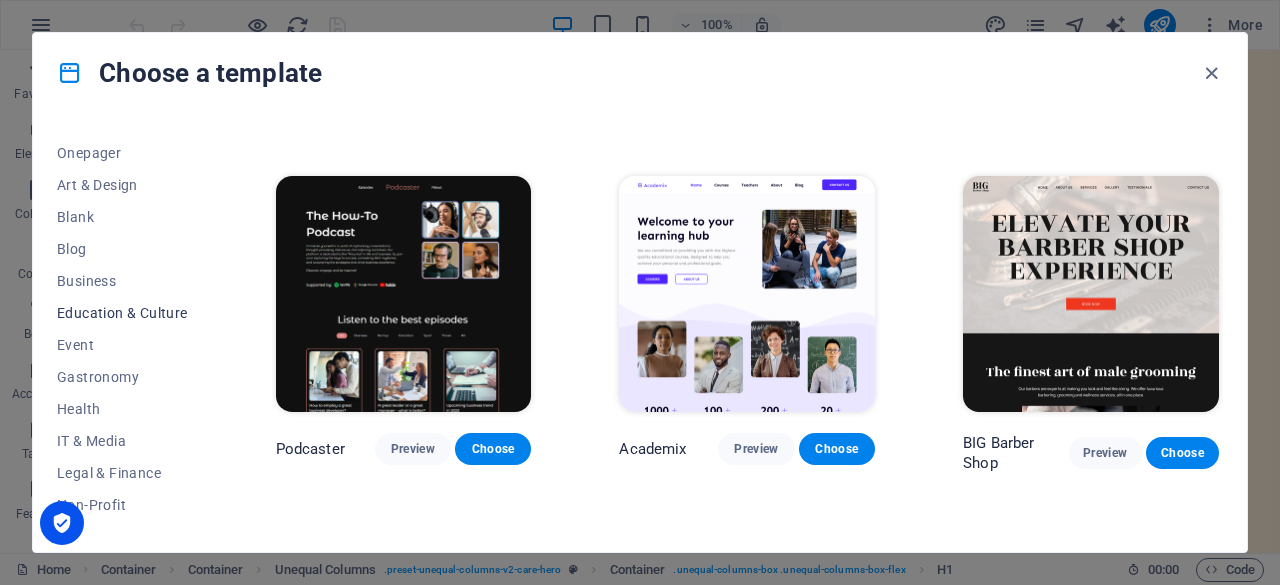click on "Education & Culture" at bounding box center [122, 313] 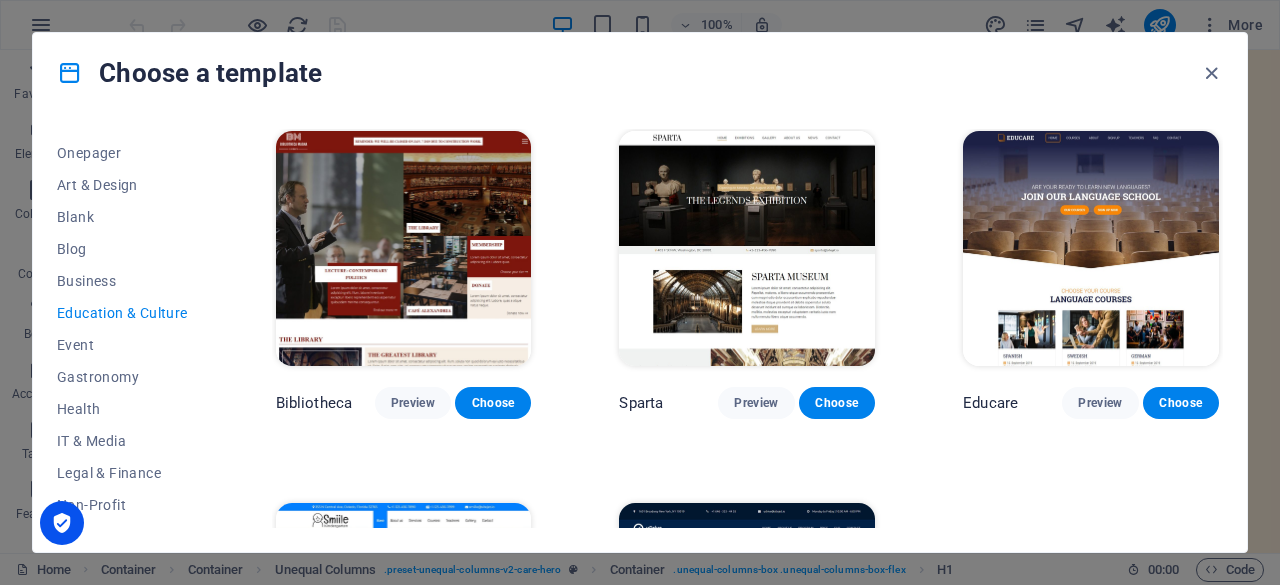 scroll, scrollTop: 373, scrollLeft: 0, axis: vertical 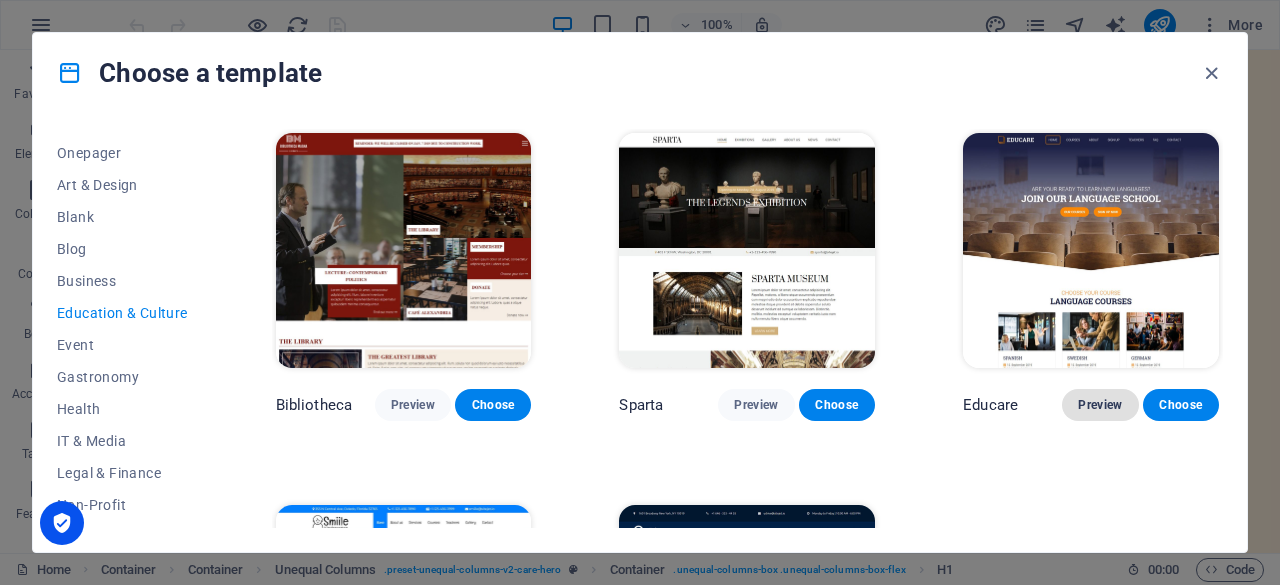 click on "Preview" at bounding box center [1100, 405] 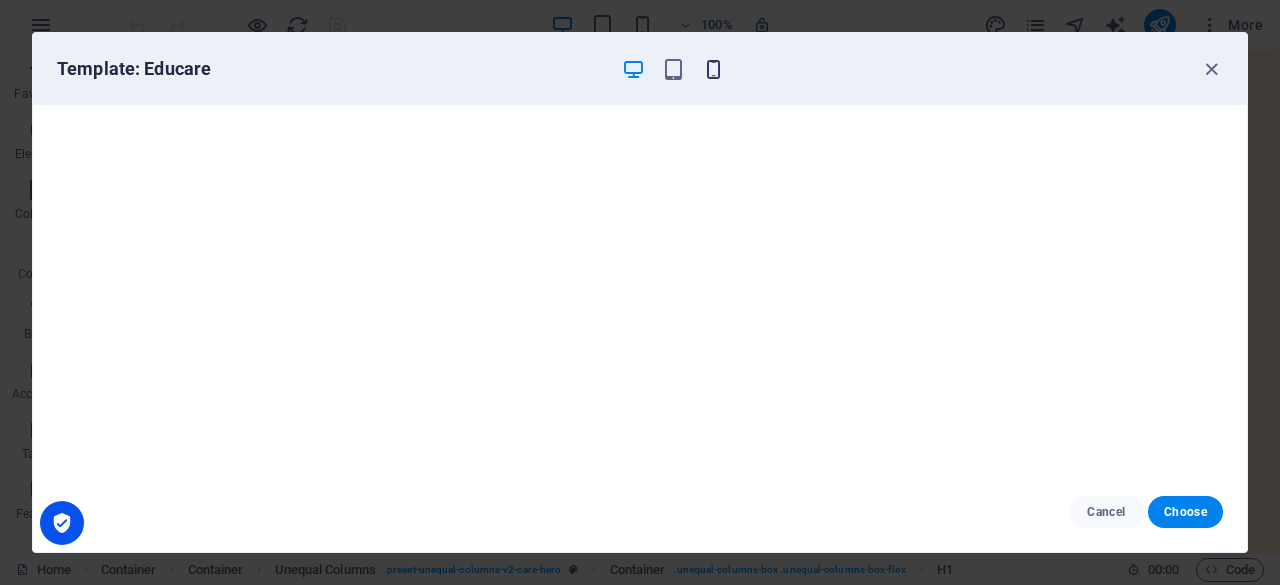 click at bounding box center (713, 69) 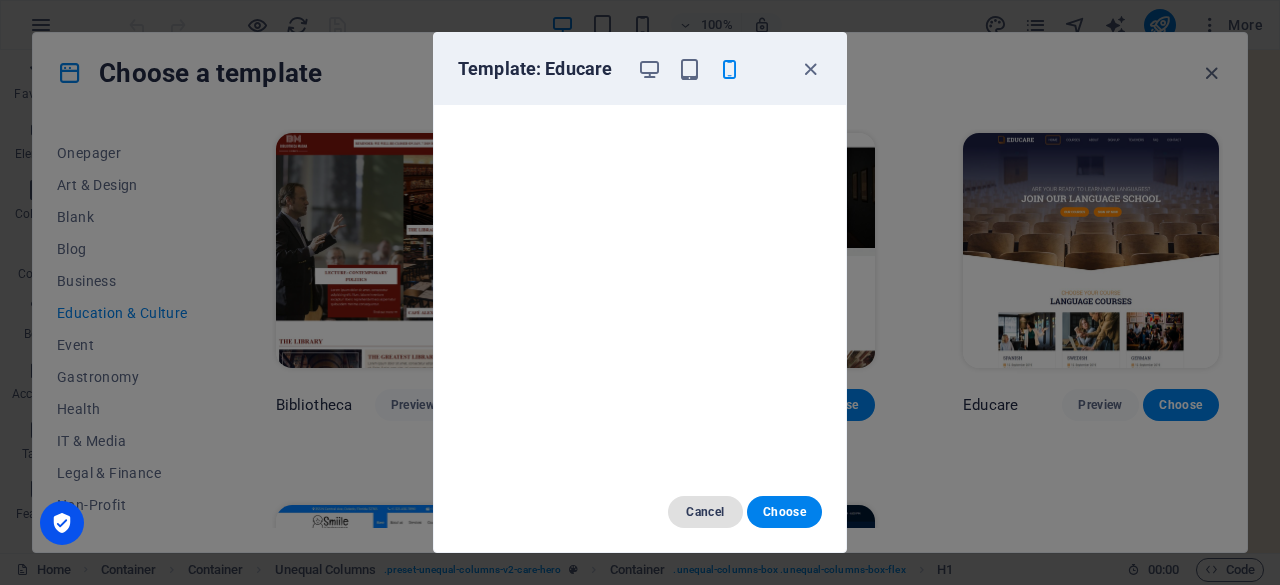 click on "Cancel" at bounding box center (705, 512) 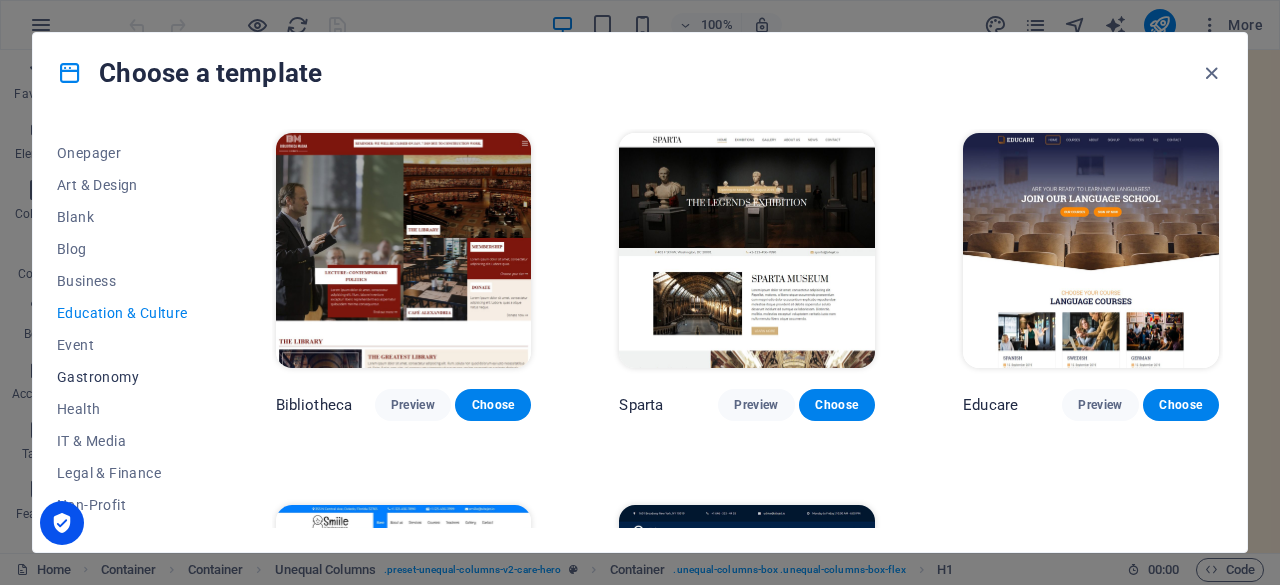 click on "Gastronomy" at bounding box center [122, 377] 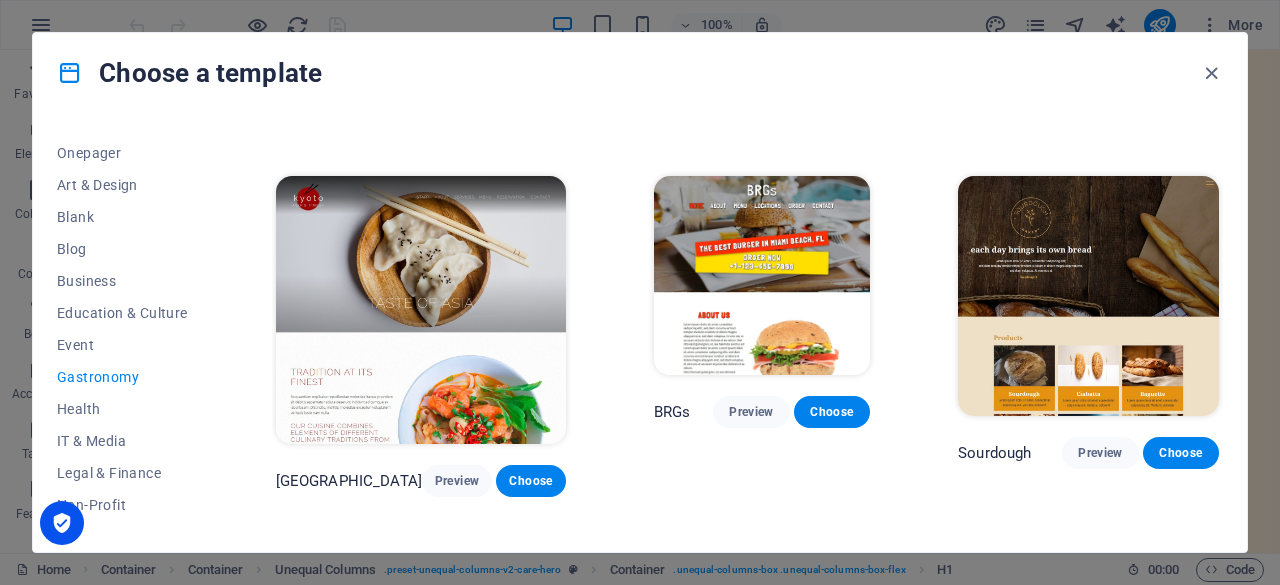 scroll, scrollTop: 766, scrollLeft: 0, axis: vertical 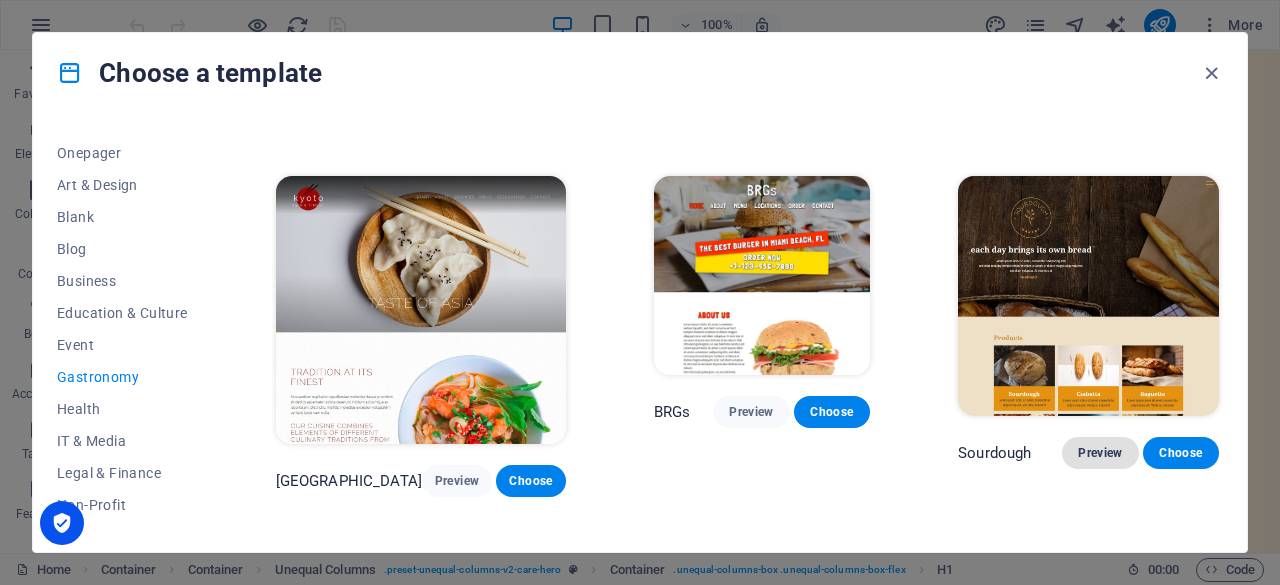 click on "Preview" at bounding box center (1100, 453) 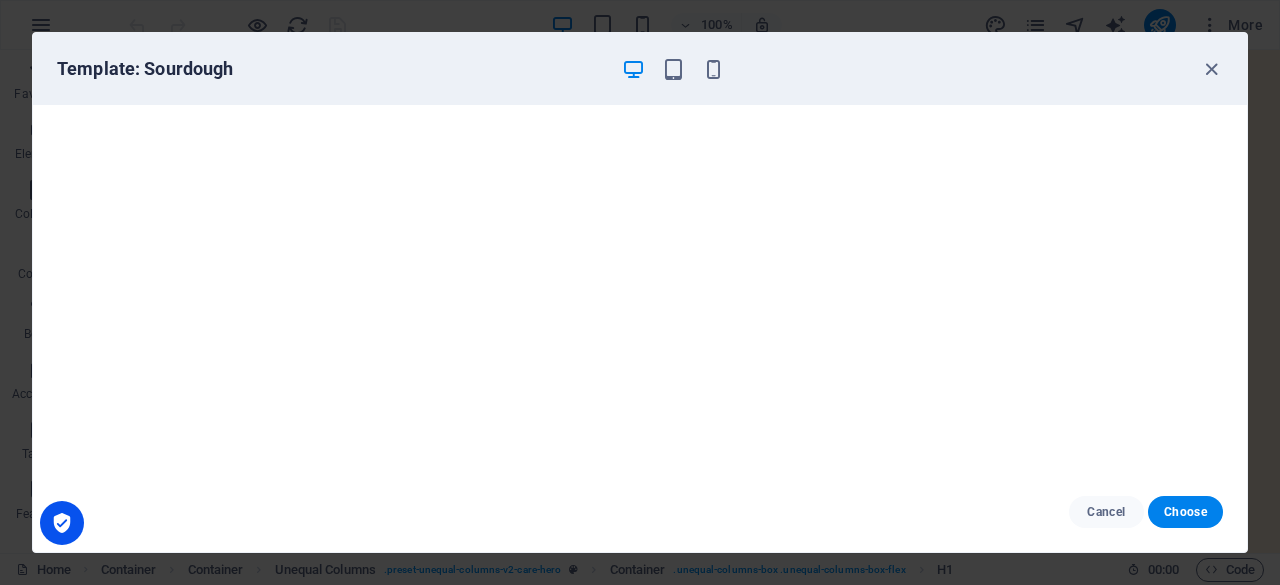 scroll, scrollTop: 4, scrollLeft: 0, axis: vertical 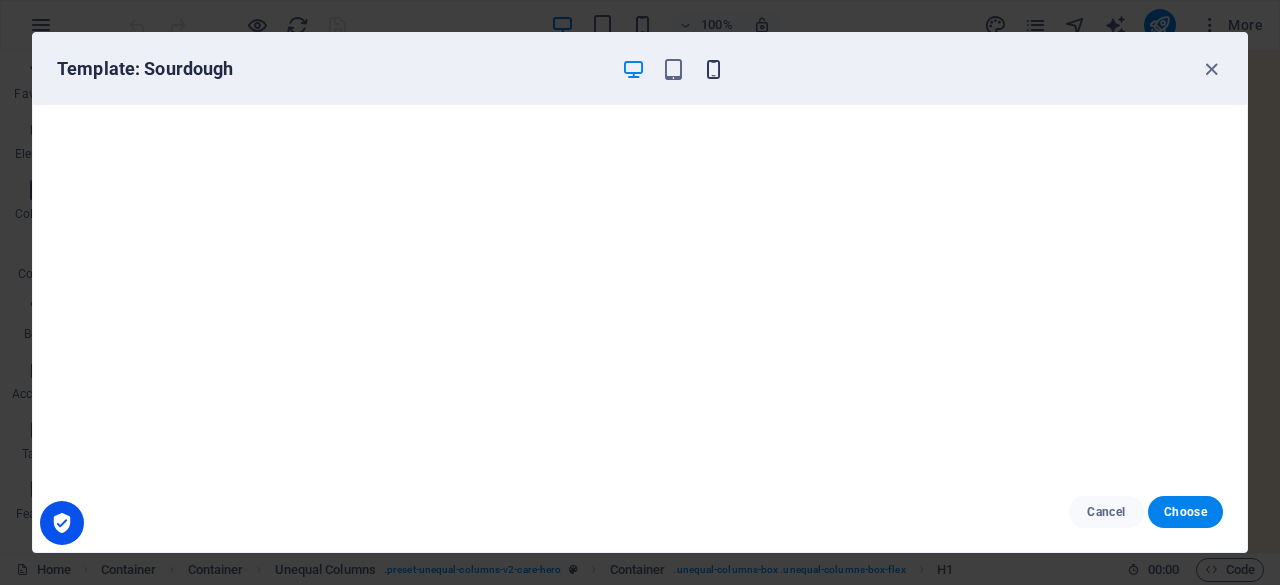 click at bounding box center (713, 69) 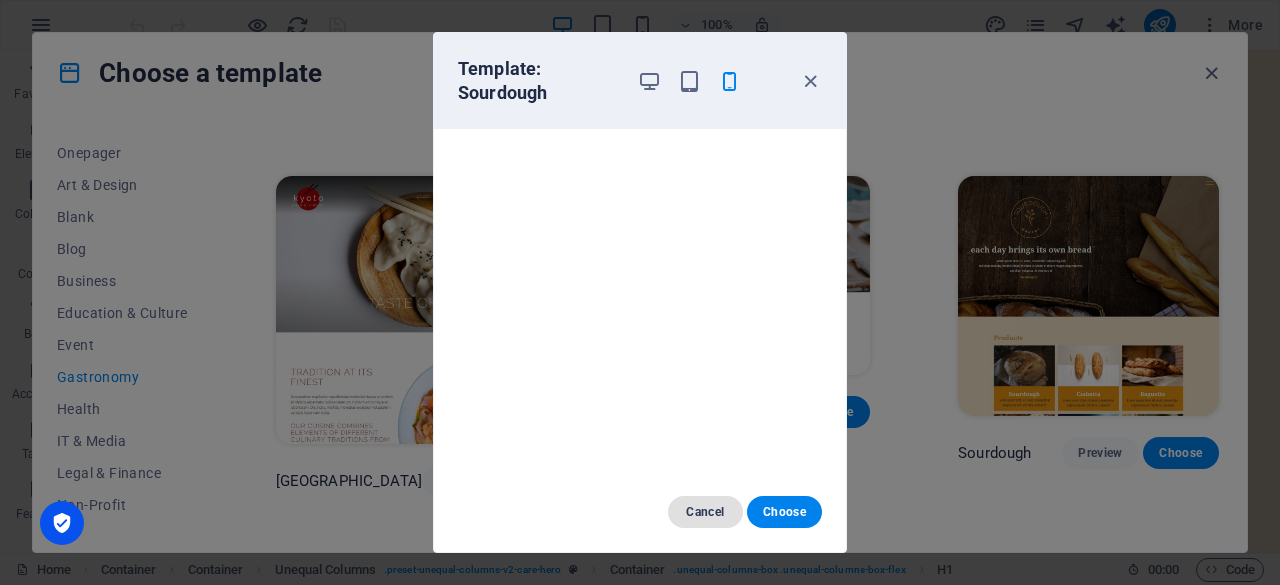 click on "Cancel" at bounding box center (705, 512) 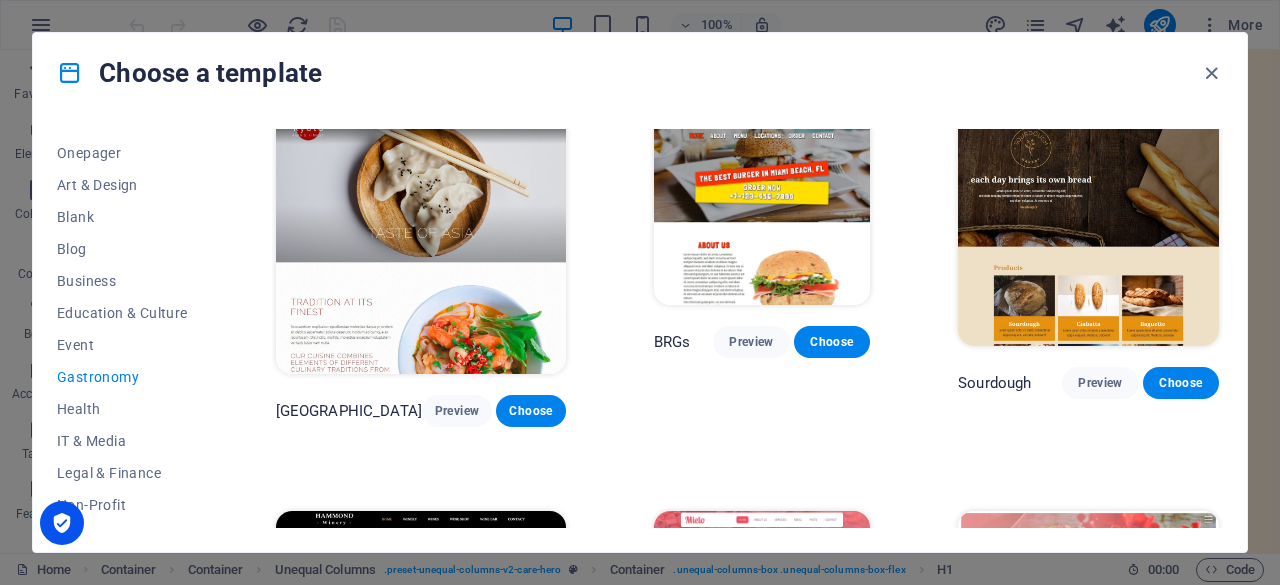 scroll, scrollTop: 835, scrollLeft: 0, axis: vertical 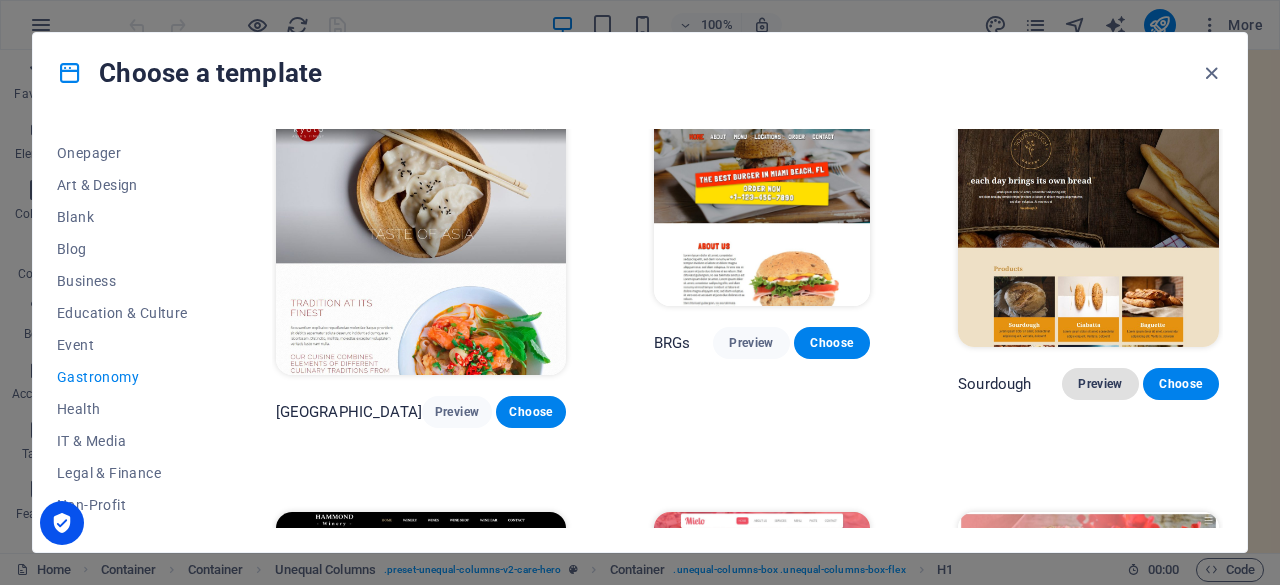 click on "Preview" at bounding box center (1100, 384) 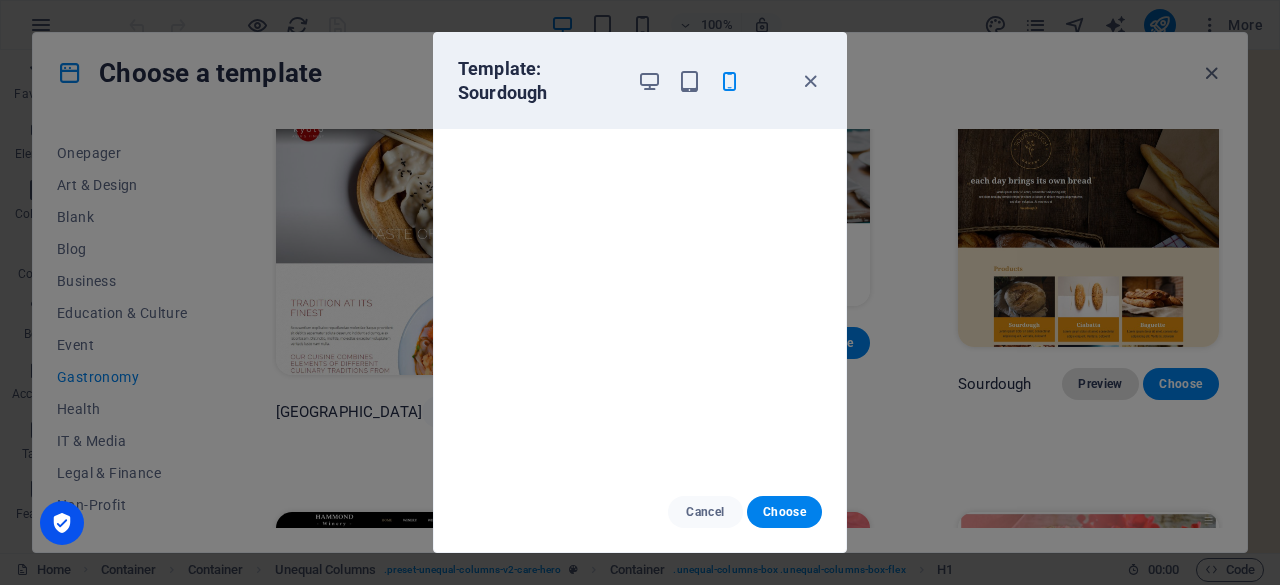 scroll, scrollTop: 4, scrollLeft: 0, axis: vertical 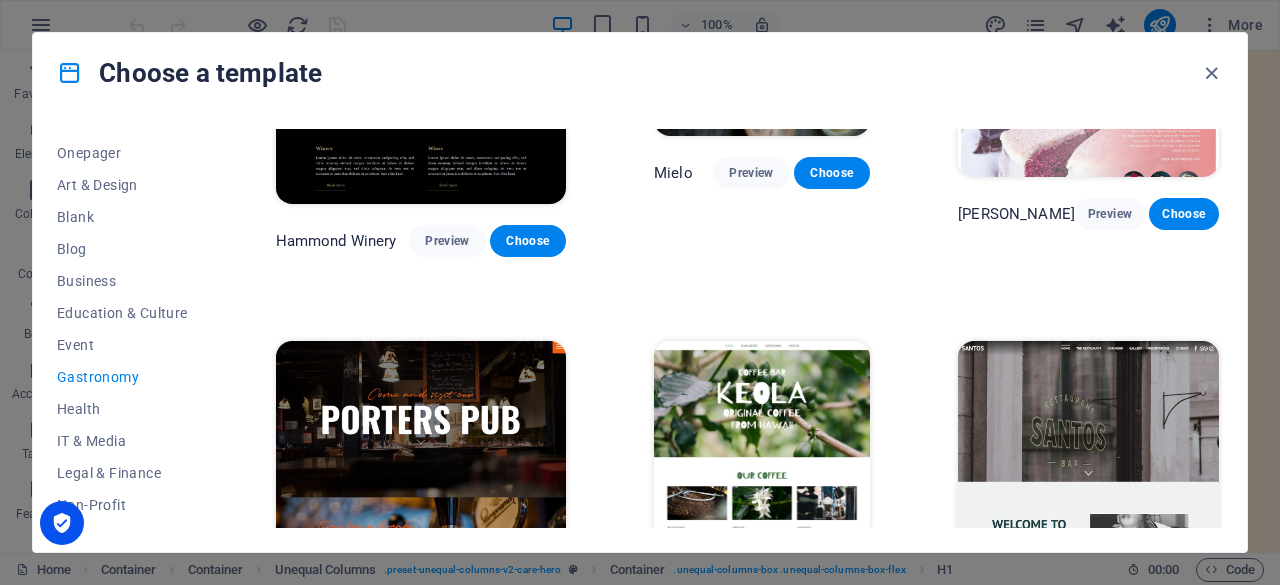 click on "Preview" at bounding box center (751, 577) 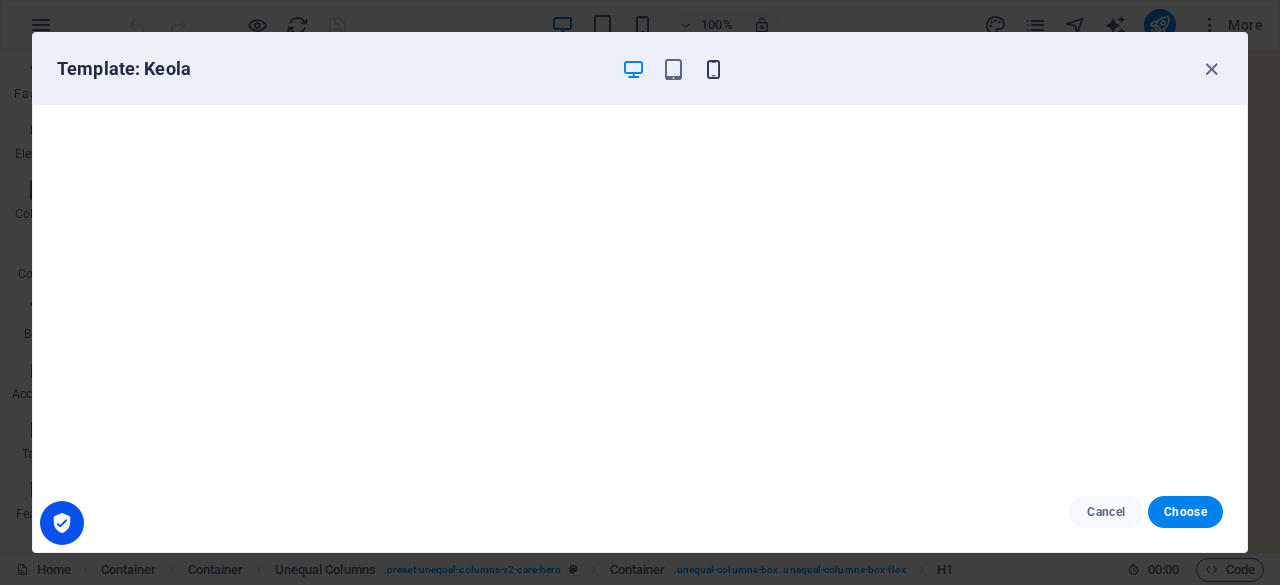 click at bounding box center (713, 69) 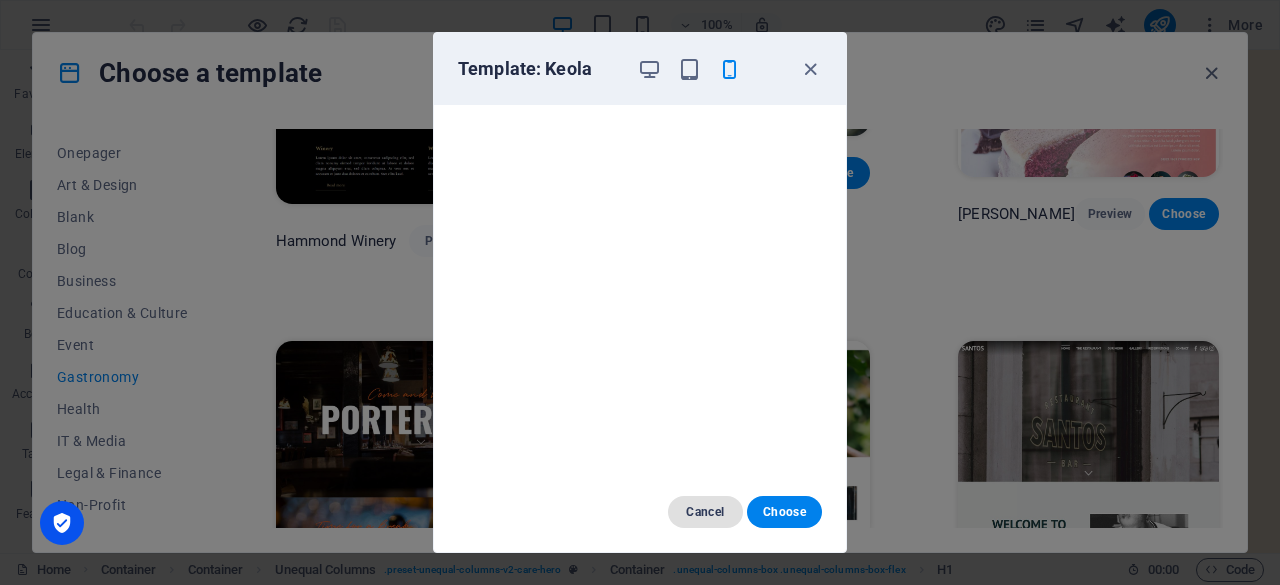 click on "Cancel" at bounding box center [705, 512] 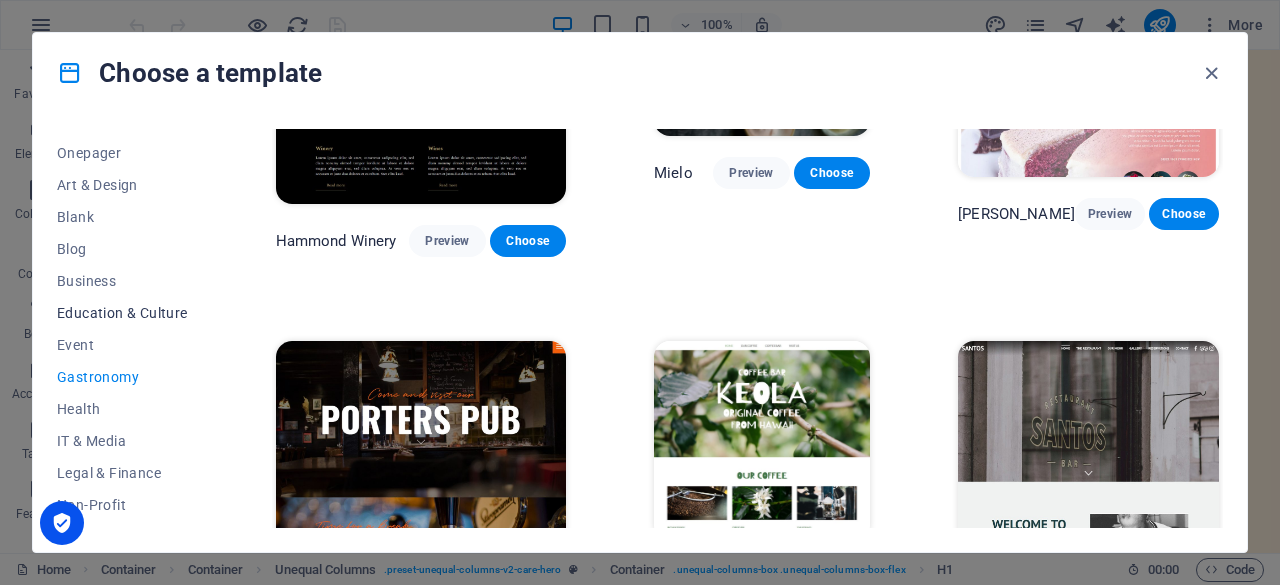click on "Education & Culture" at bounding box center [122, 313] 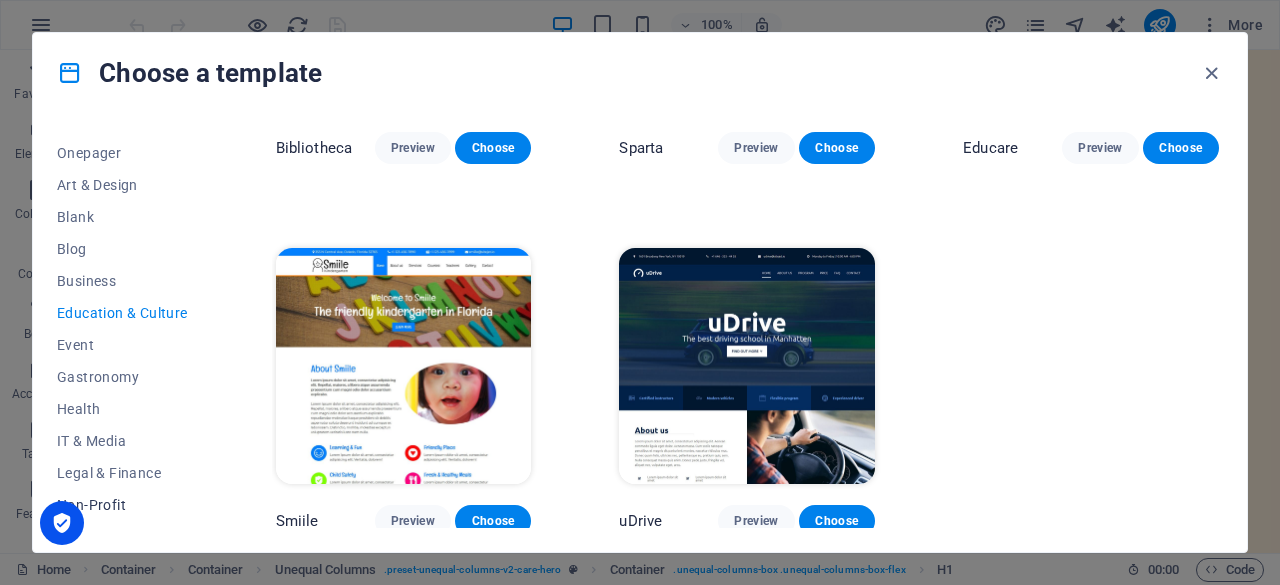 click on "Non-Profit" at bounding box center [122, 505] 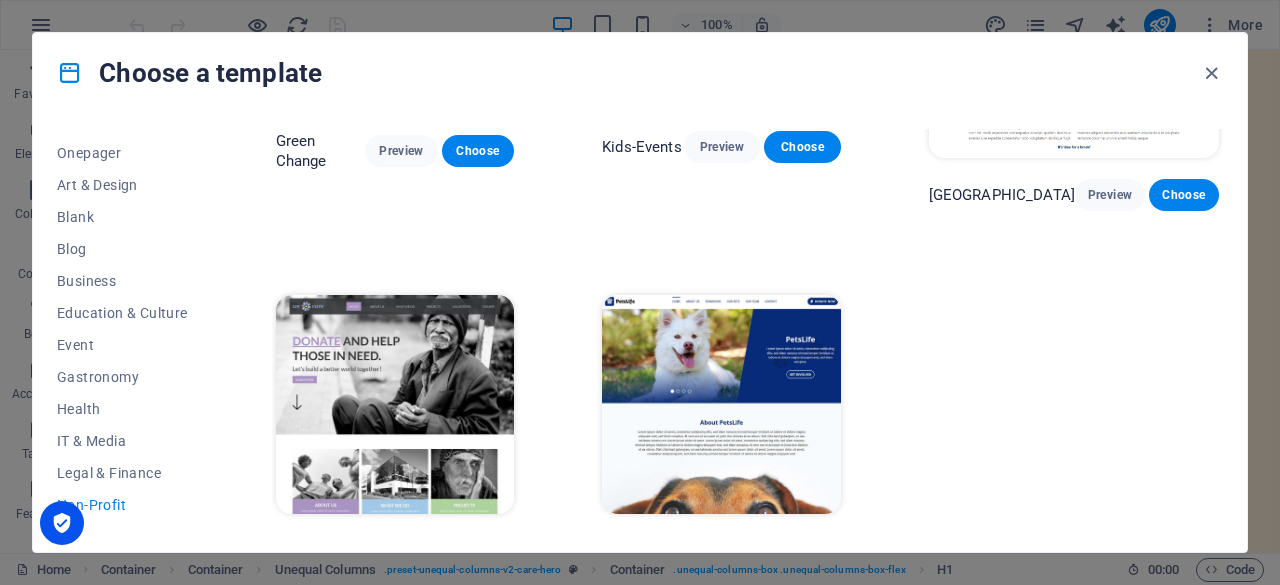 scroll, scrollTop: 268, scrollLeft: 0, axis: vertical 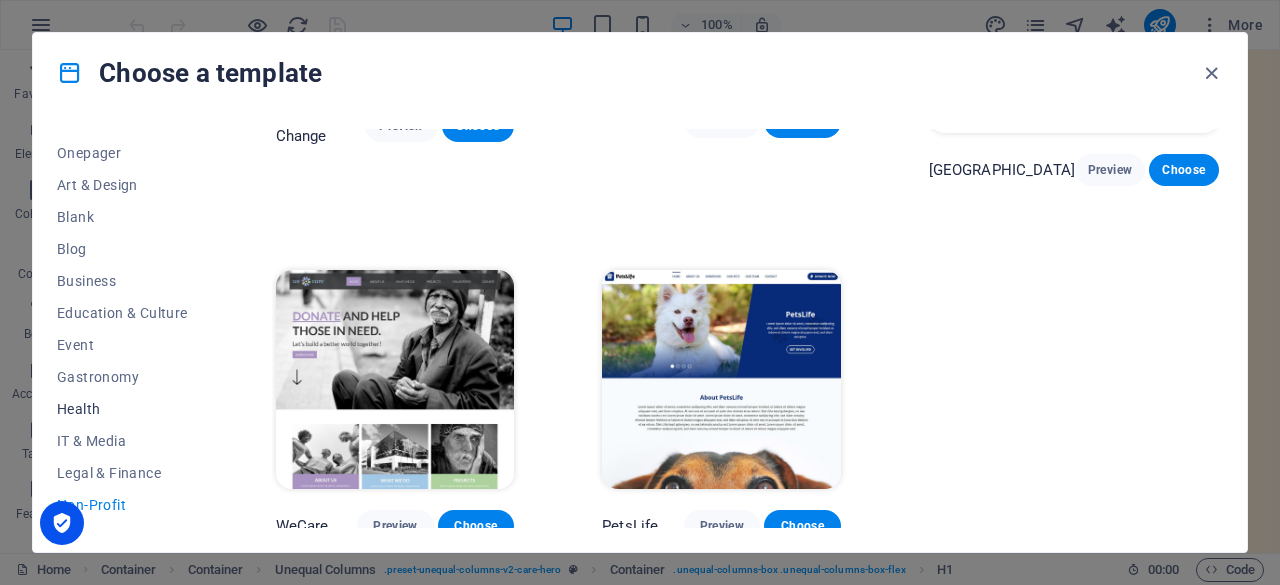 click on "Health" at bounding box center [122, 409] 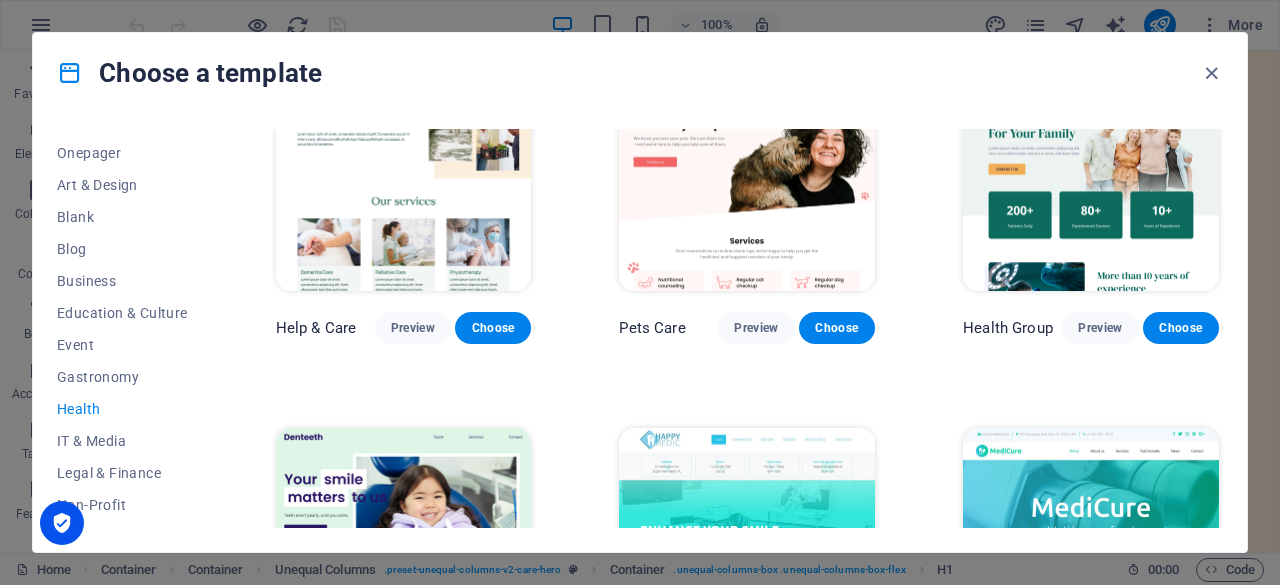 scroll, scrollTop: 68, scrollLeft: 0, axis: vertical 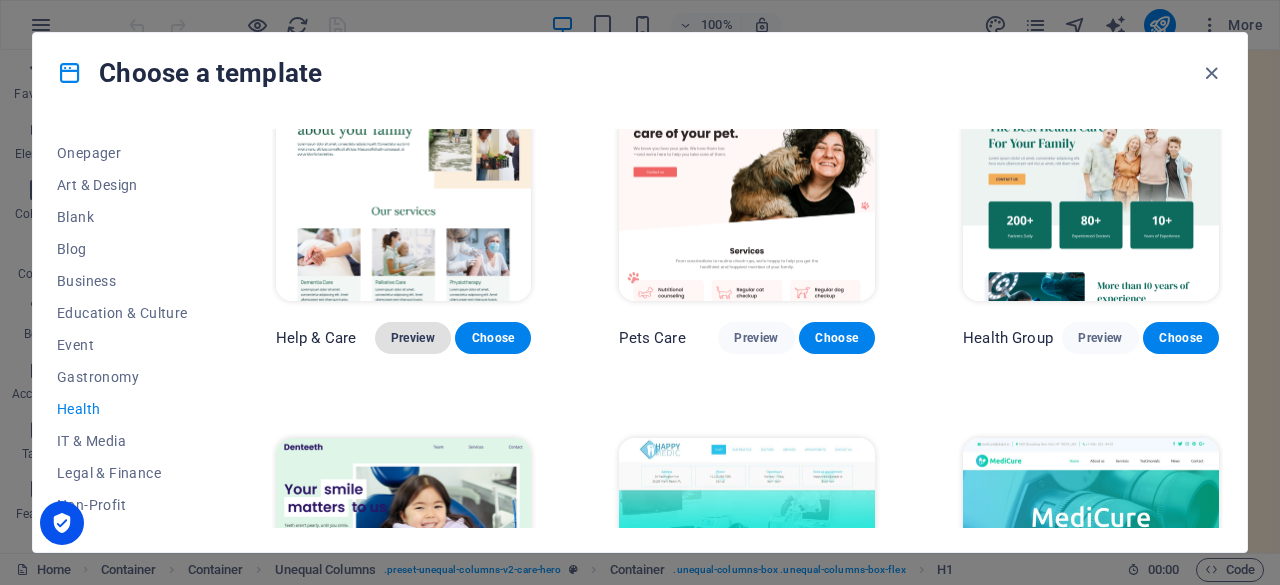 click on "Preview" at bounding box center [413, 338] 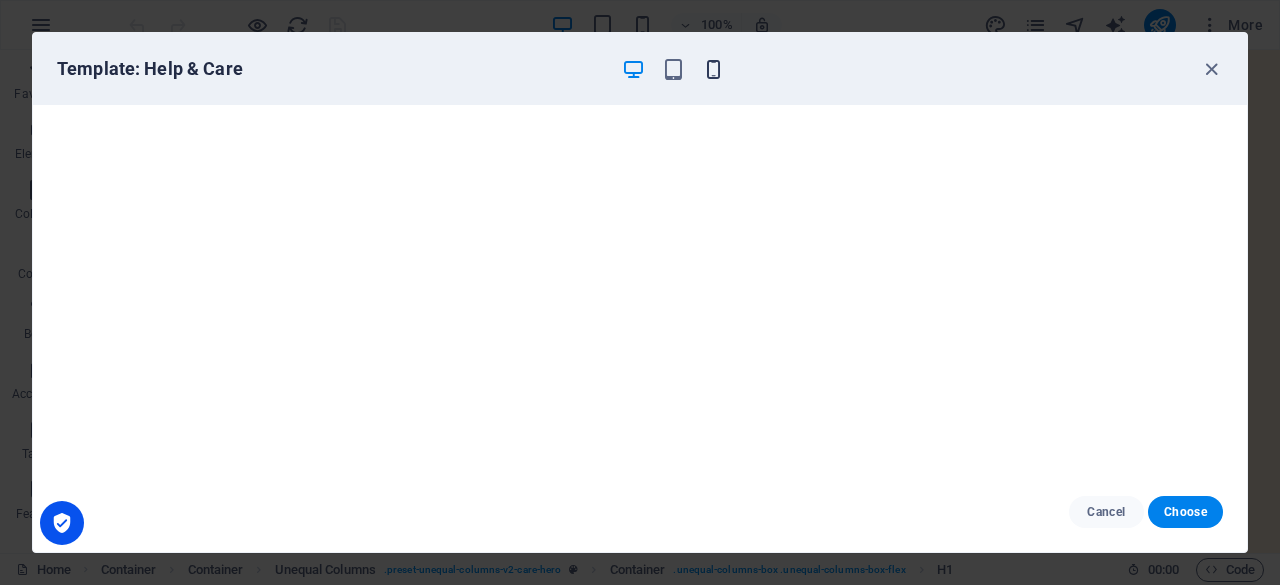 click at bounding box center [713, 69] 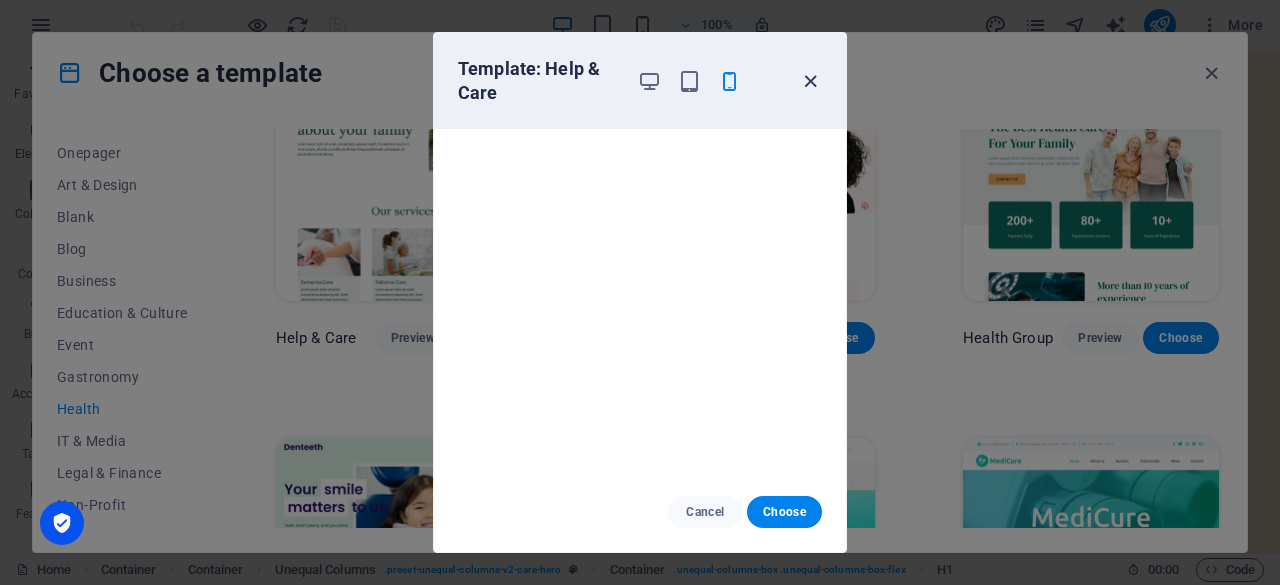 click at bounding box center [810, 81] 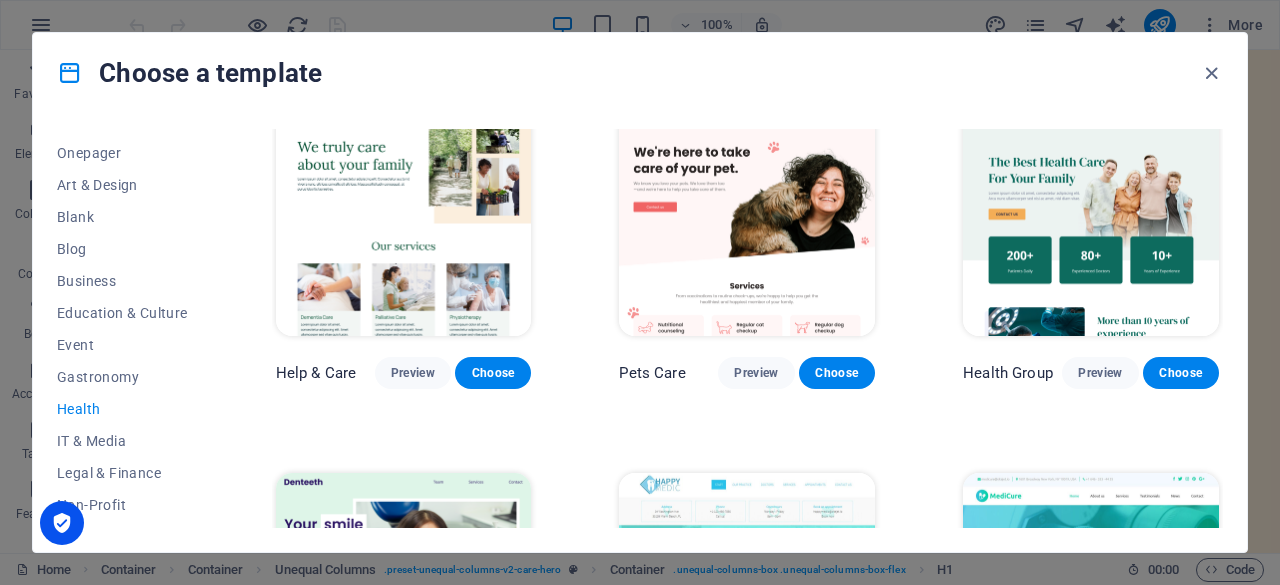 scroll, scrollTop: 0, scrollLeft: 0, axis: both 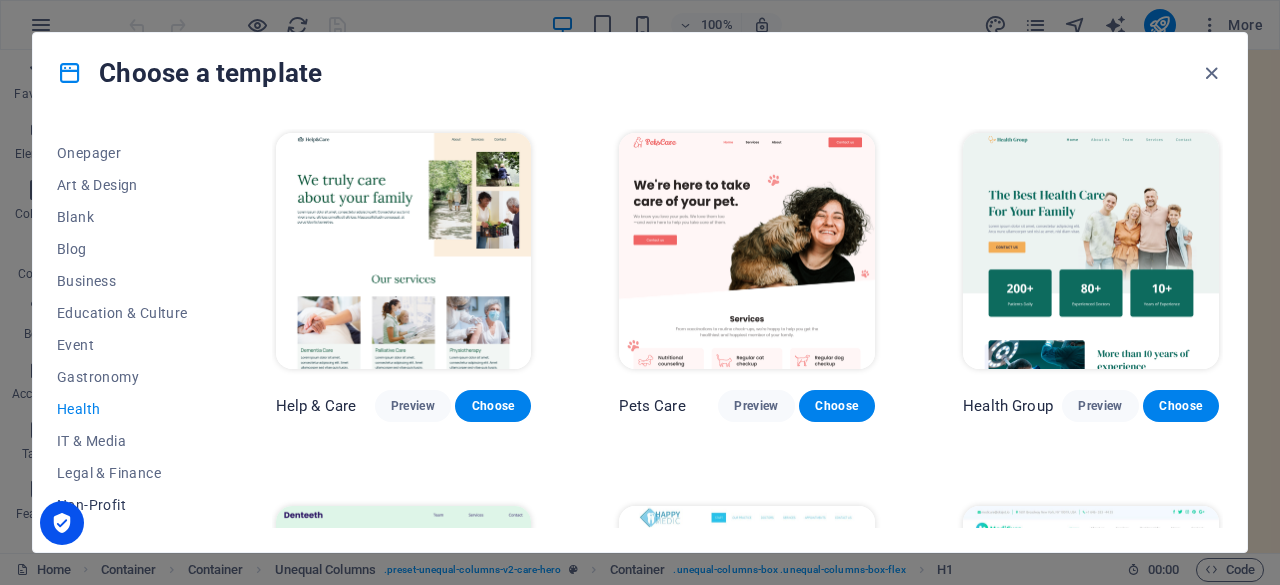 click on "Non-Profit" at bounding box center (122, 505) 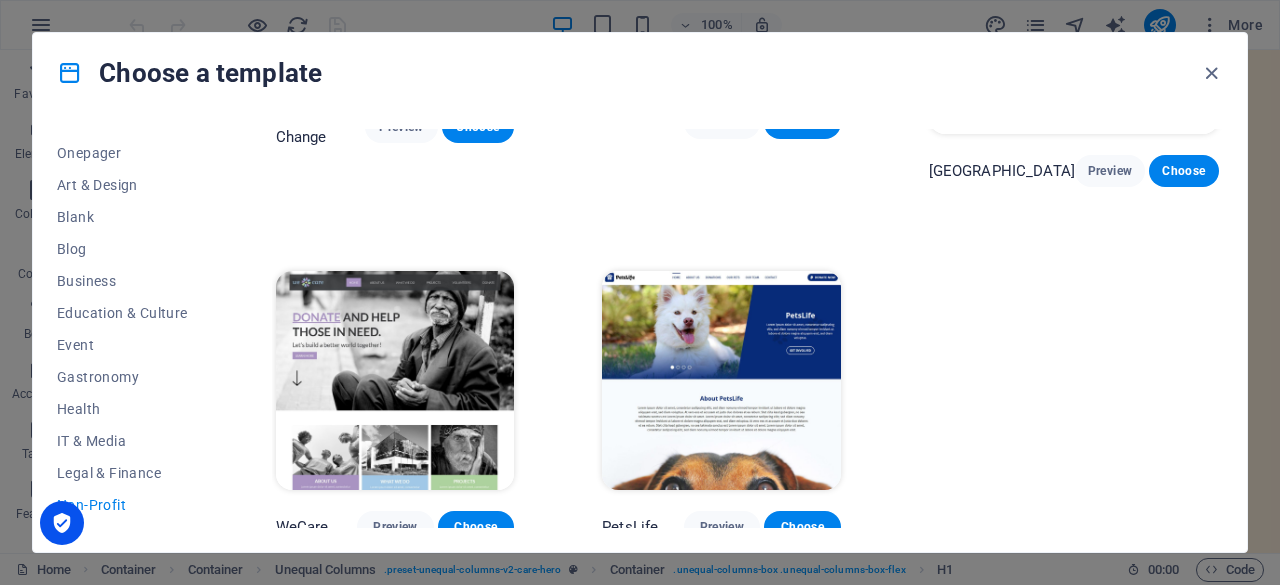scroll, scrollTop: 268, scrollLeft: 0, axis: vertical 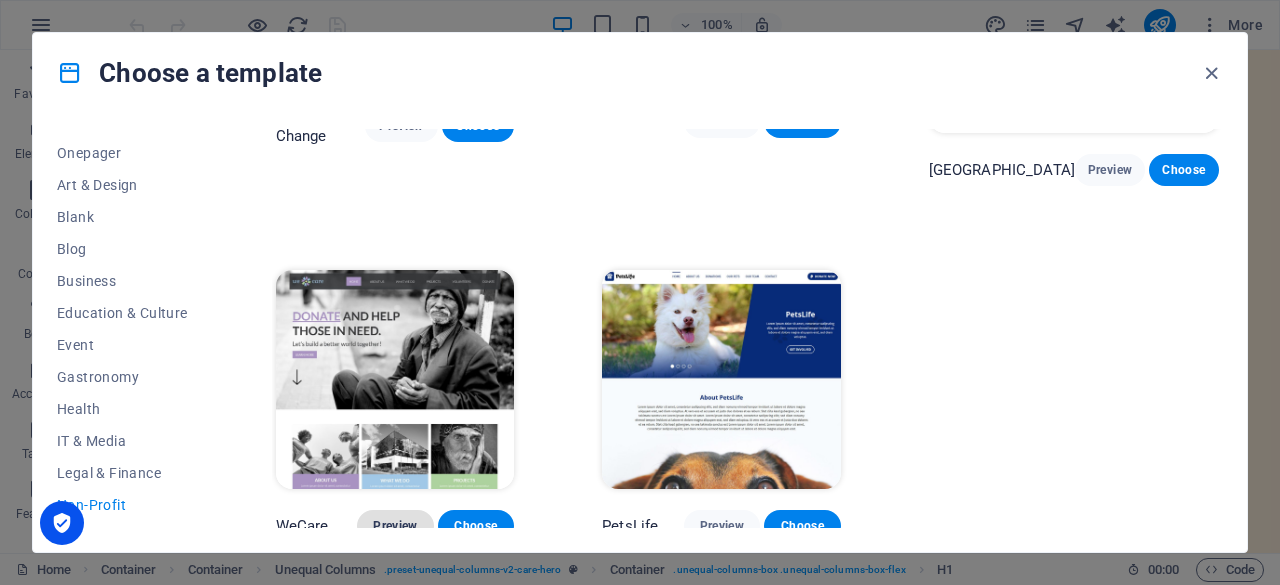click on "Preview" at bounding box center [395, 526] 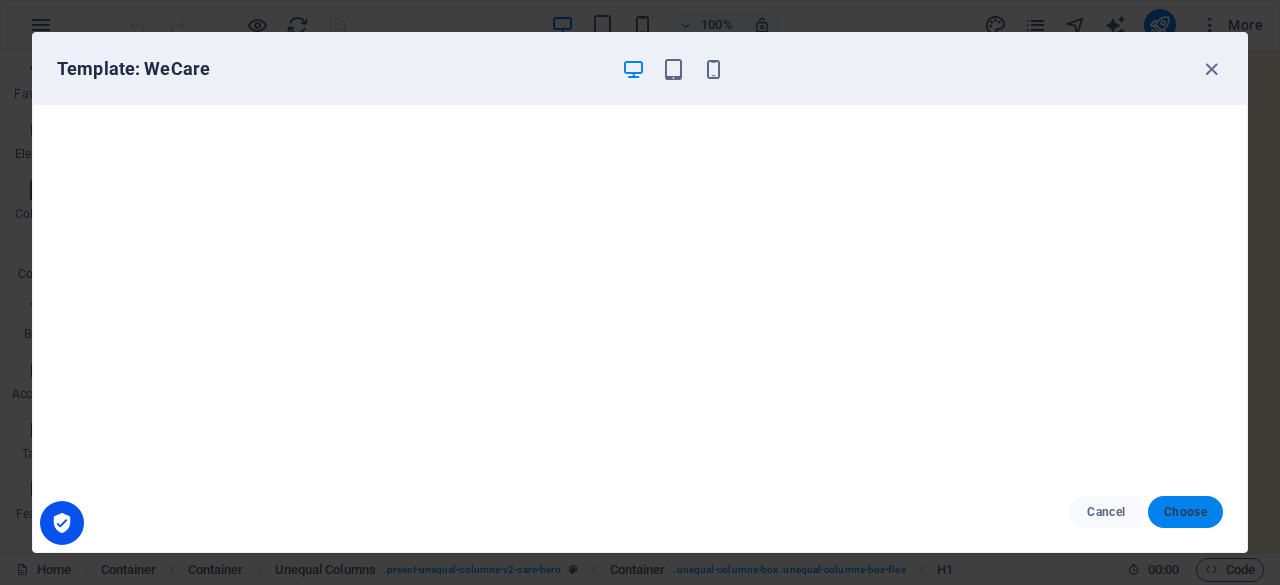 click on "Choose" at bounding box center (1185, 512) 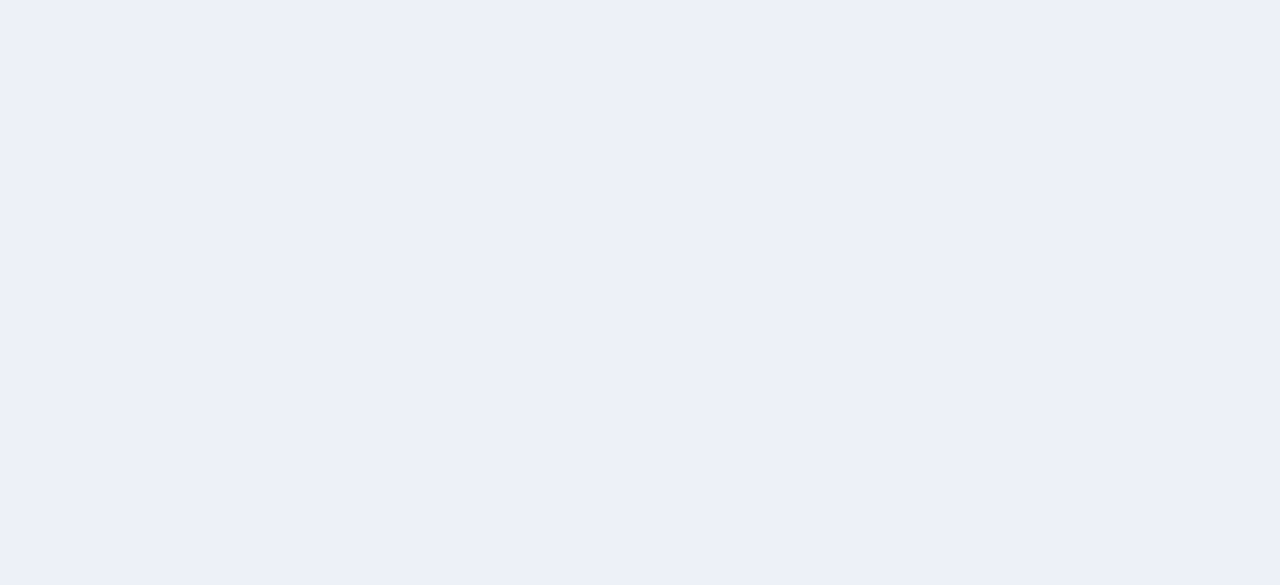 scroll, scrollTop: 0, scrollLeft: 0, axis: both 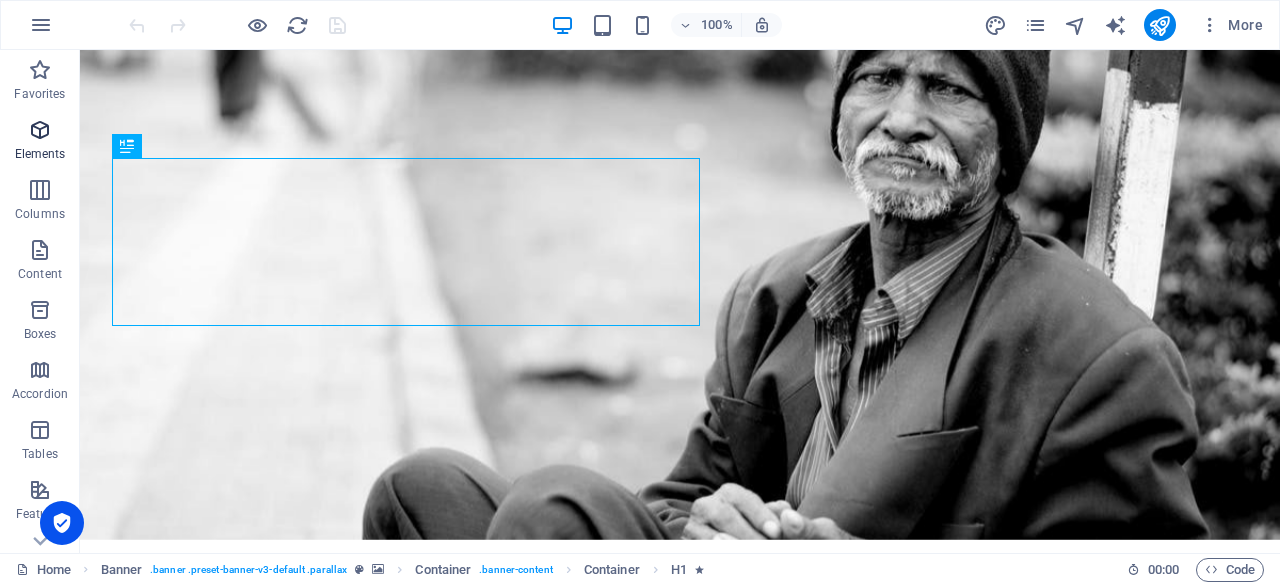 click at bounding box center [40, 130] 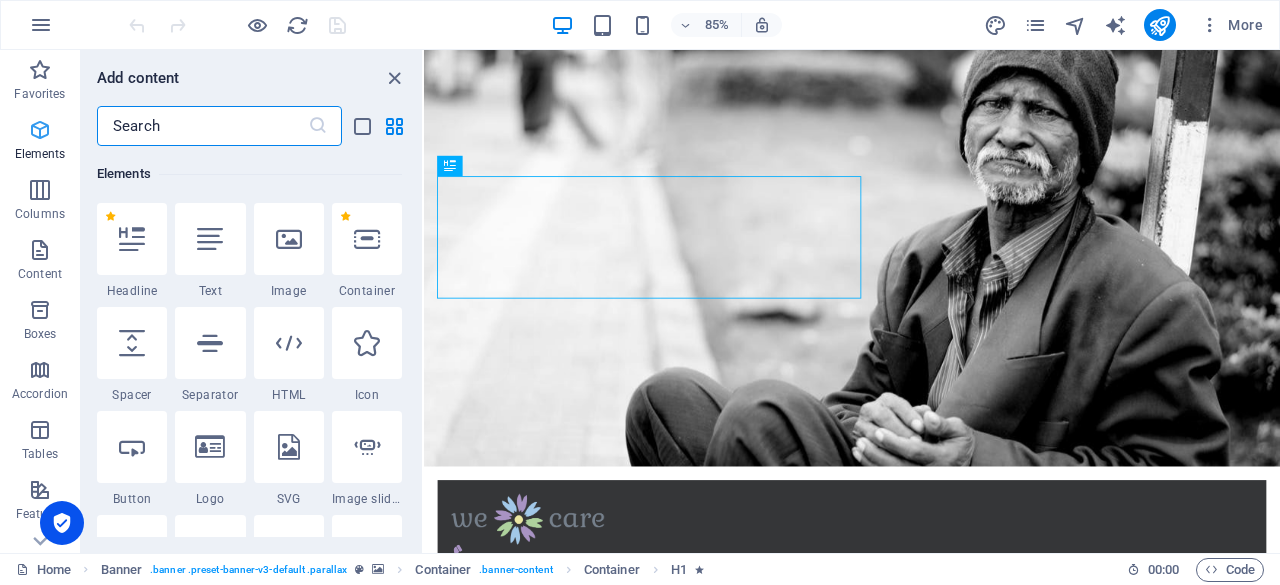 scroll, scrollTop: 213, scrollLeft: 0, axis: vertical 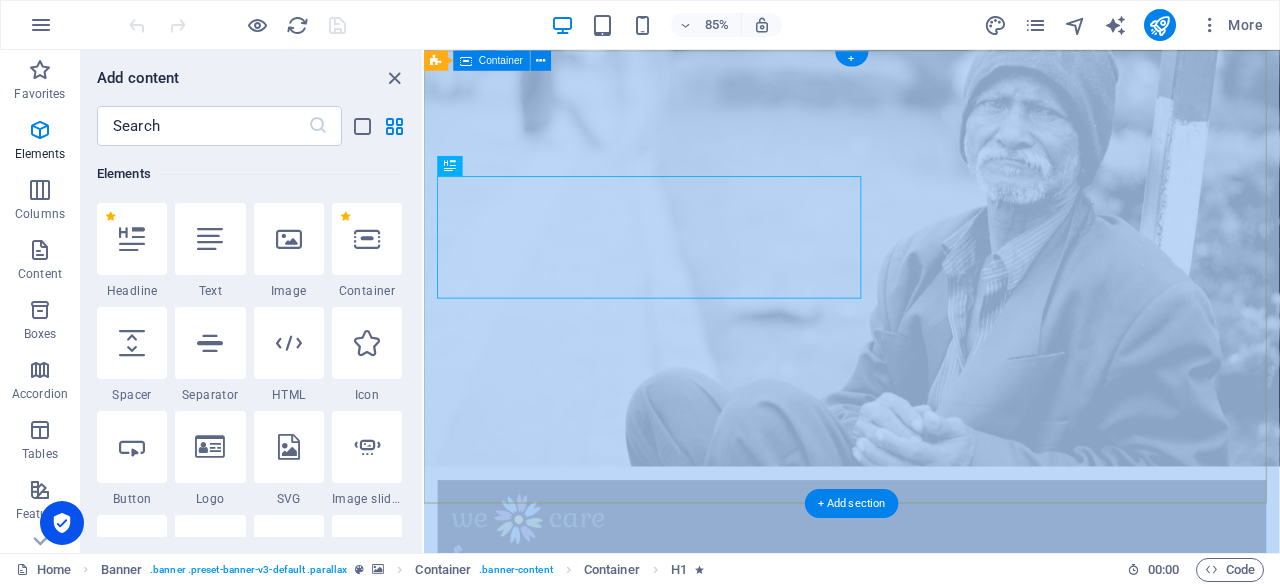 drag, startPoint x: 840, startPoint y: 207, endPoint x: 427, endPoint y: 197, distance: 413.12103 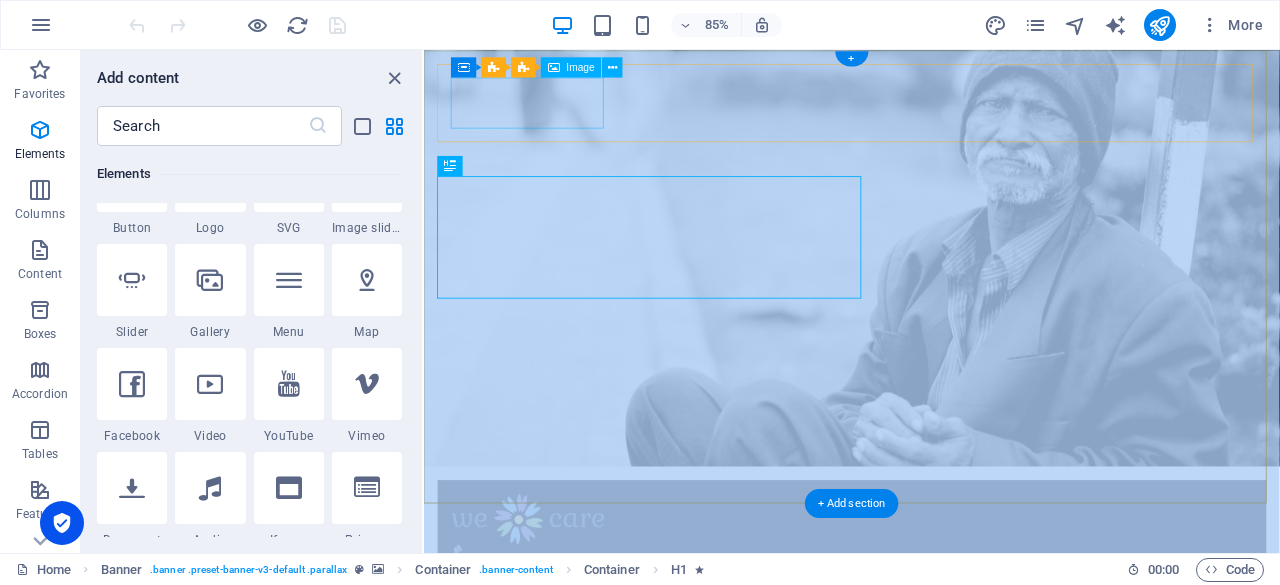 scroll, scrollTop: 0, scrollLeft: 0, axis: both 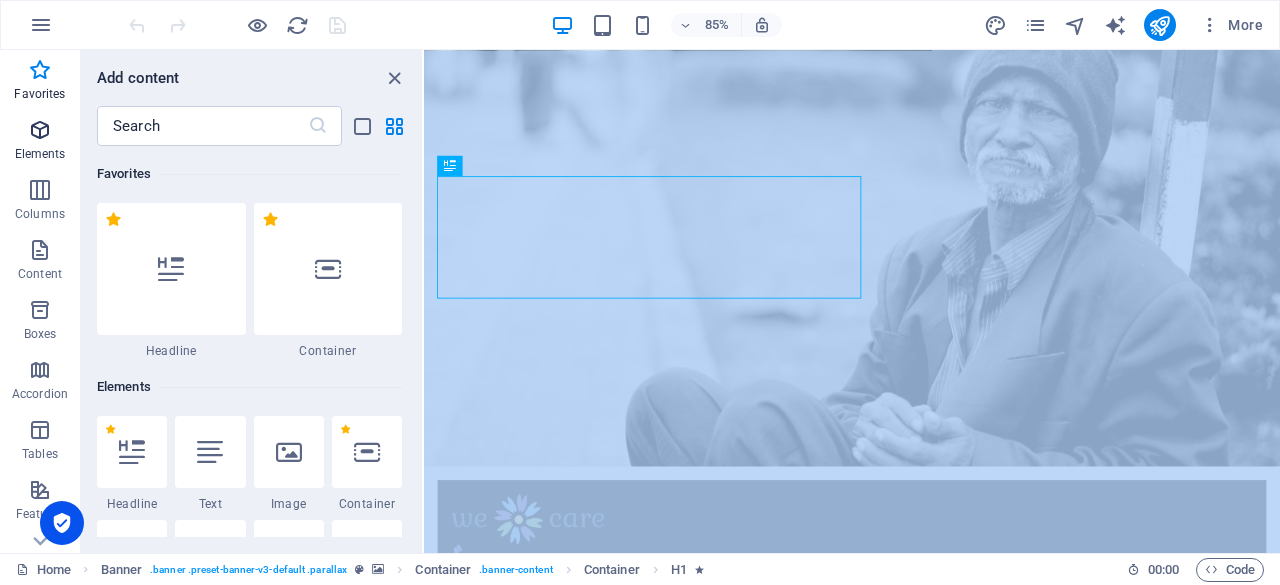 click on "Elements" at bounding box center [40, 154] 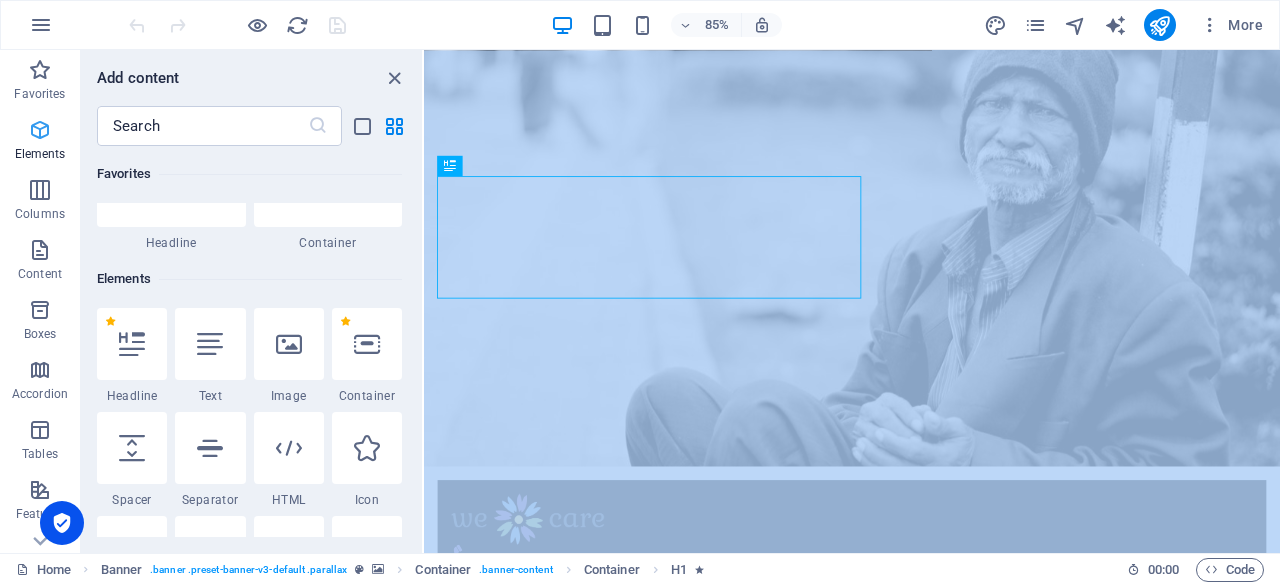 scroll, scrollTop: 213, scrollLeft: 0, axis: vertical 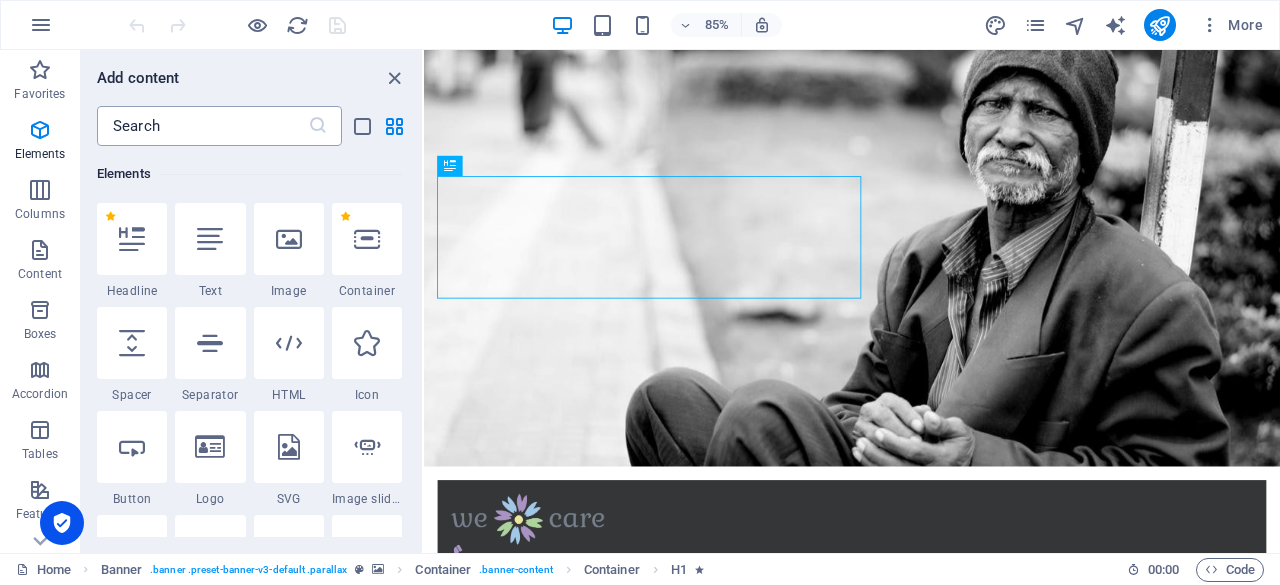 click at bounding box center [202, 126] 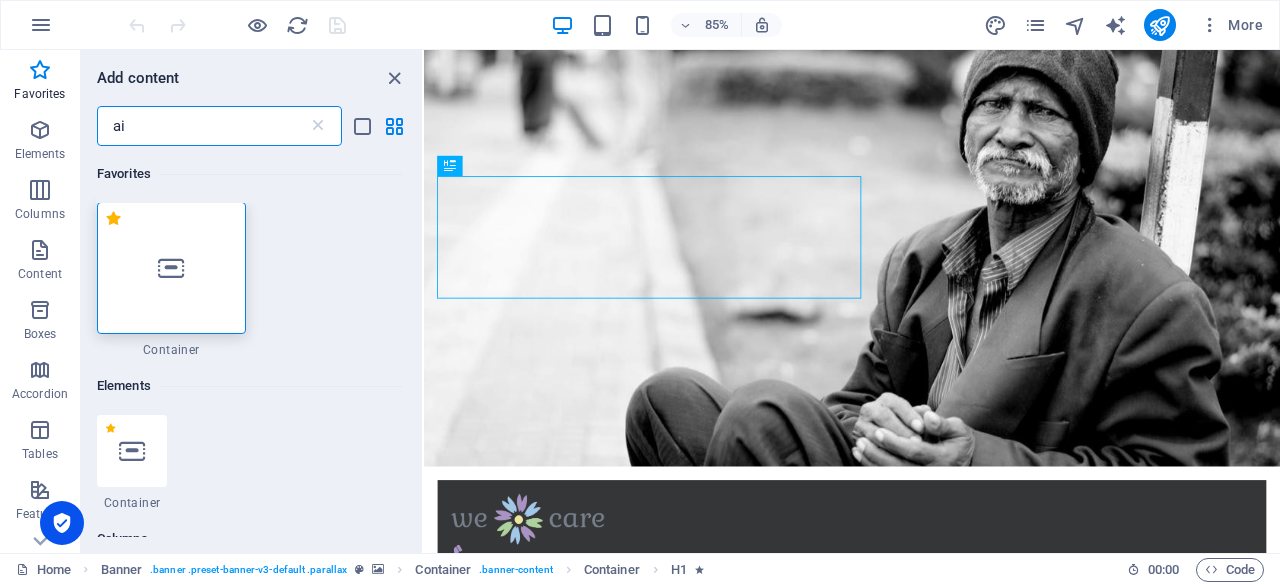 scroll, scrollTop: 0, scrollLeft: 0, axis: both 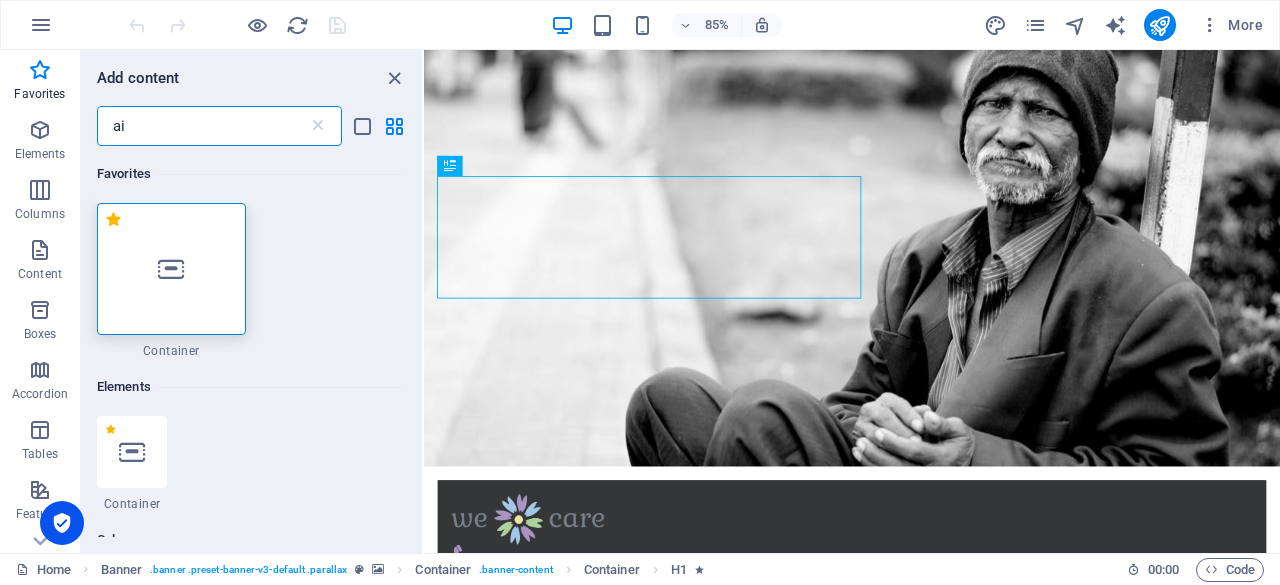 type on "a" 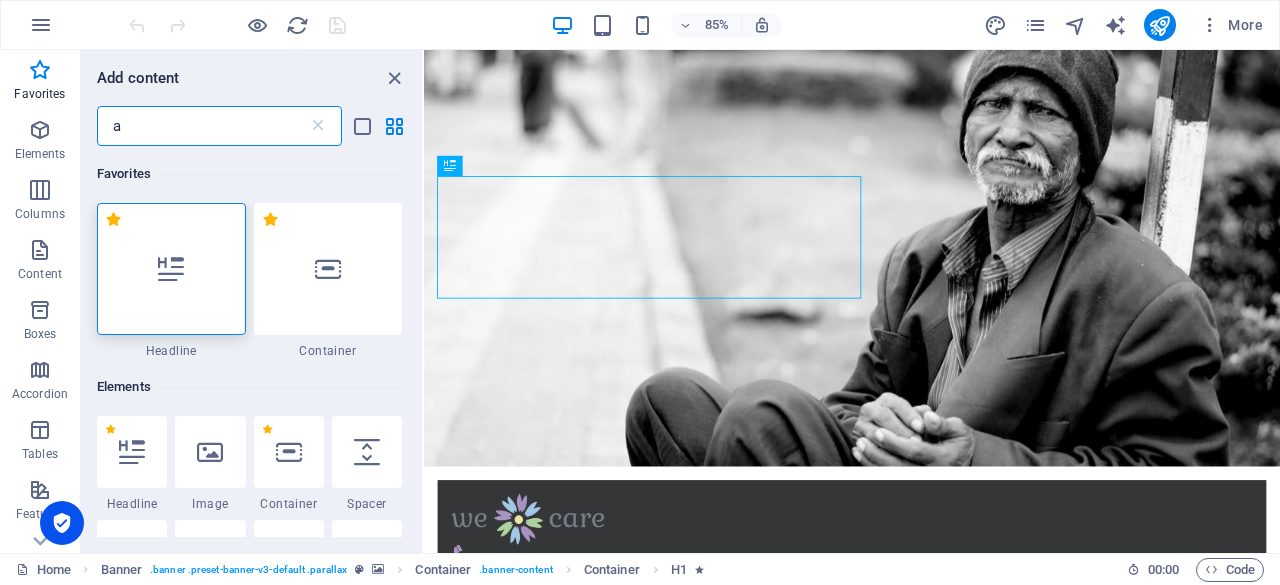 type 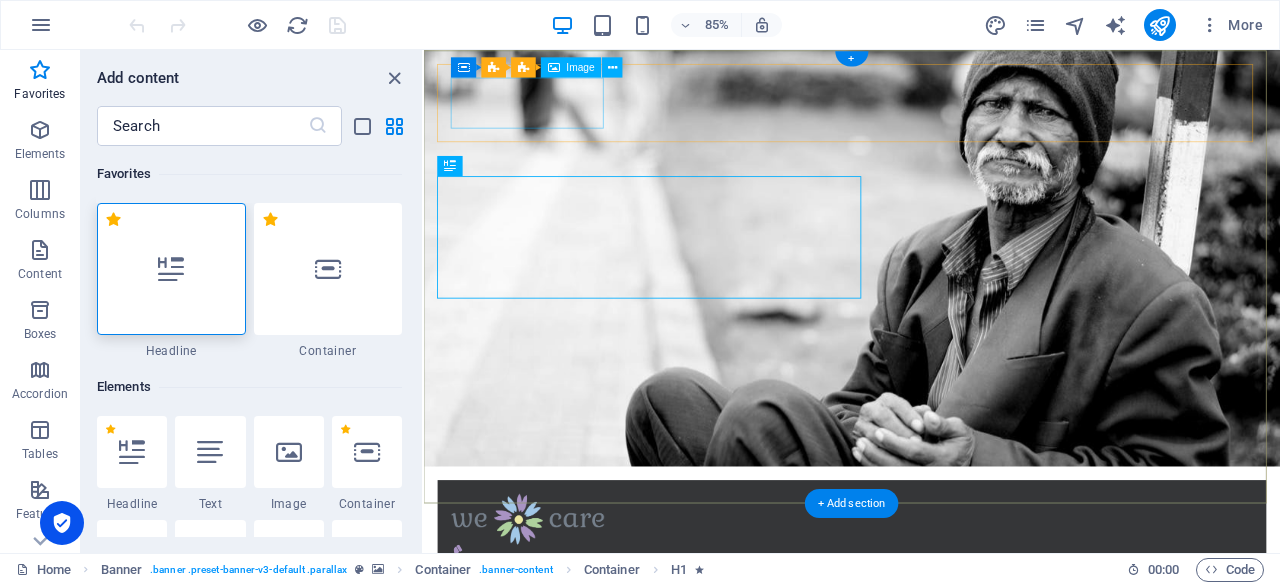 click at bounding box center [927, 602] 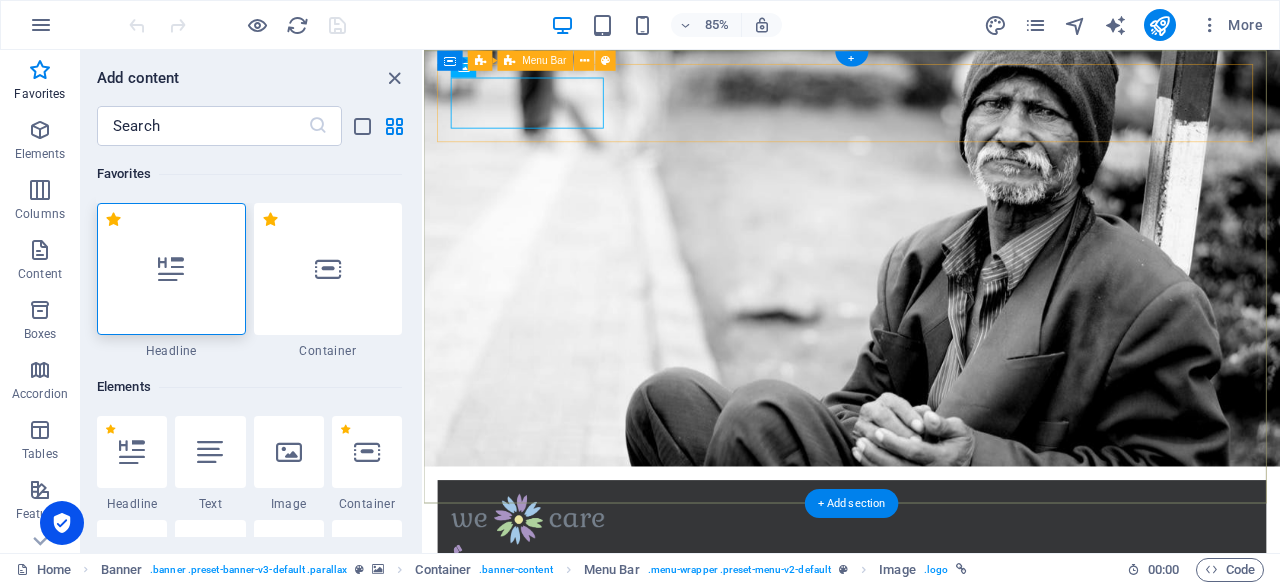 click on "Home About us What we do Projects Volunteers Donate" at bounding box center [927, 627] 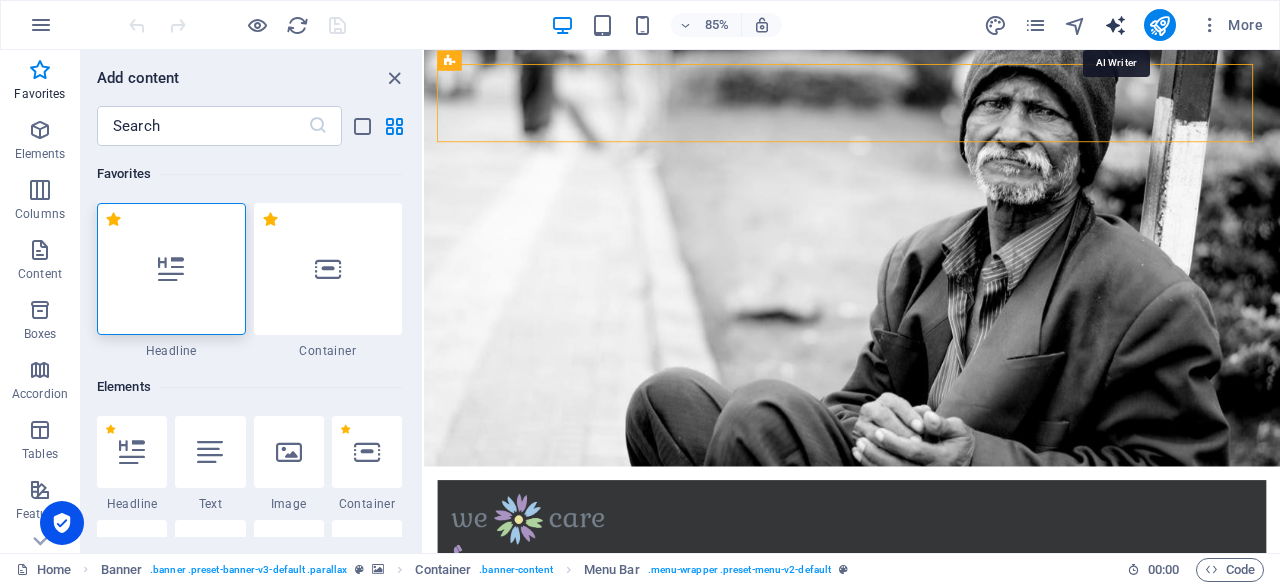 click at bounding box center [1115, 25] 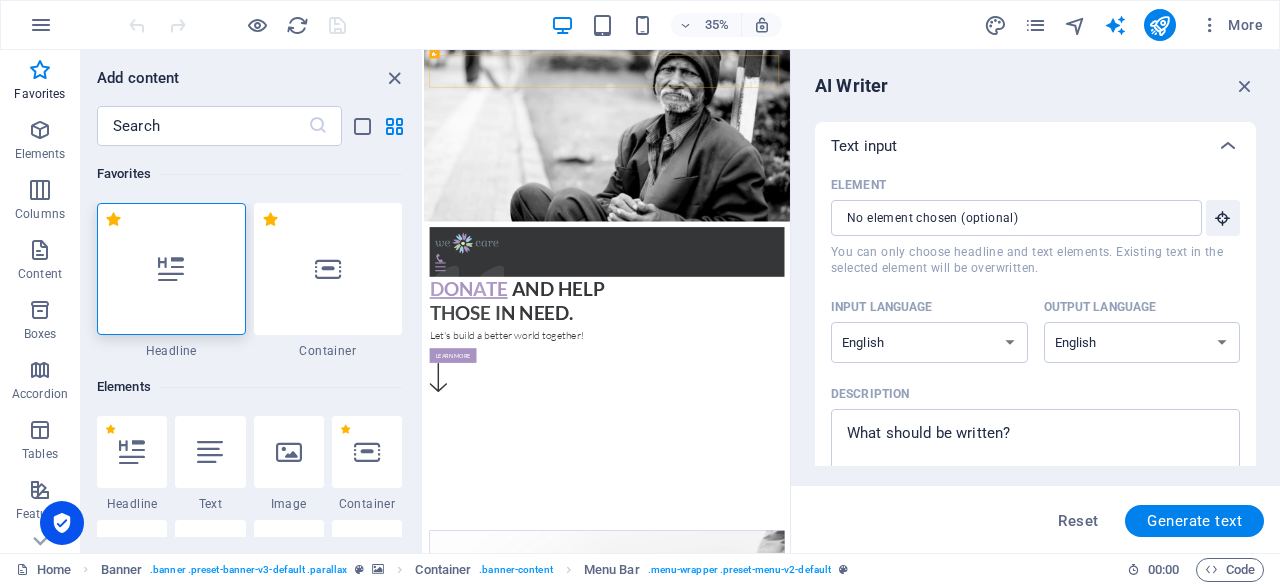 drag, startPoint x: 1251, startPoint y: 221, endPoint x: 1256, endPoint y: 250, distance: 29.427877 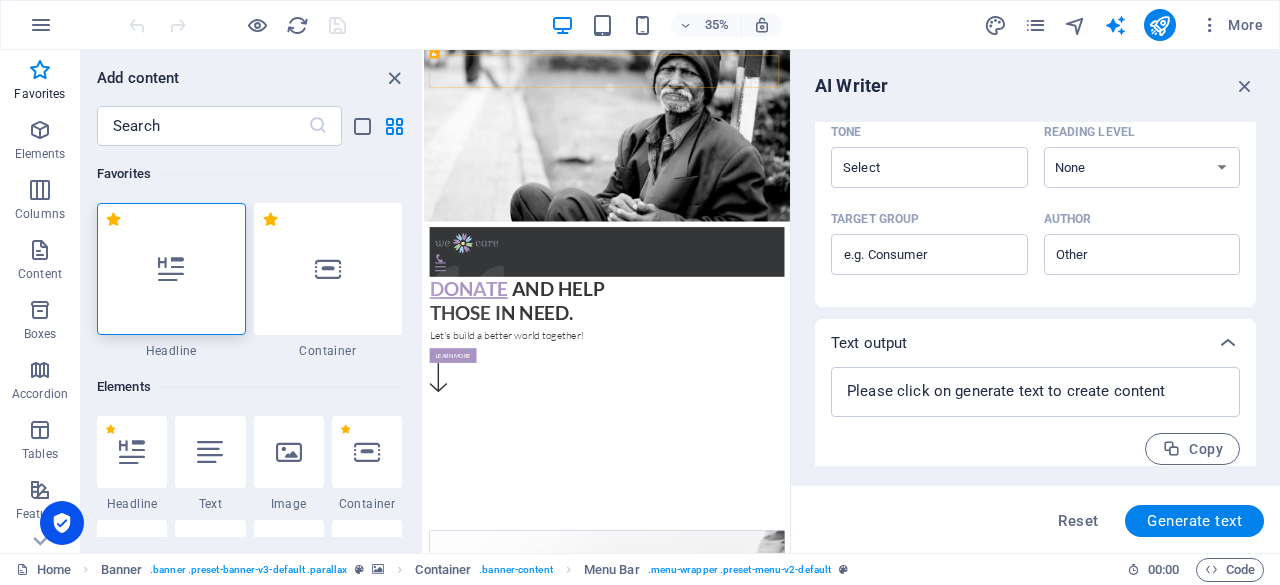 scroll, scrollTop: 570, scrollLeft: 0, axis: vertical 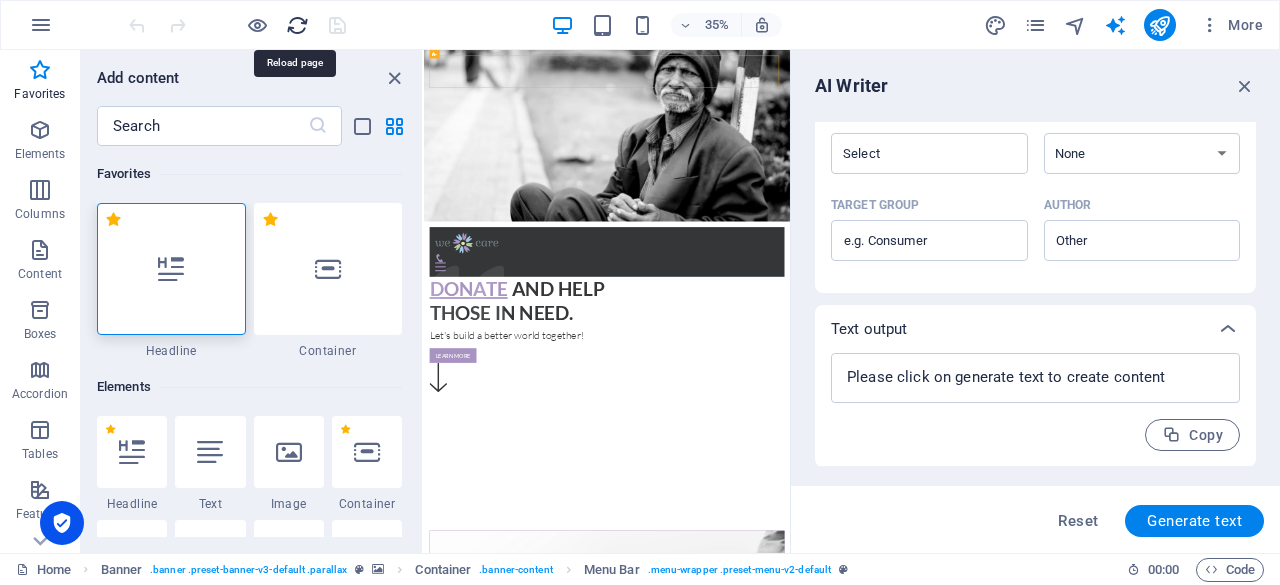 click at bounding box center (297, 25) 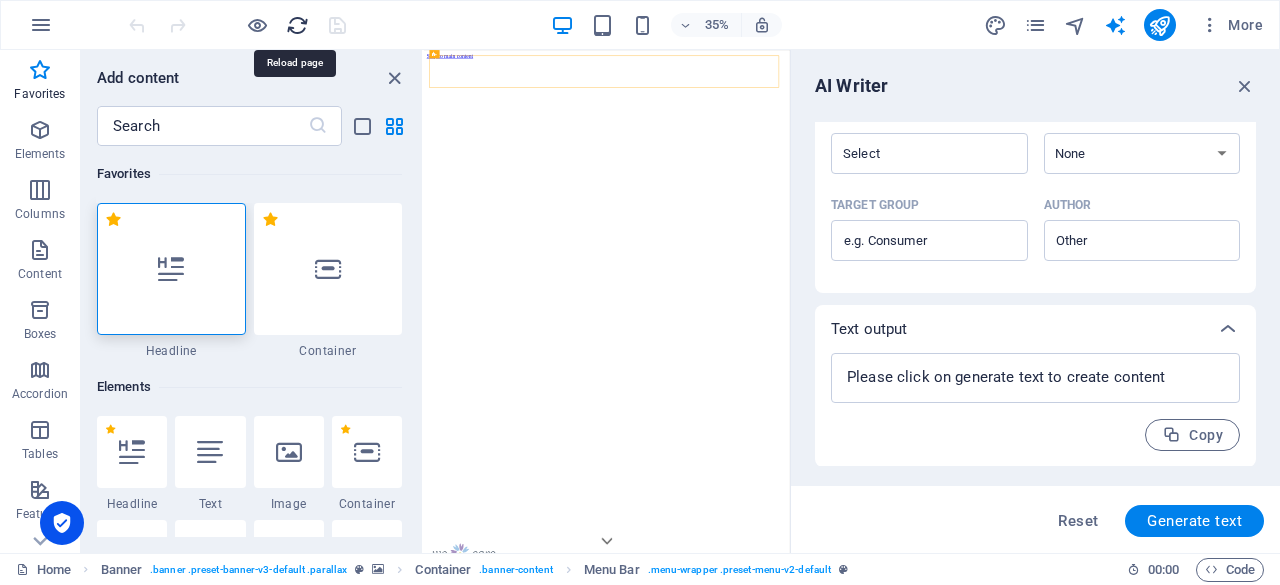 scroll, scrollTop: 0, scrollLeft: 0, axis: both 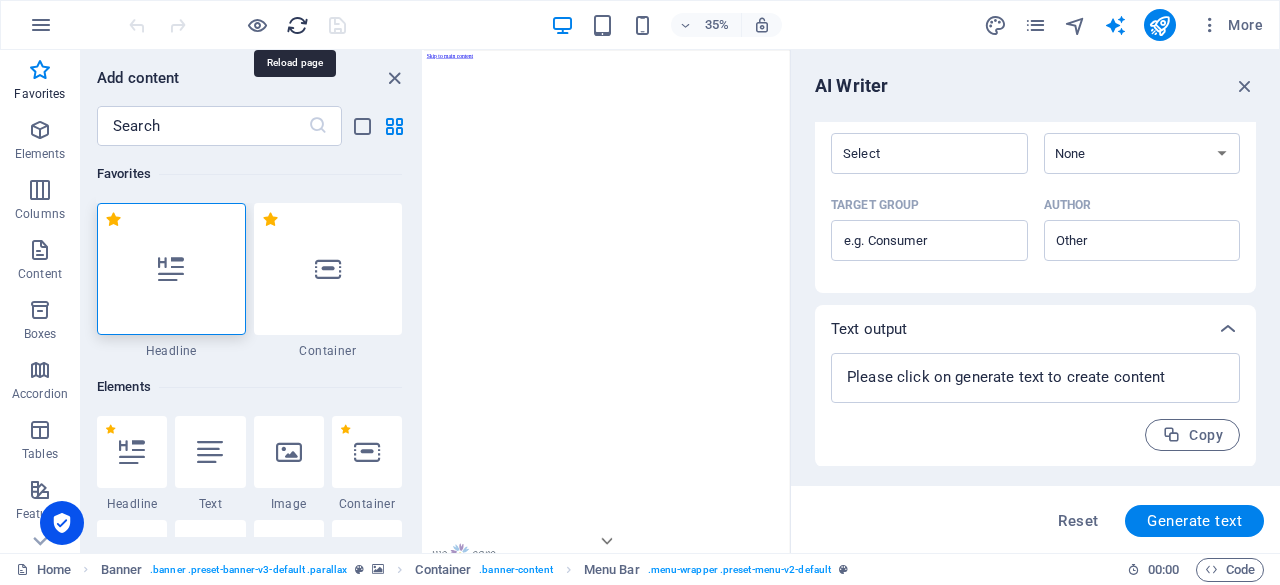 click at bounding box center [297, 25] 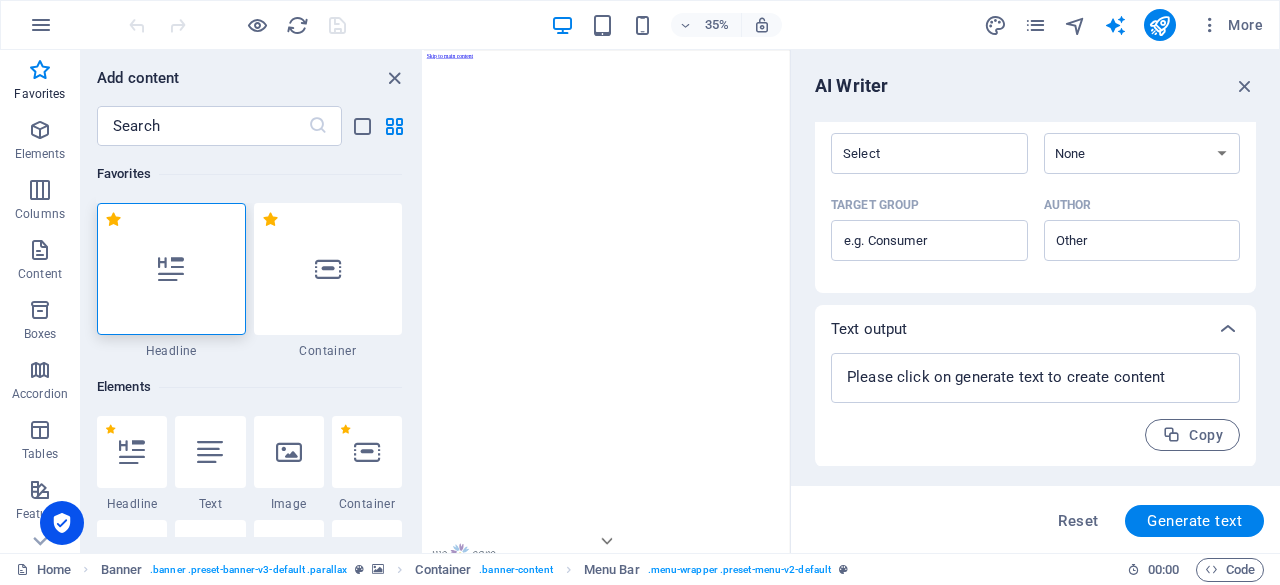 scroll, scrollTop: 0, scrollLeft: 0, axis: both 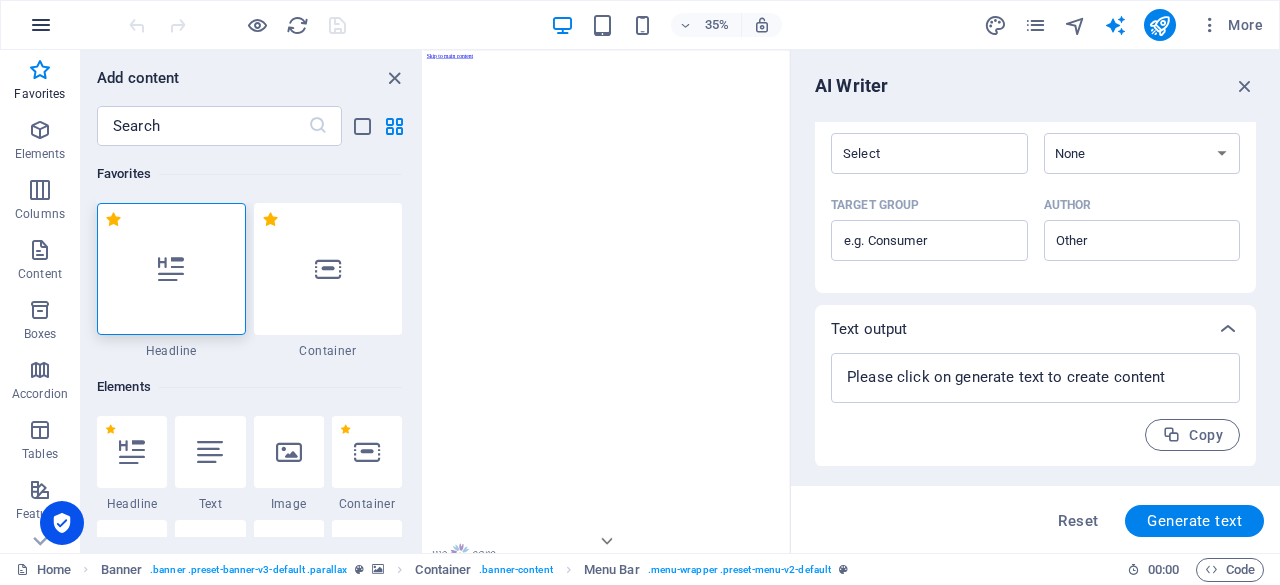 click at bounding box center (41, 25) 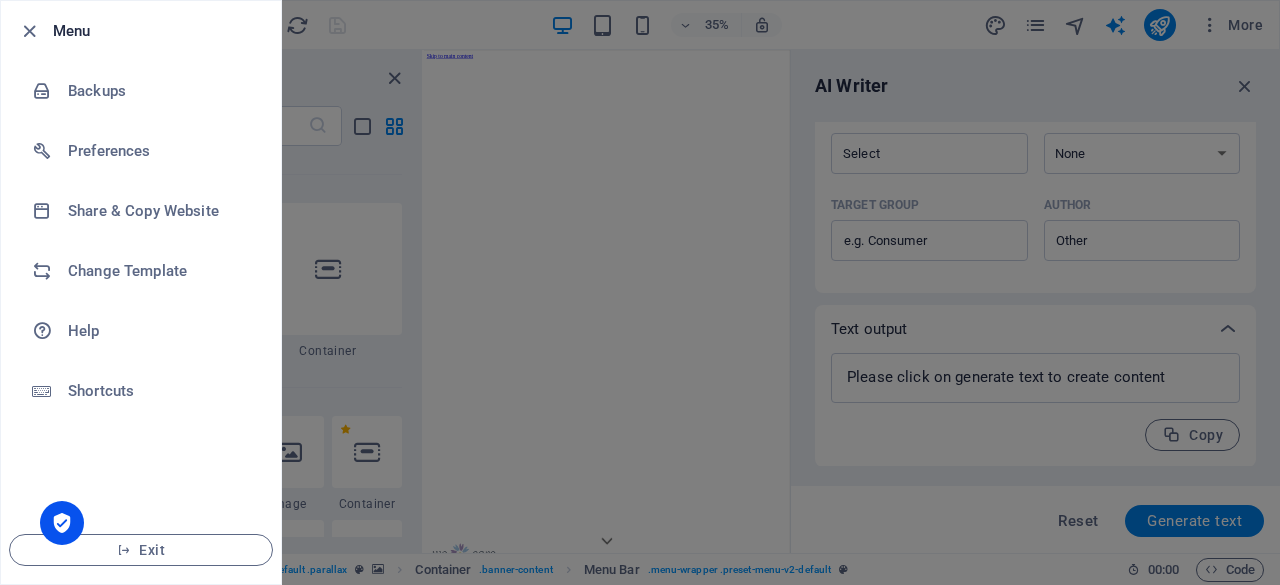 scroll, scrollTop: 0, scrollLeft: 0, axis: both 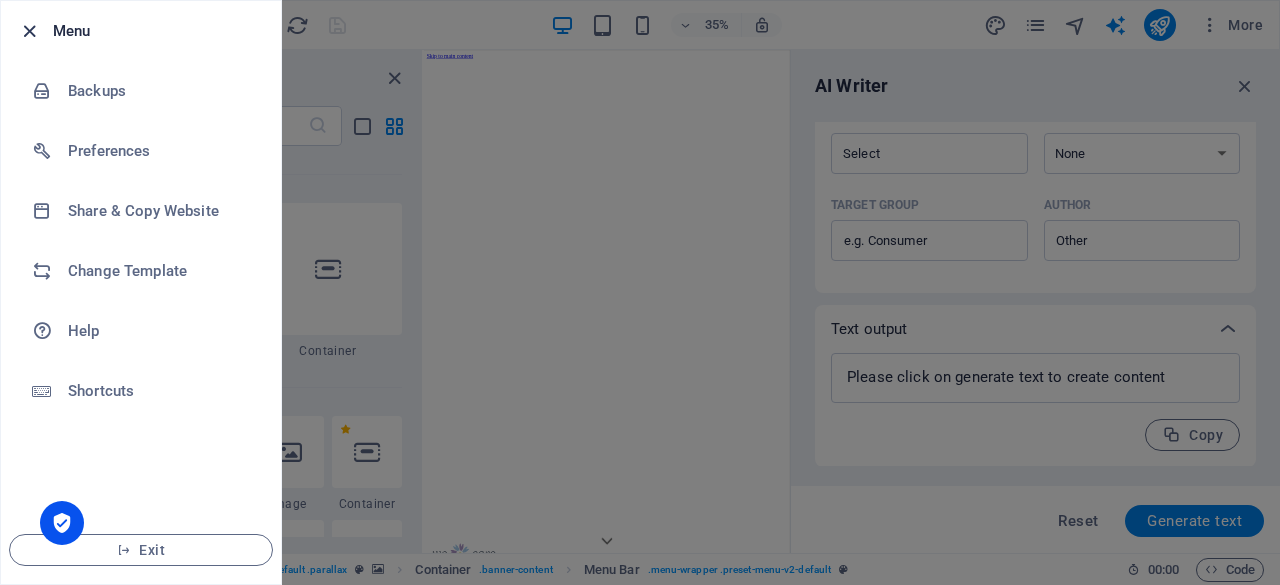 click at bounding box center (29, 31) 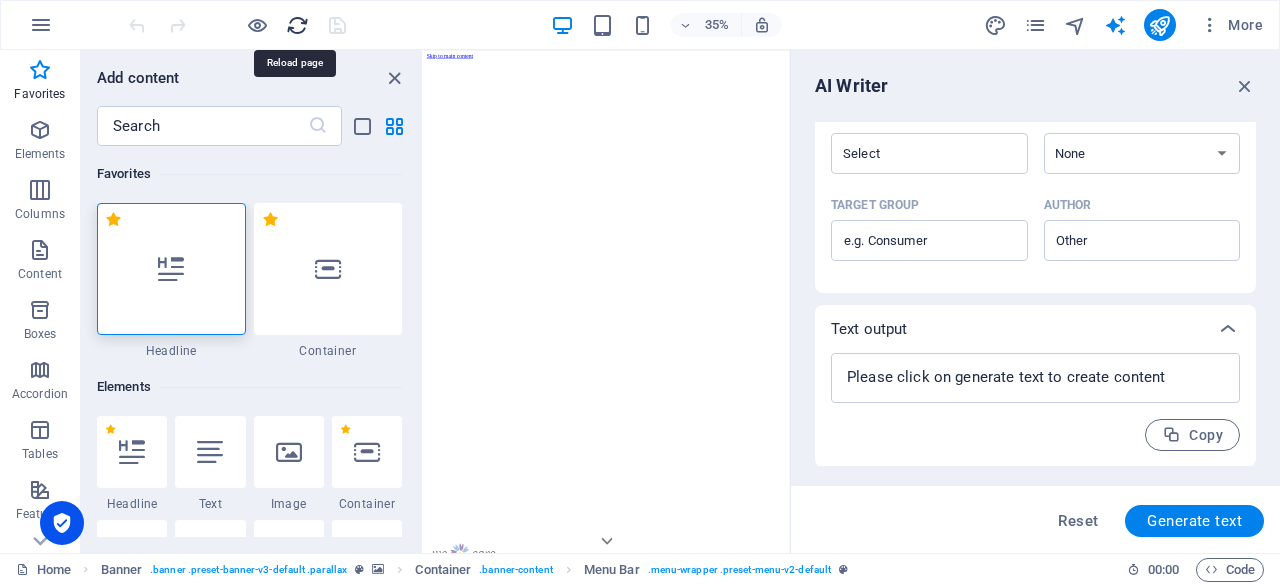 click at bounding box center [297, 25] 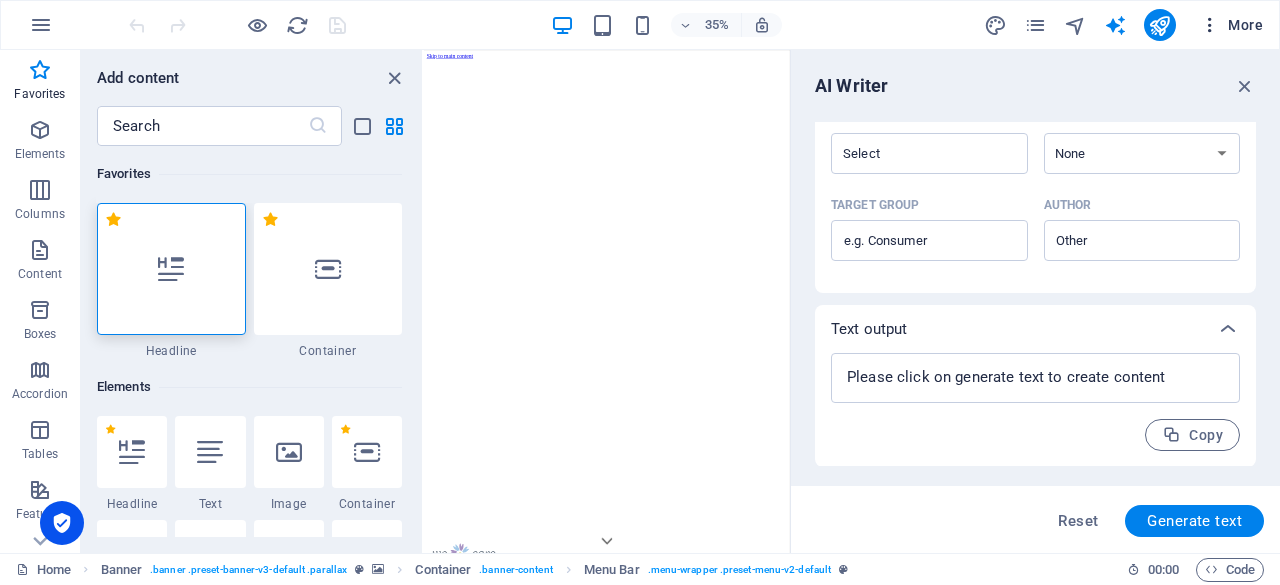 click on "More" at bounding box center [1231, 25] 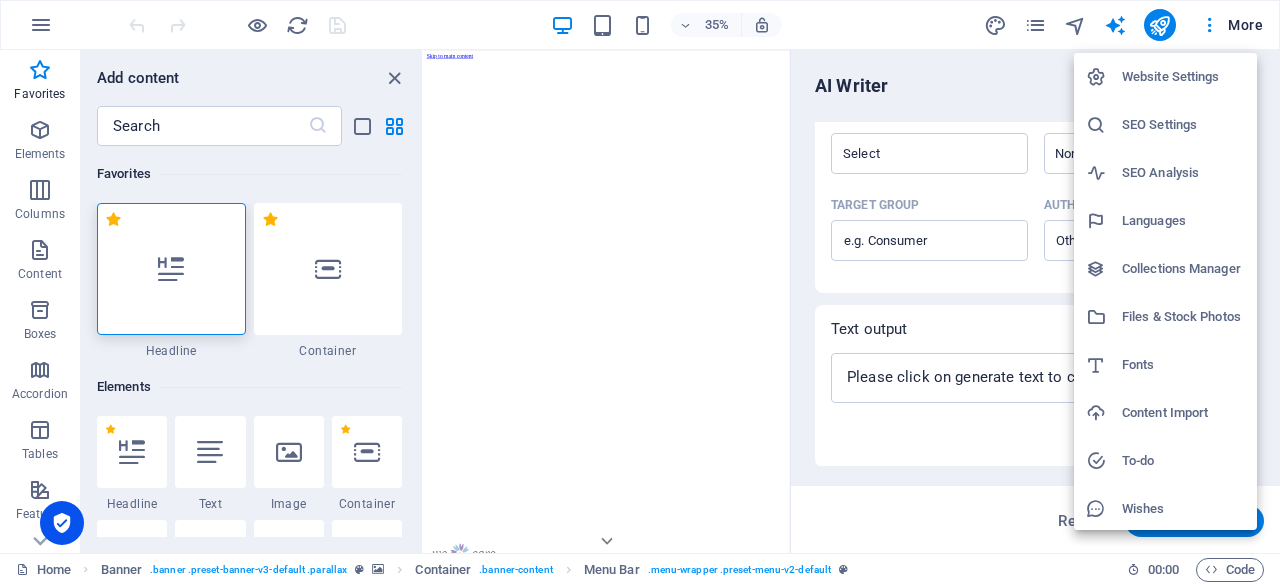 click at bounding box center [640, 292] 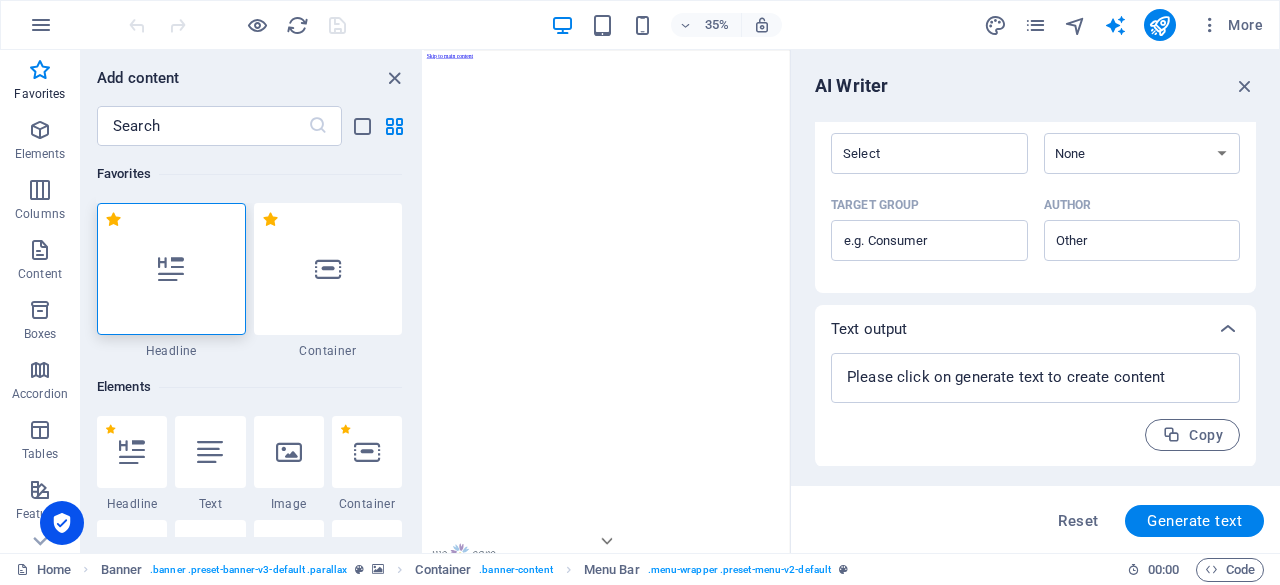 scroll, scrollTop: 0, scrollLeft: 0, axis: both 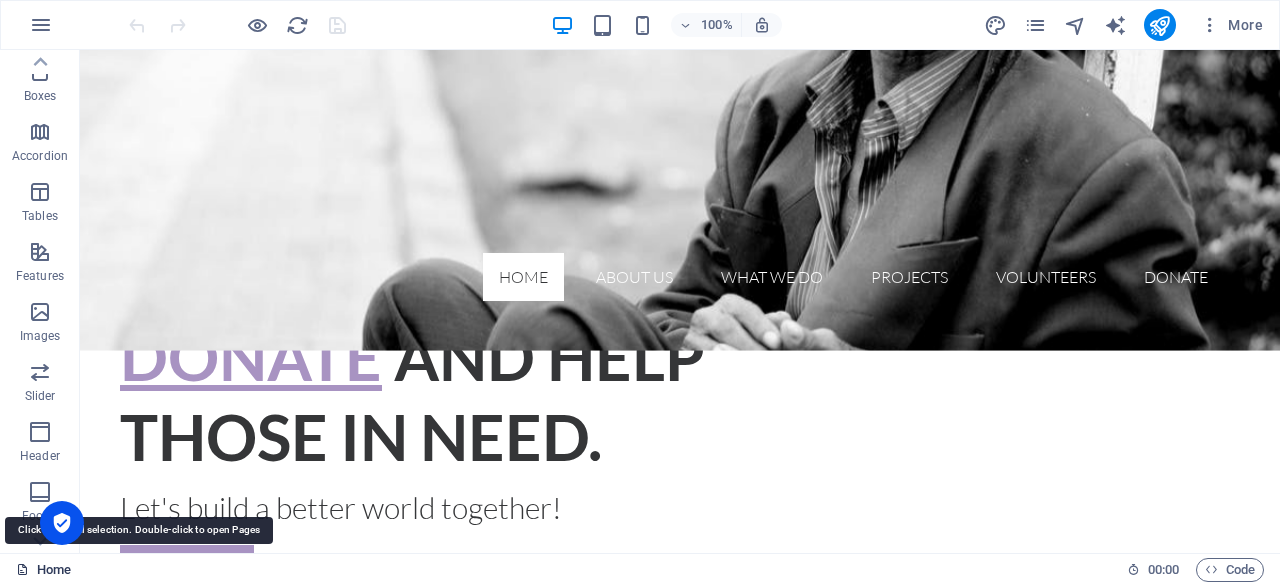 click on "Home" at bounding box center [43, 570] 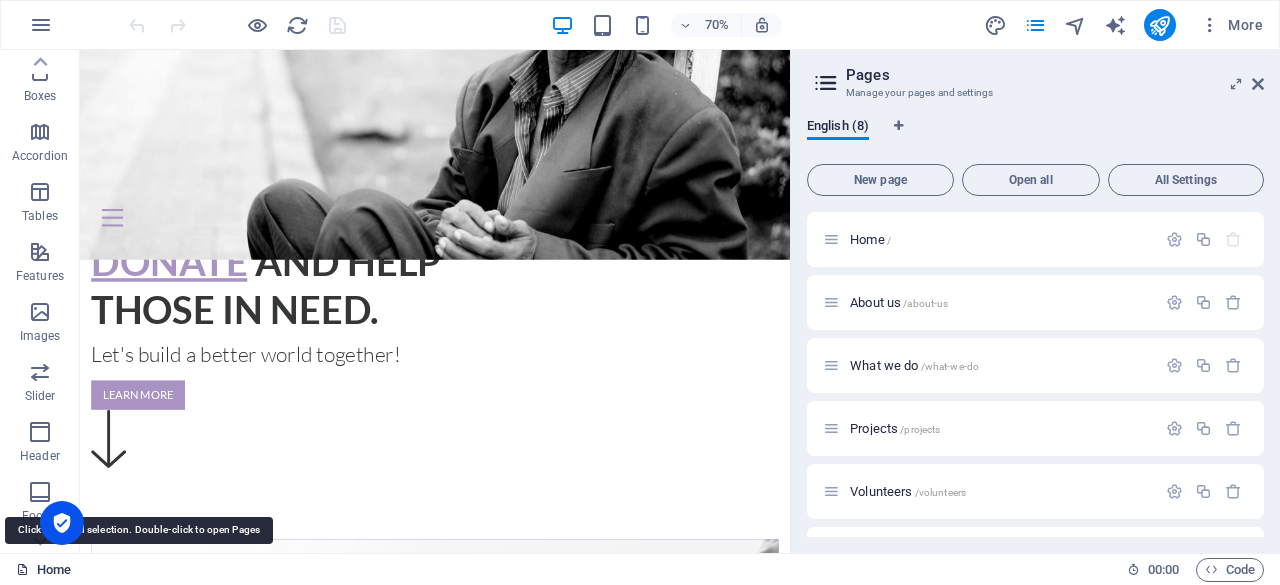 click on "Home" at bounding box center (43, 570) 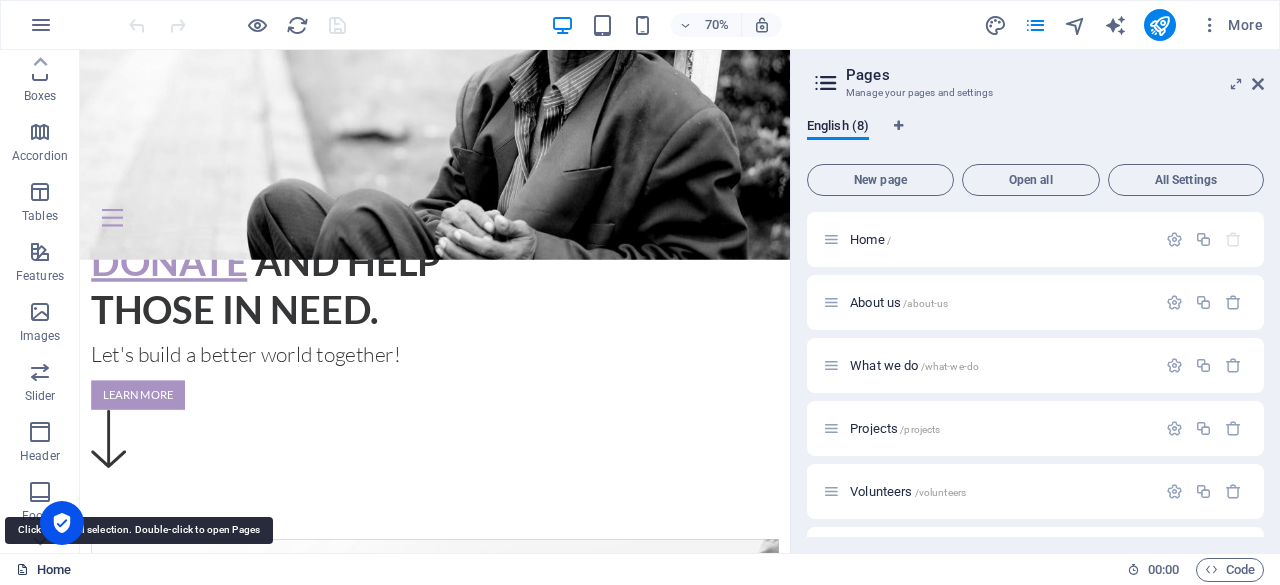 click on "Home" at bounding box center (43, 570) 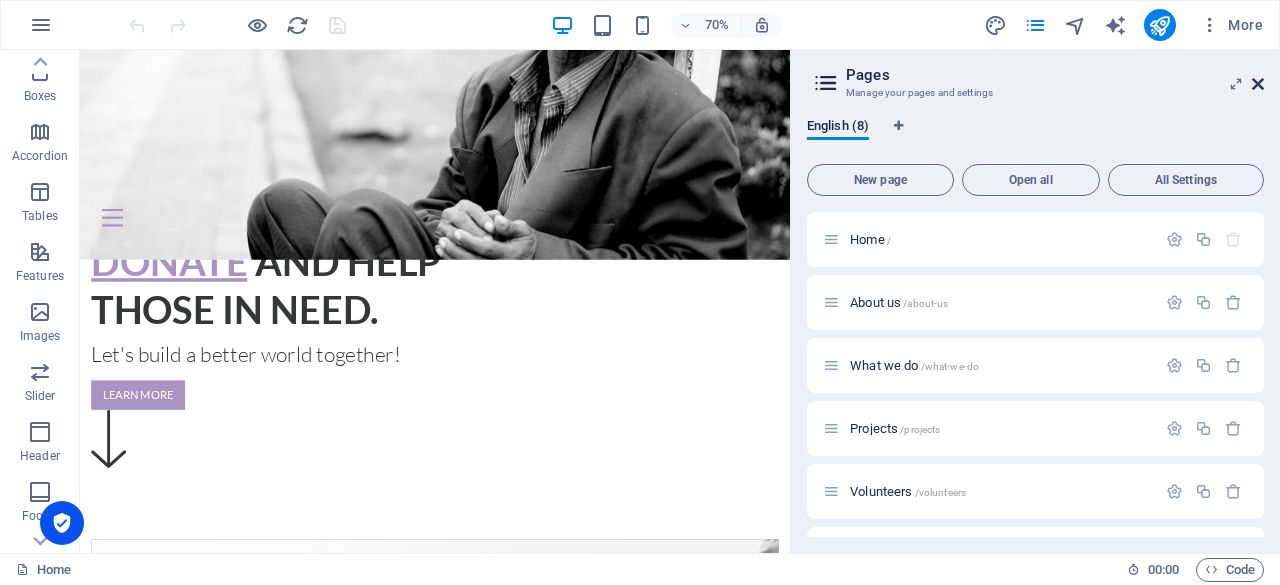 click at bounding box center (1258, 84) 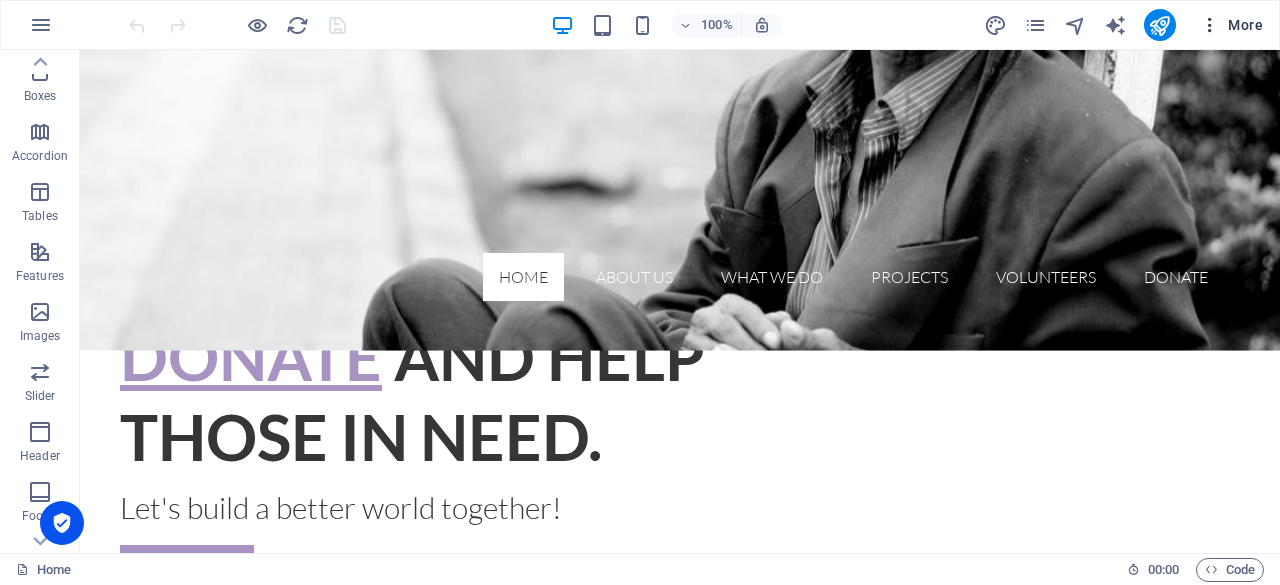 click on "More" at bounding box center [1231, 25] 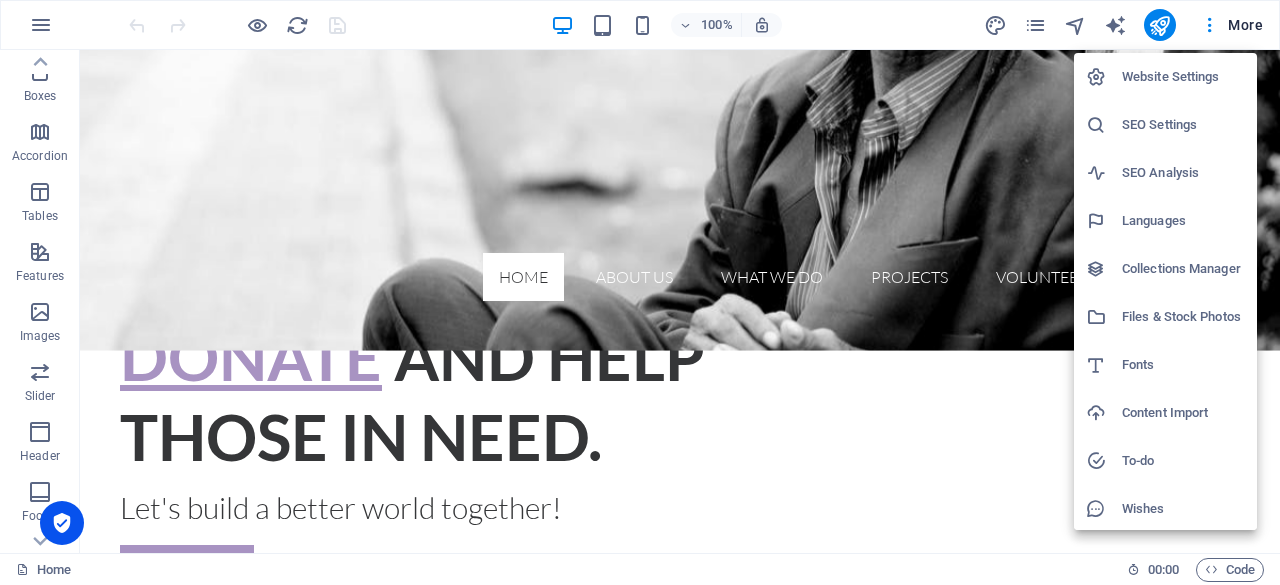 click at bounding box center [640, 292] 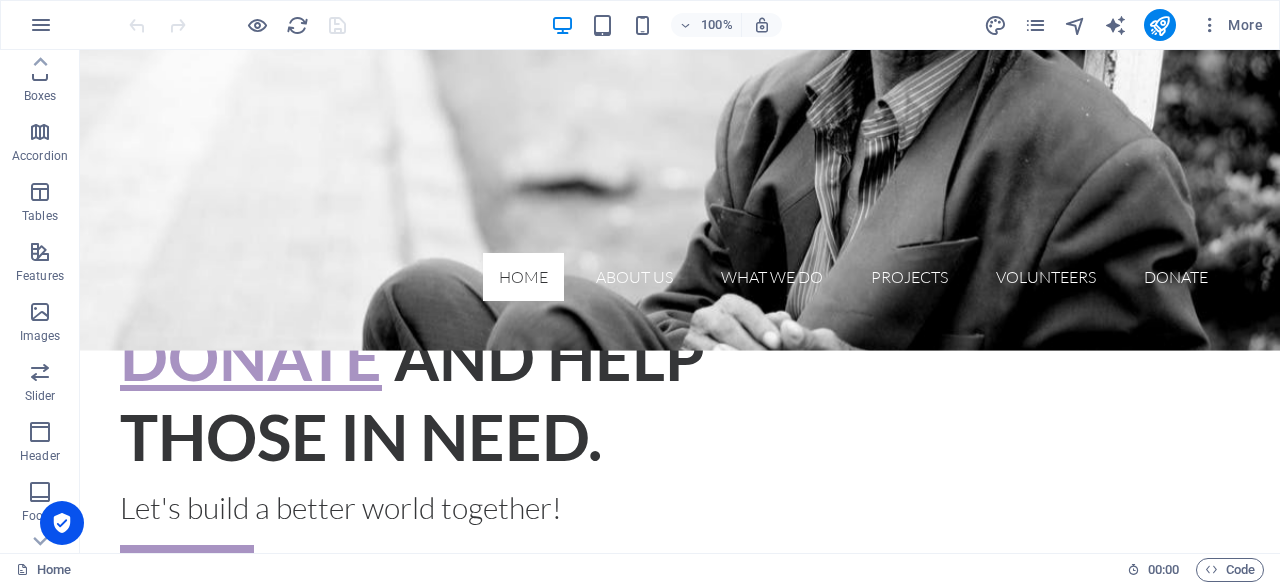 click at bounding box center [41, 25] 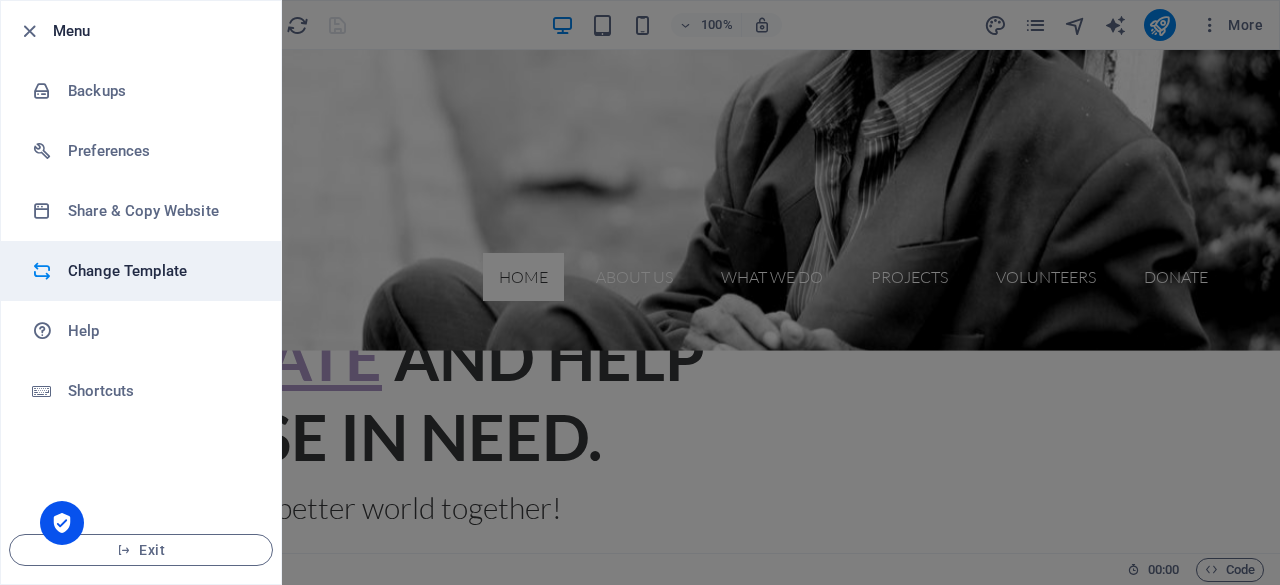click on "Change Template" at bounding box center [160, 271] 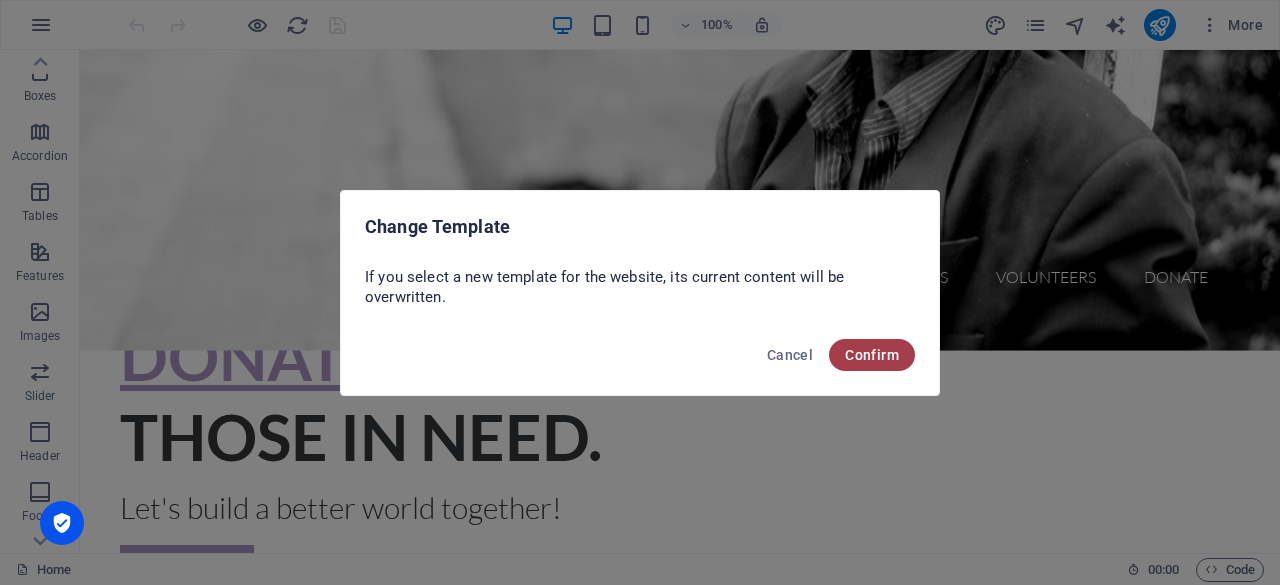click on "Confirm" at bounding box center [872, 355] 